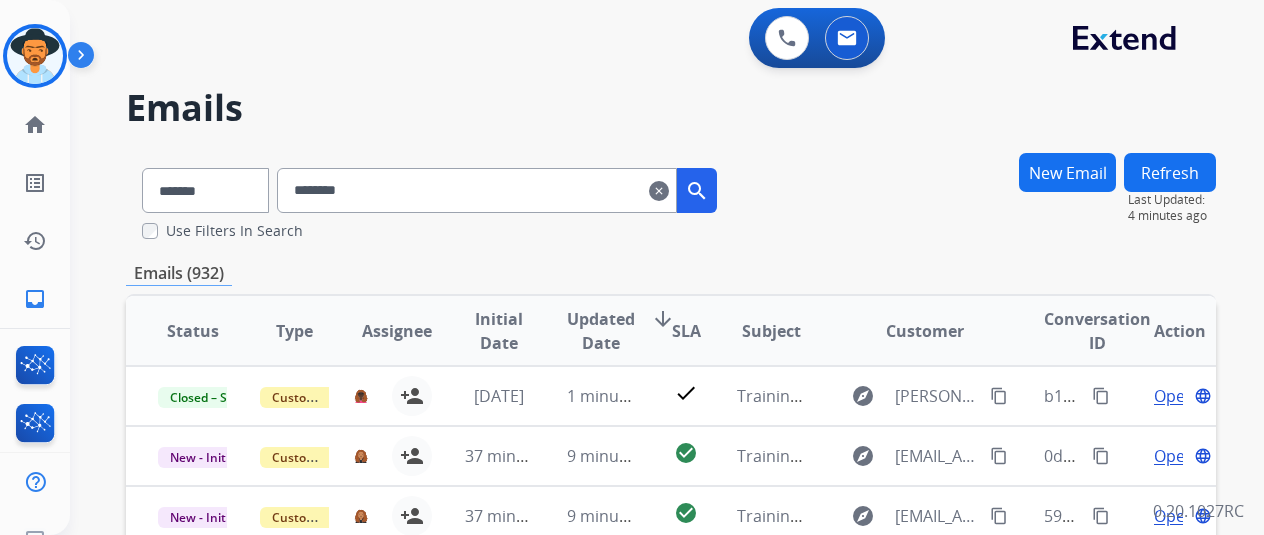 select on "*******" 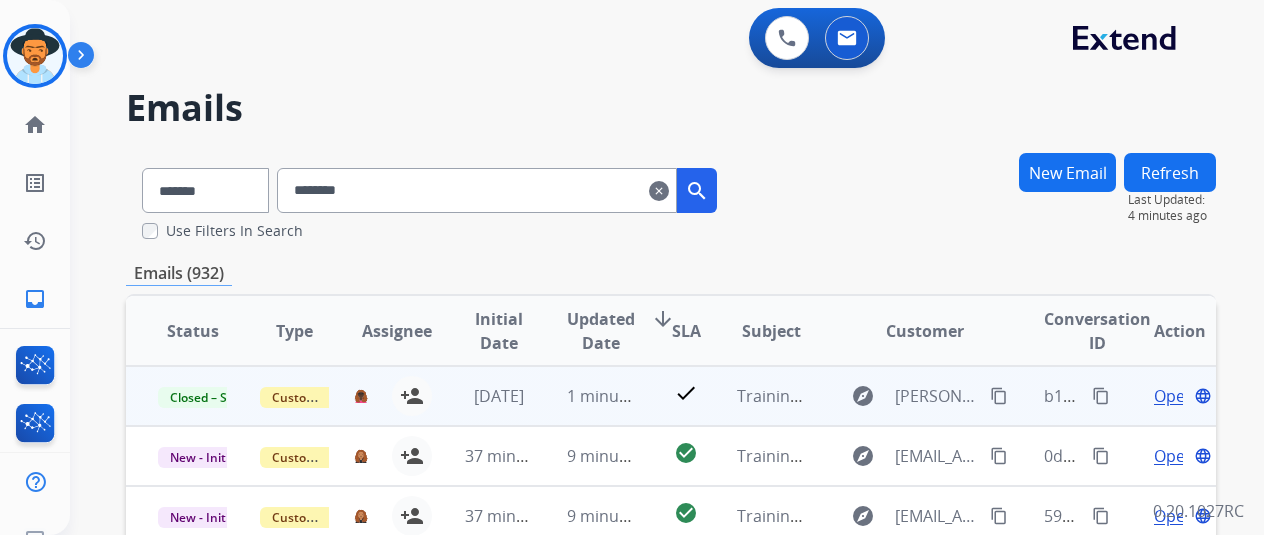 click on "Open" at bounding box center (1174, 396) 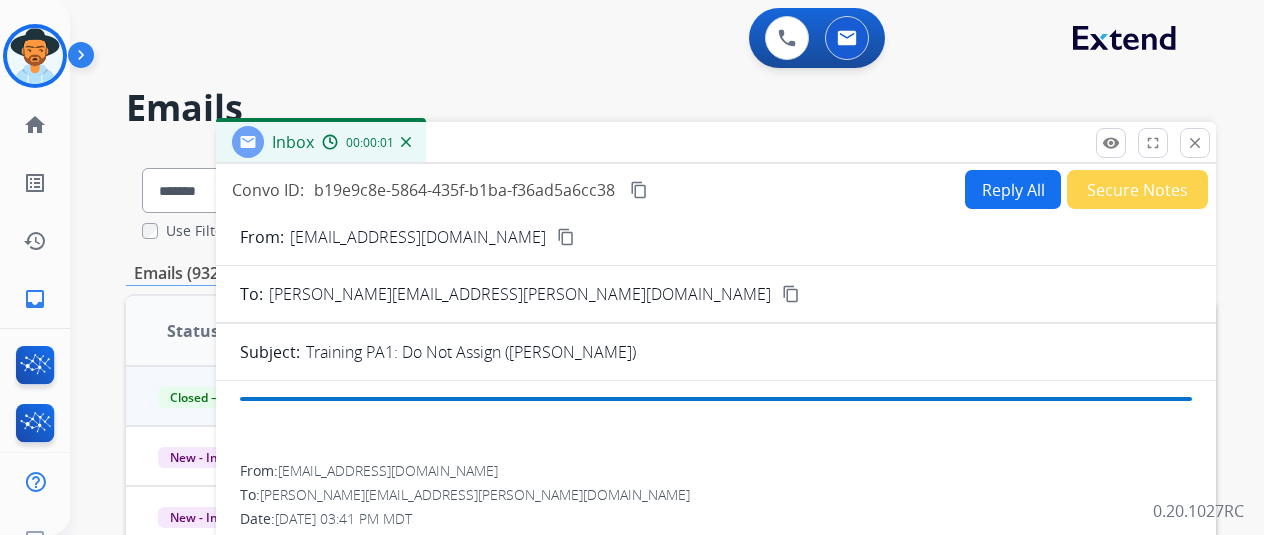click on "Reply All" at bounding box center [1013, 189] 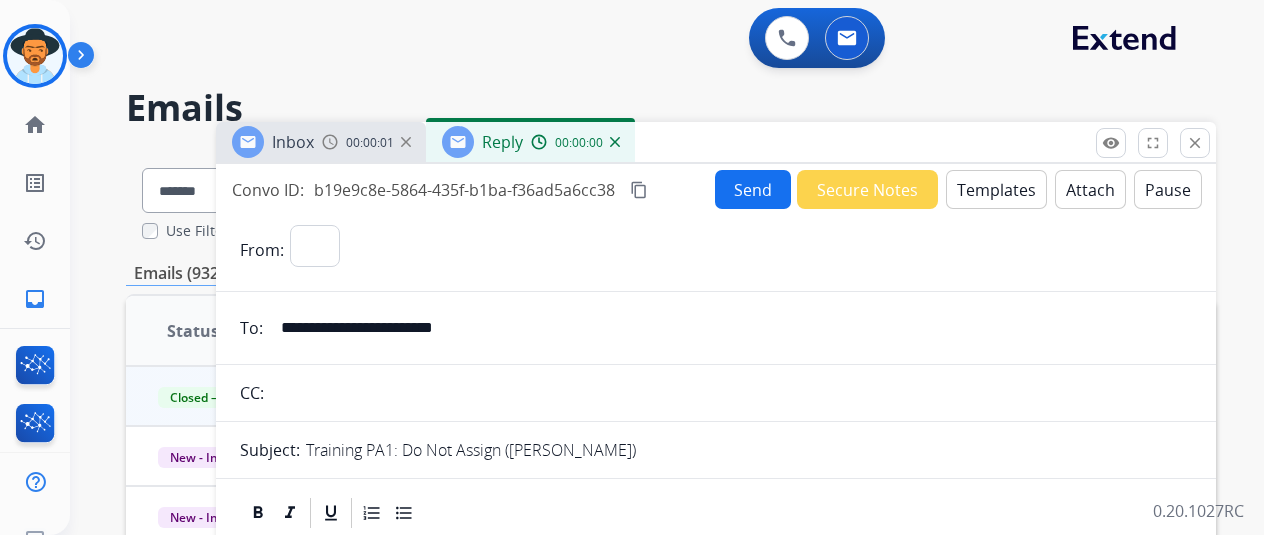 select on "**********" 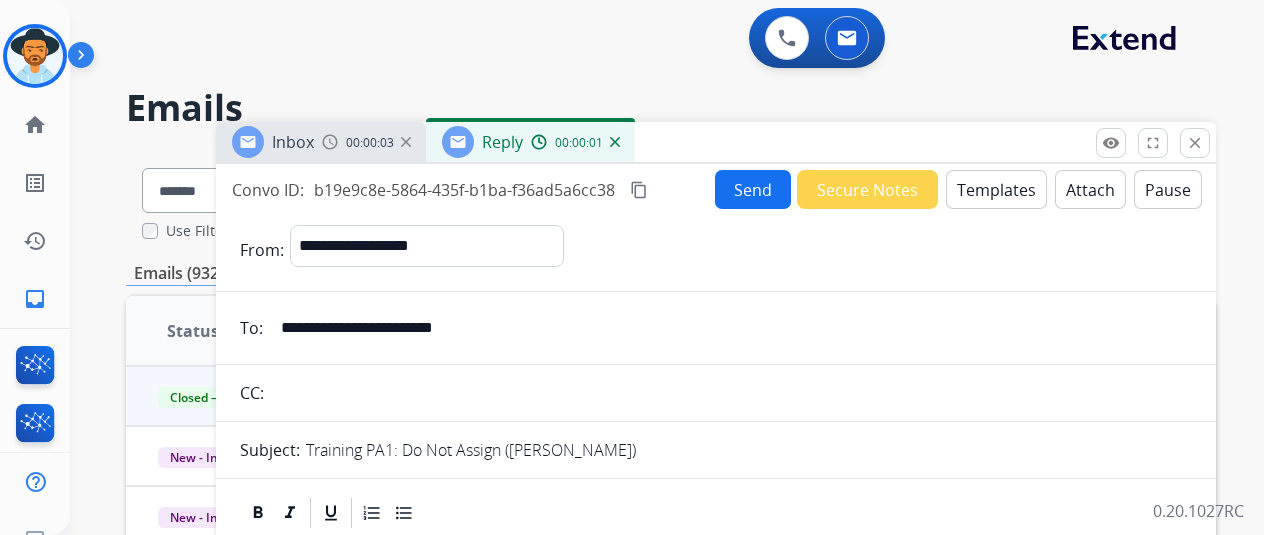 click on "Templates" at bounding box center (996, 189) 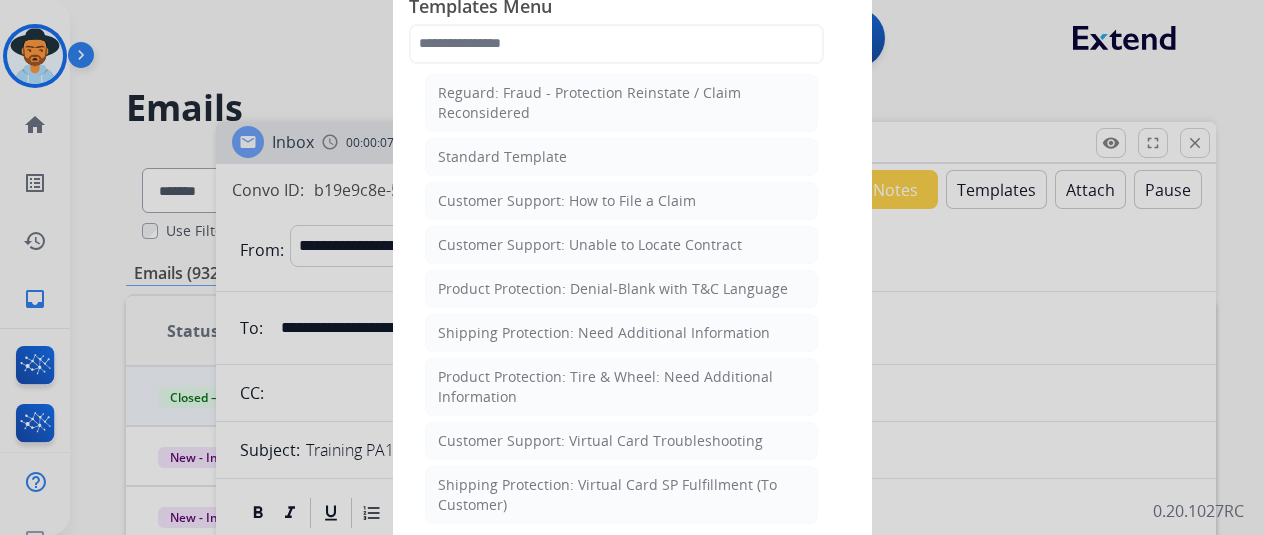 scroll, scrollTop: 300, scrollLeft: 0, axis: vertical 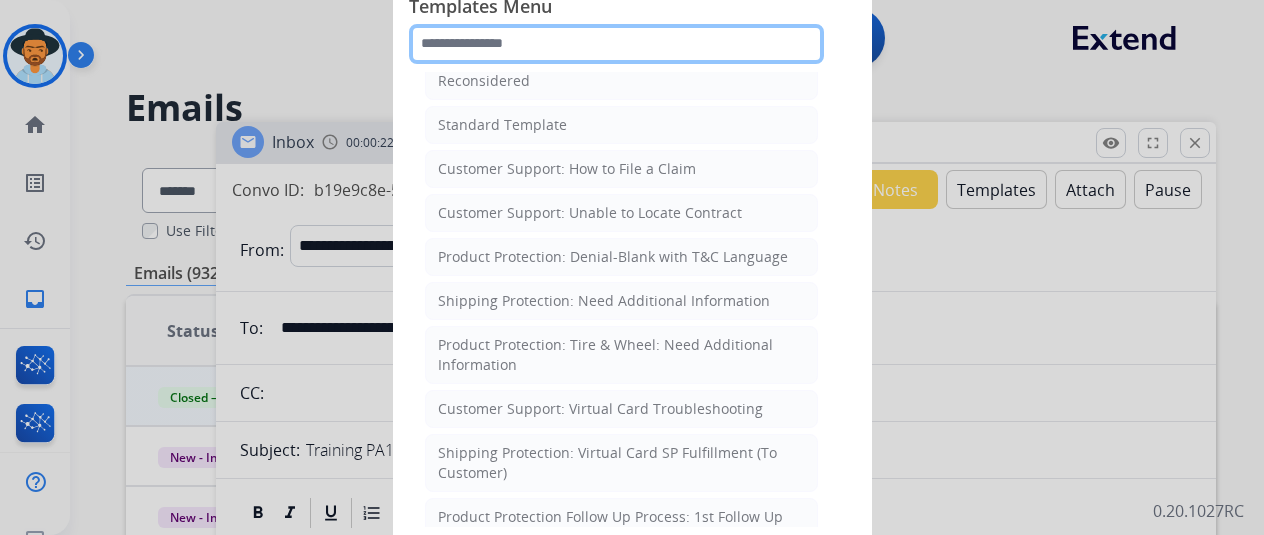 click 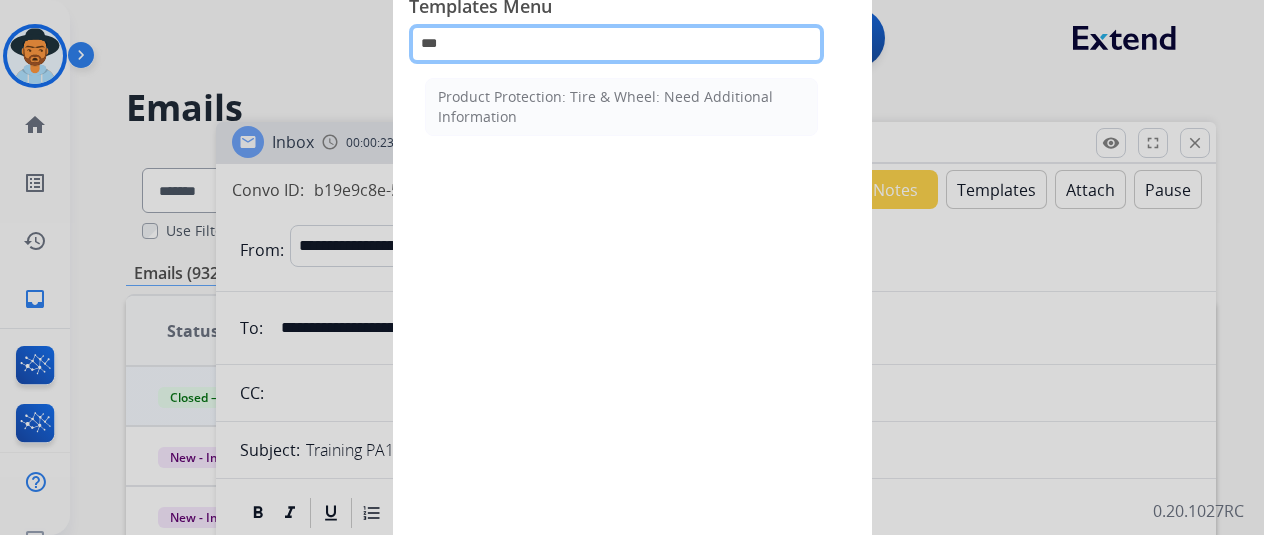 scroll, scrollTop: 0, scrollLeft: 0, axis: both 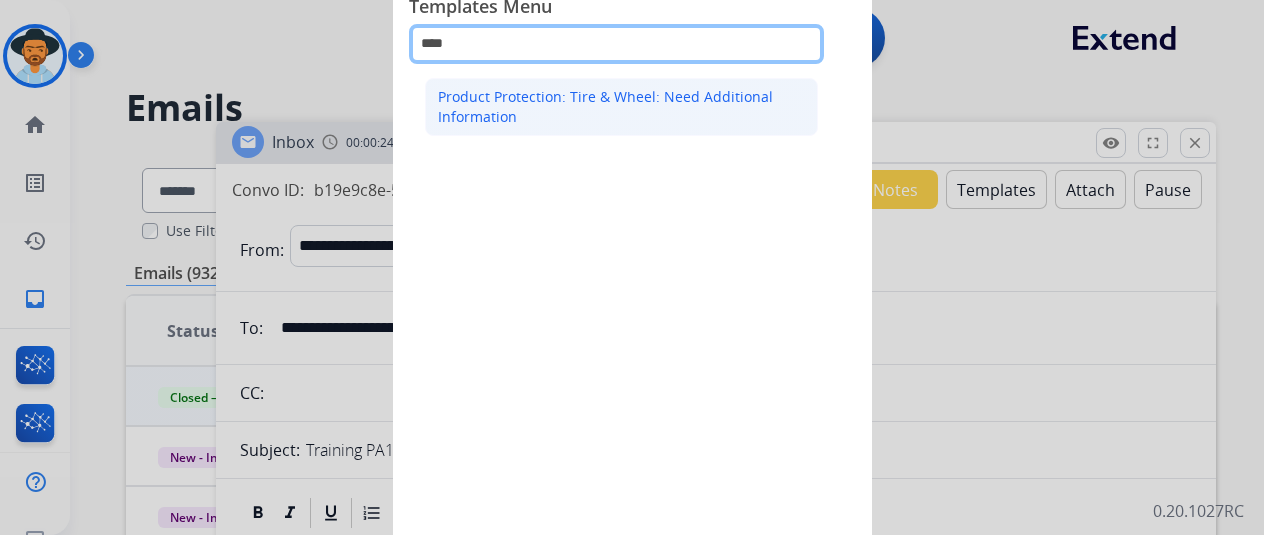 type on "****" 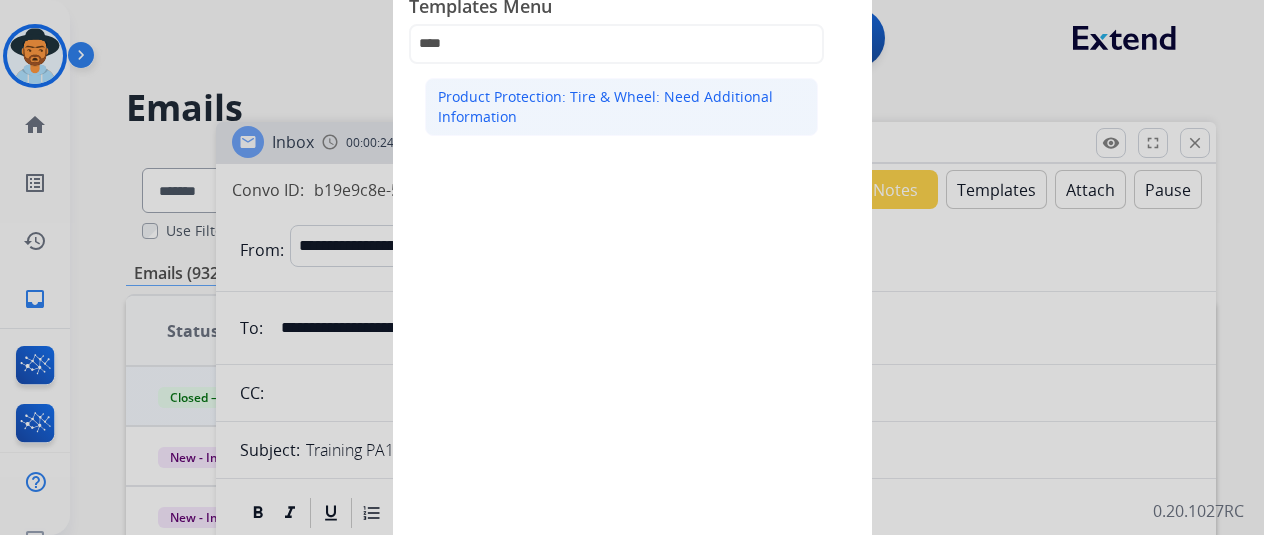 click on "Product Protection: Tire & Wheel: Need Additional Information" 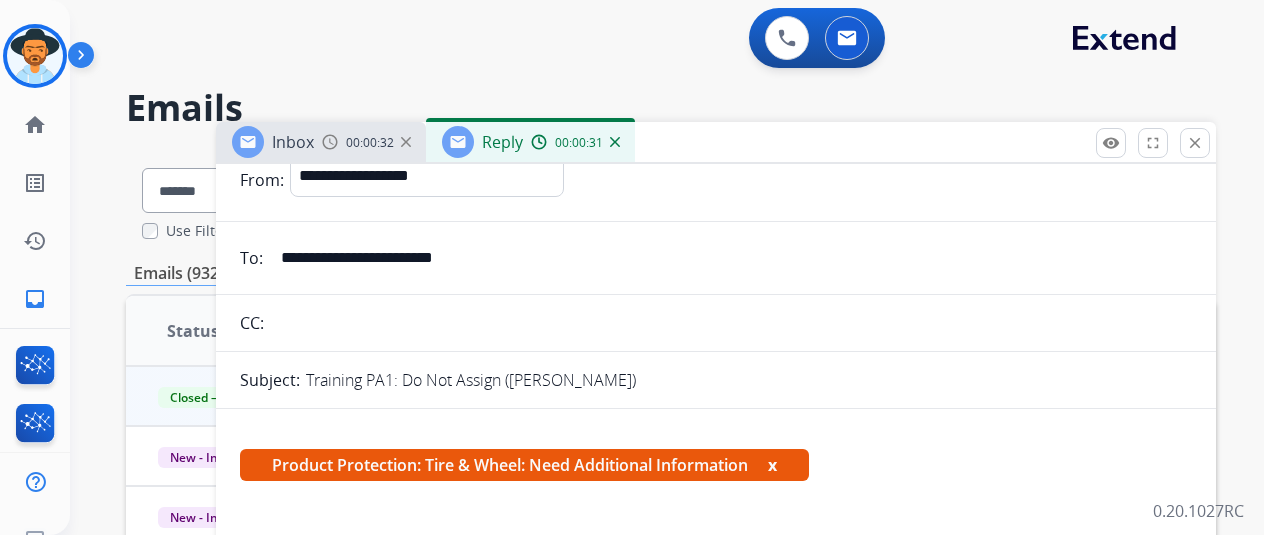 scroll, scrollTop: 100, scrollLeft: 0, axis: vertical 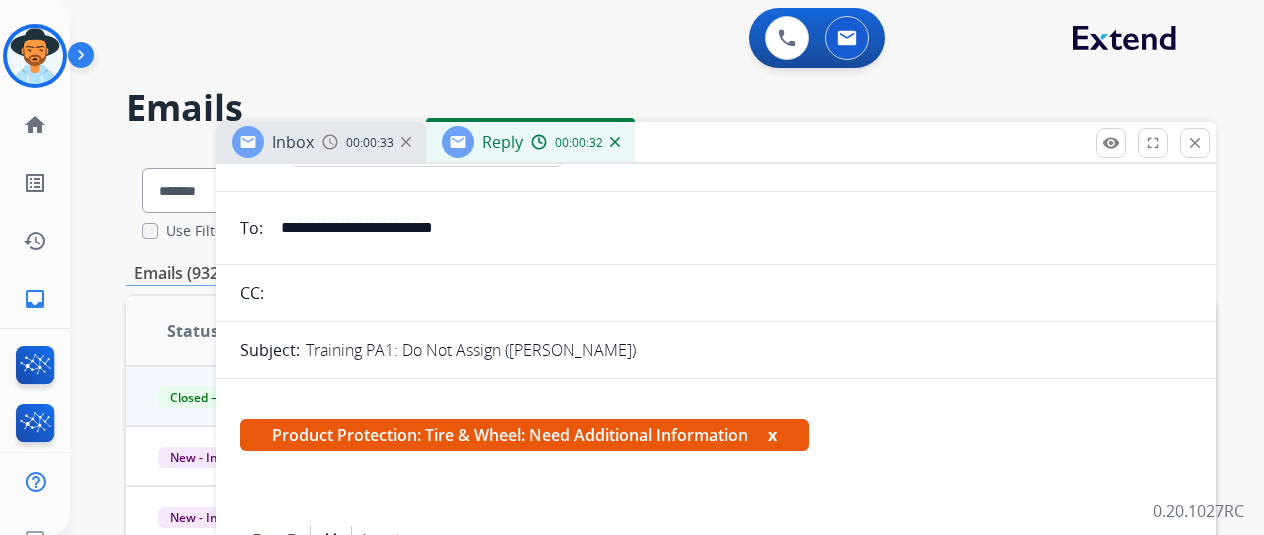 click on "00:00:32" at bounding box center [575, 142] 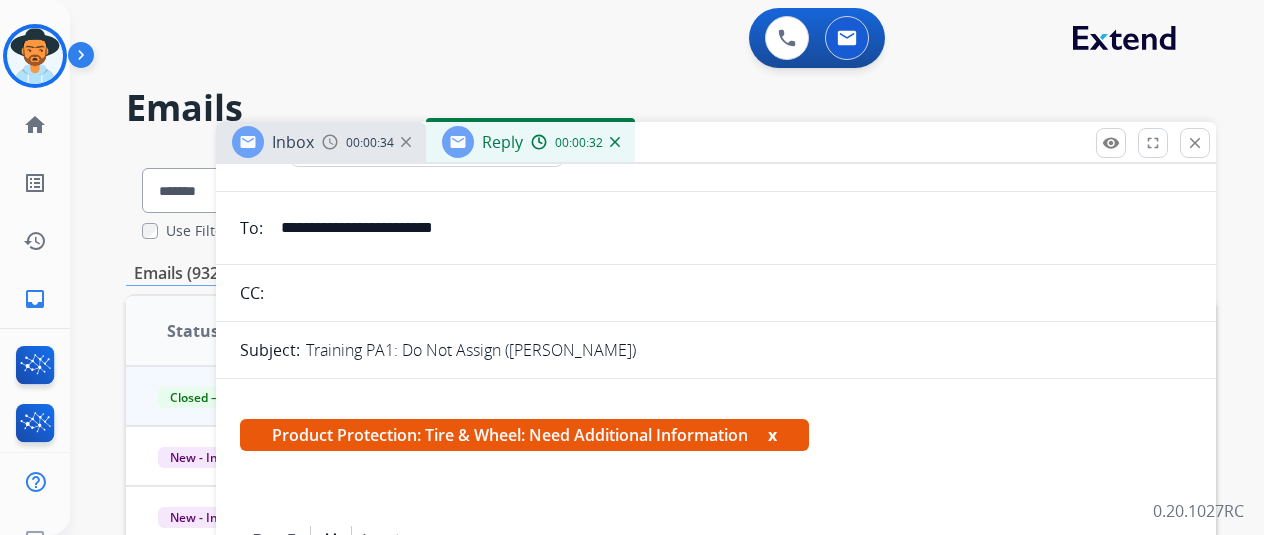 click on "00:00:32" at bounding box center [575, 142] 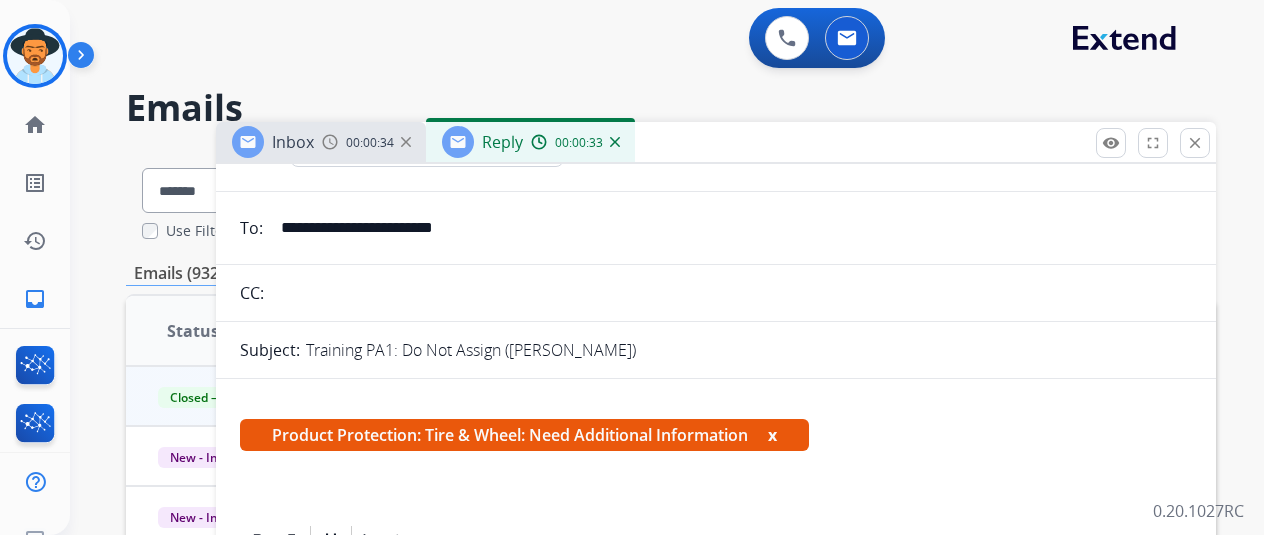 click at bounding box center (615, 142) 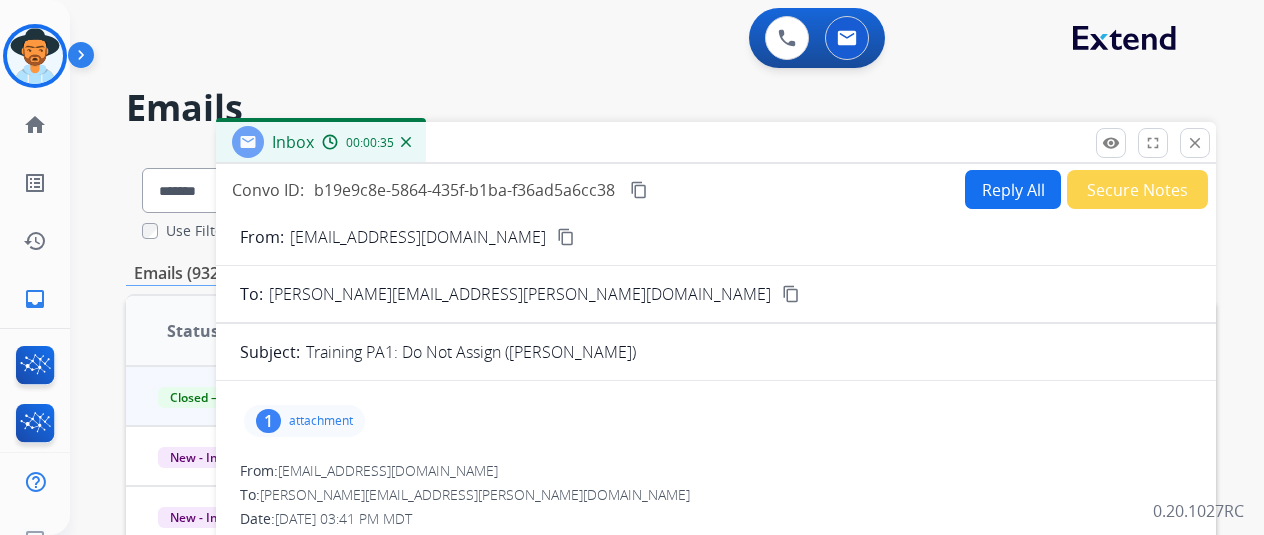 click on "Reply All" at bounding box center (1013, 189) 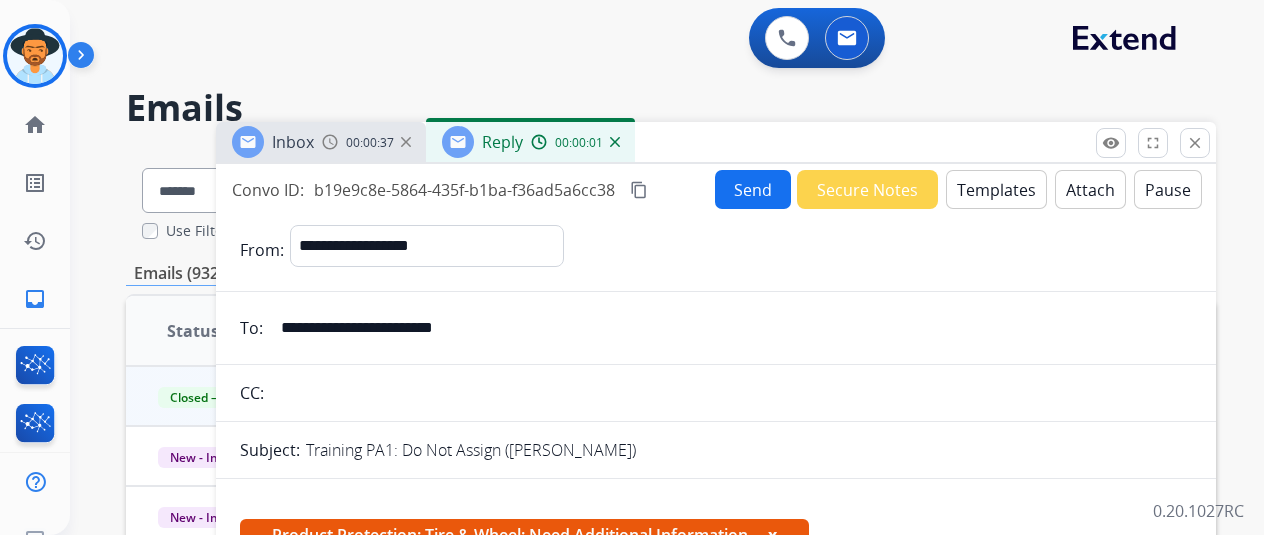 click on "Templates" at bounding box center [996, 189] 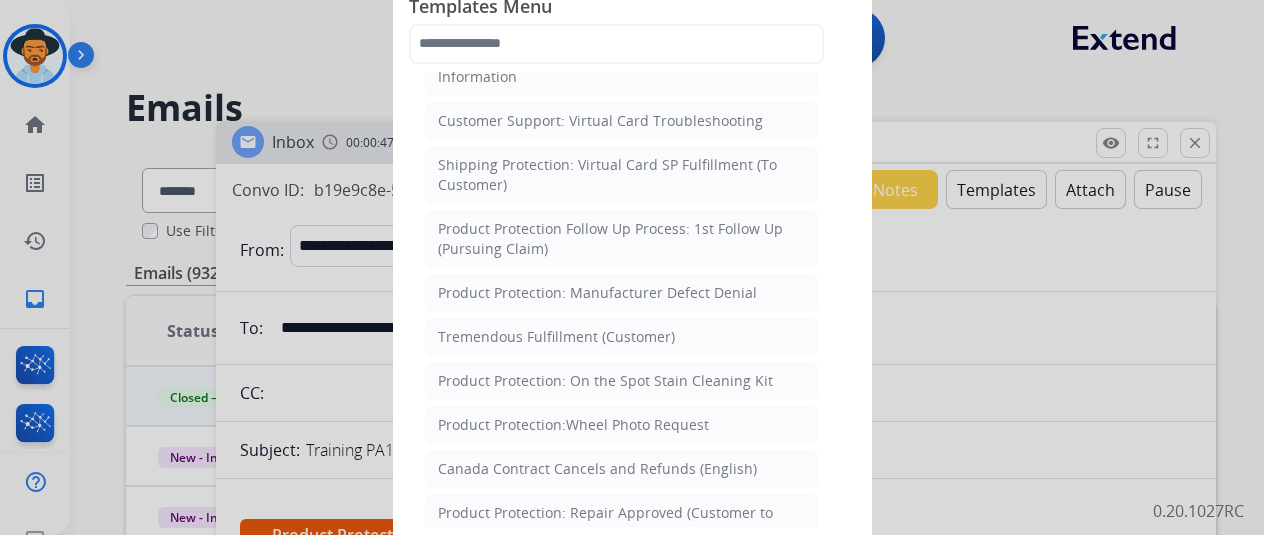 scroll, scrollTop: 616, scrollLeft: 0, axis: vertical 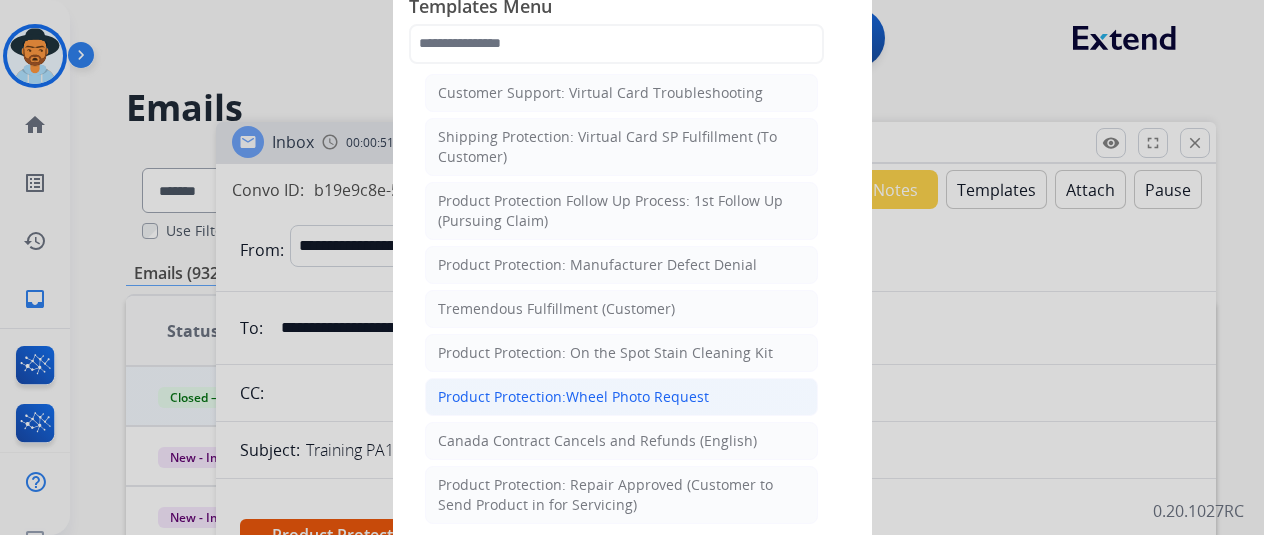 click on "Product Protection:Wheel Photo Request" 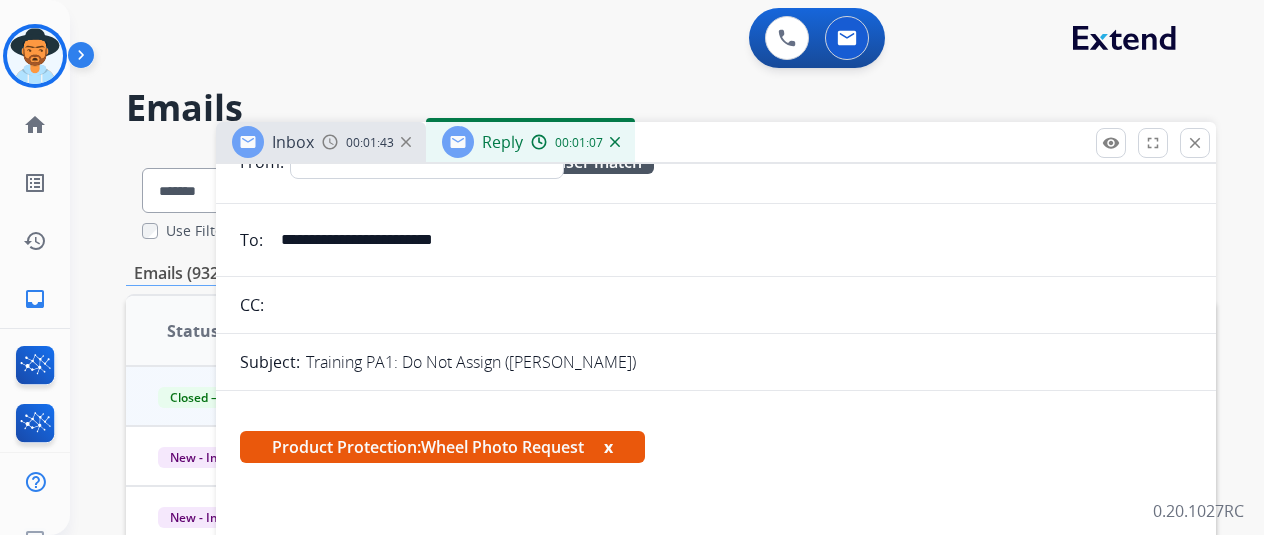 scroll, scrollTop: 0, scrollLeft: 0, axis: both 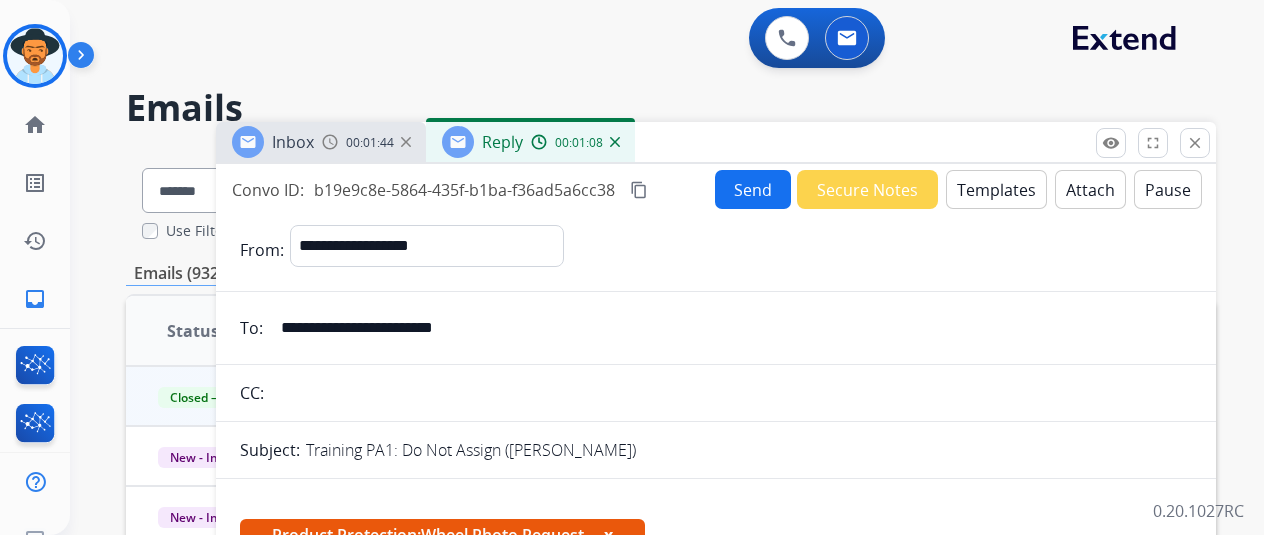 click on "Templates" at bounding box center (996, 189) 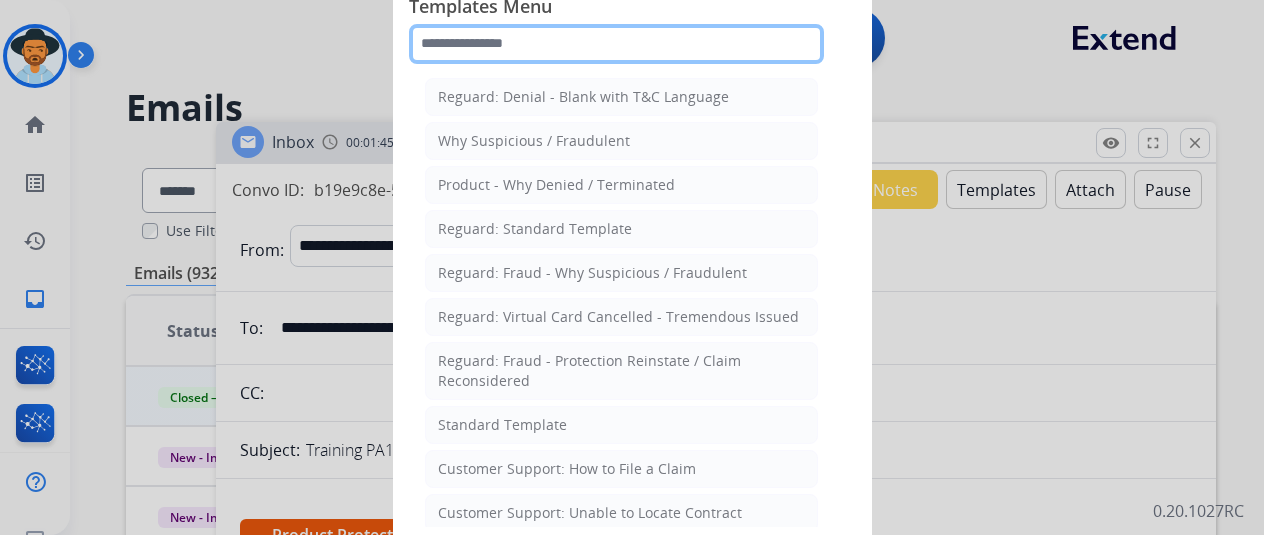 click 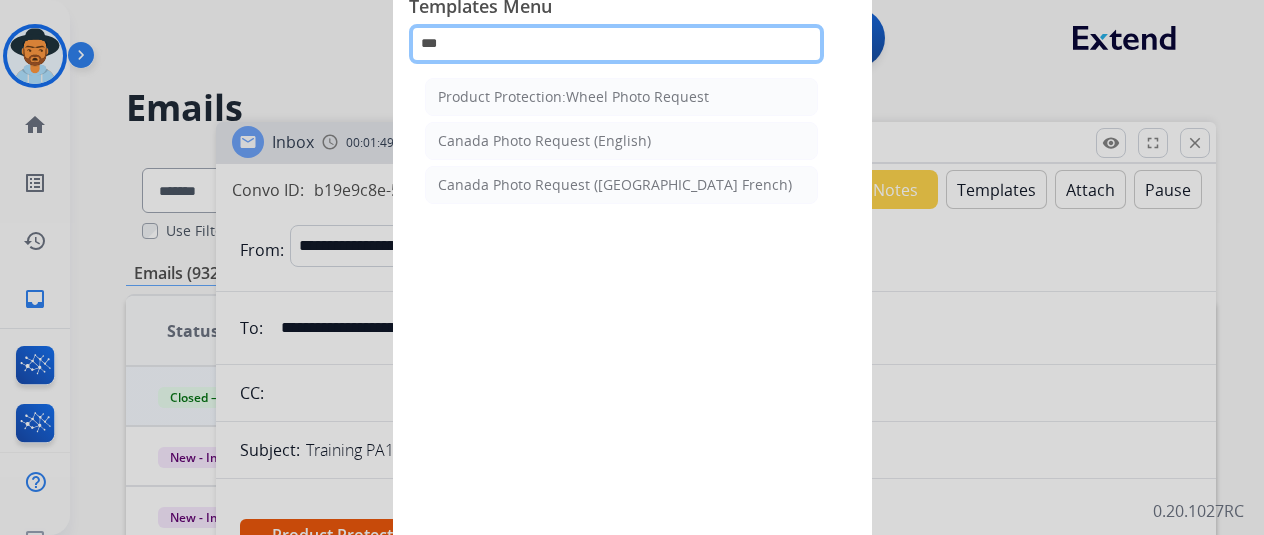 type on "***" 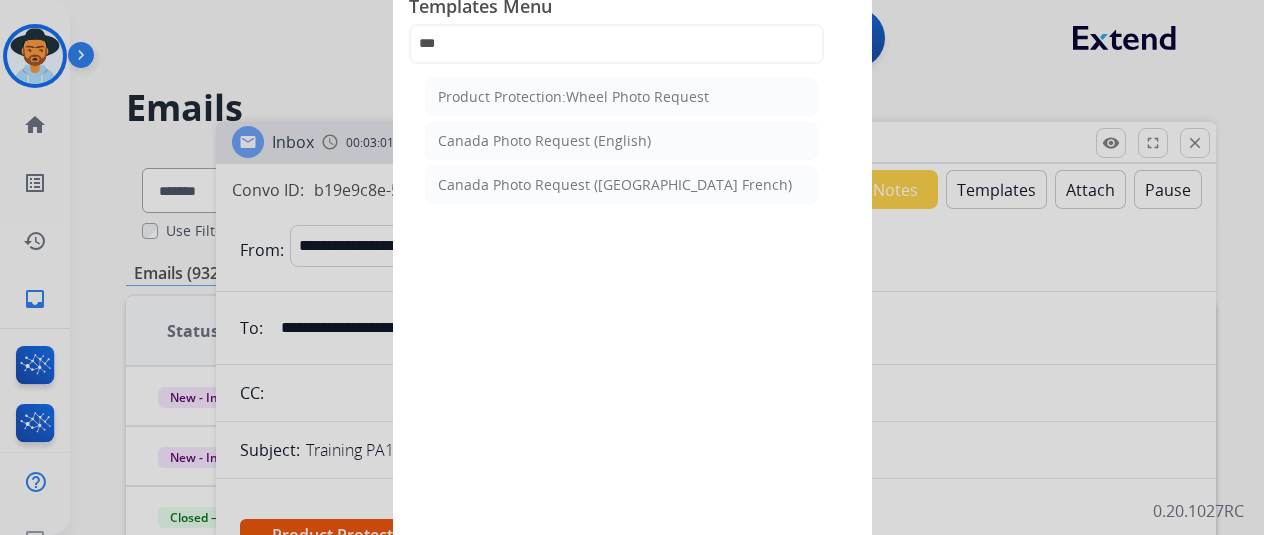 click 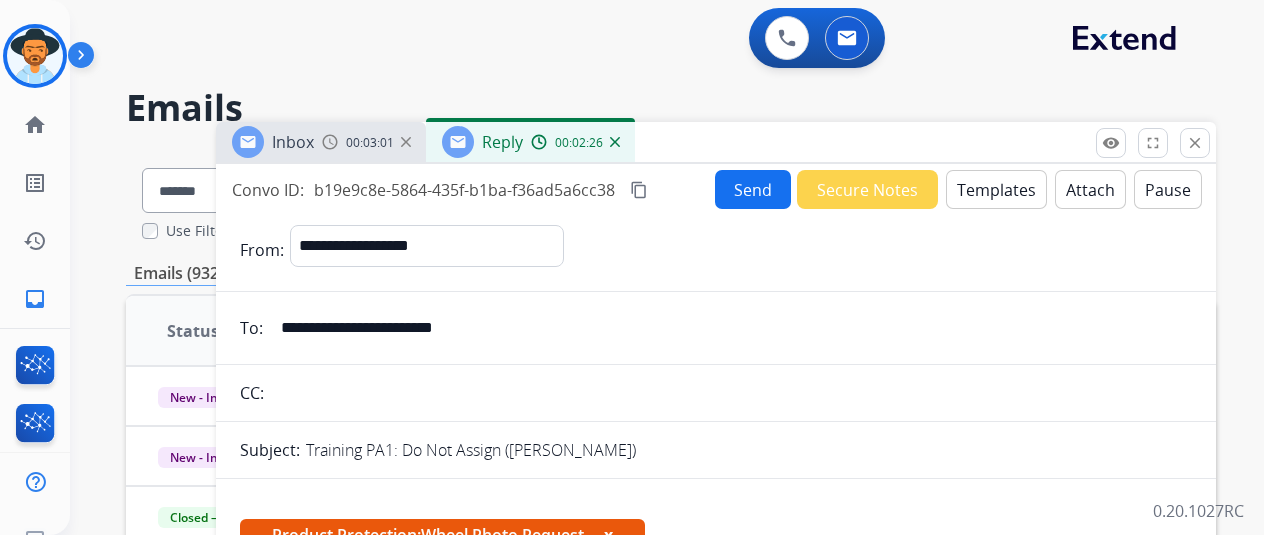 click at bounding box center (35, 56) 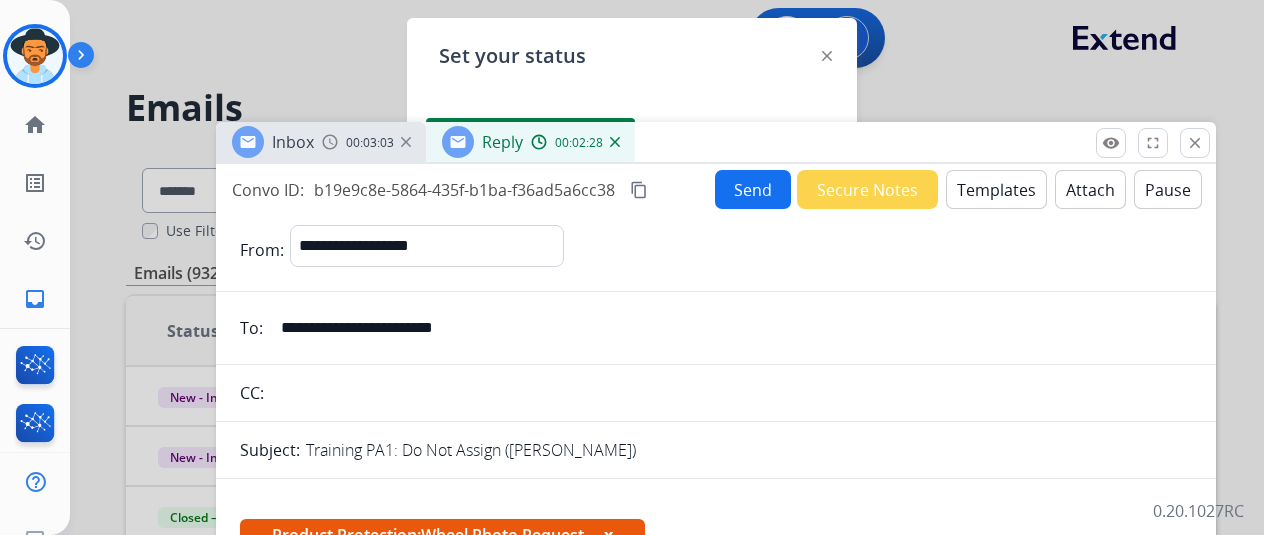 scroll, scrollTop: 6, scrollLeft: 0, axis: vertical 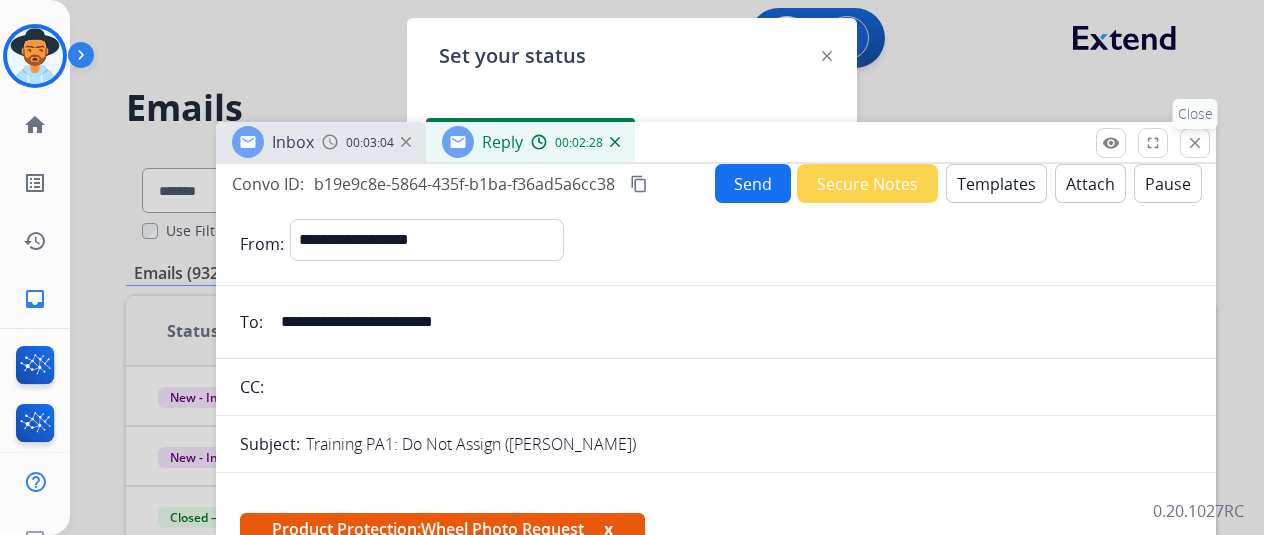 click on "close Close" at bounding box center (1195, 143) 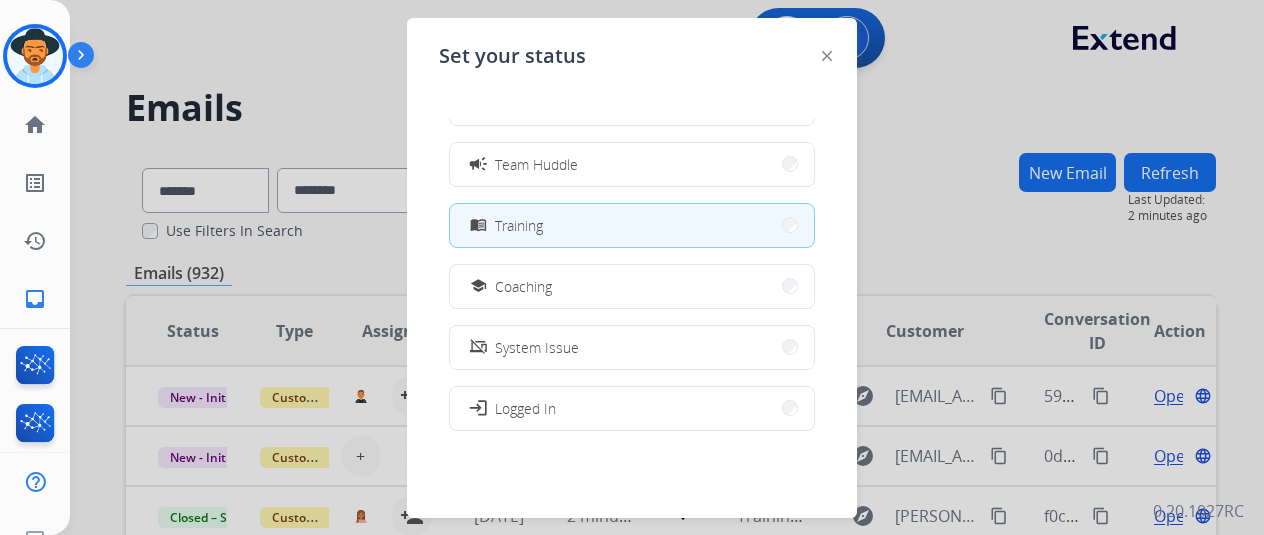 scroll, scrollTop: 300, scrollLeft: 0, axis: vertical 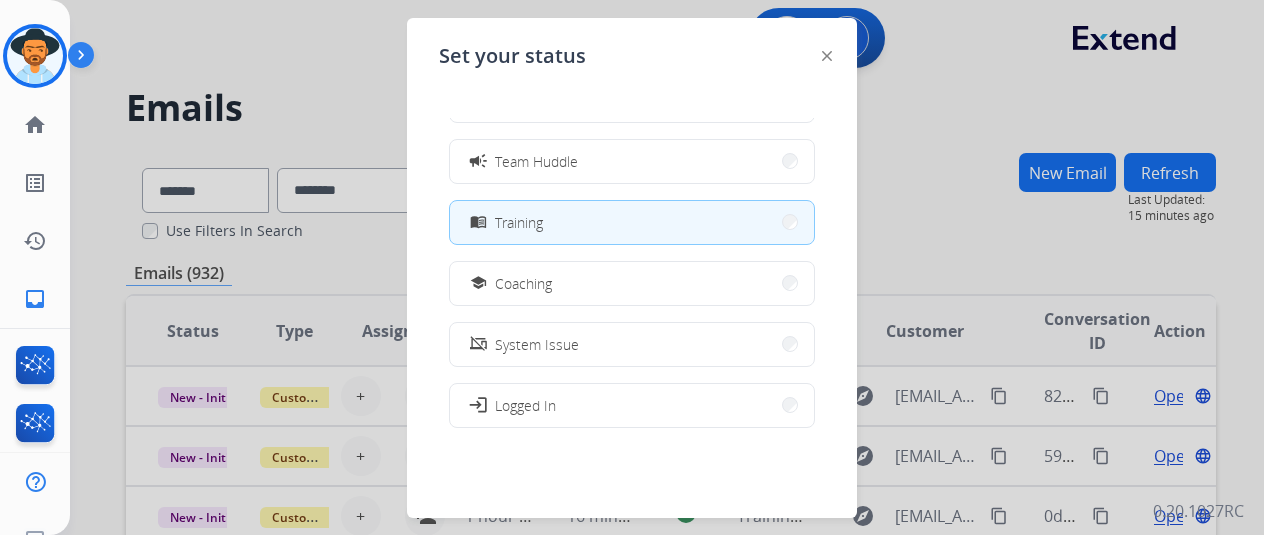 click 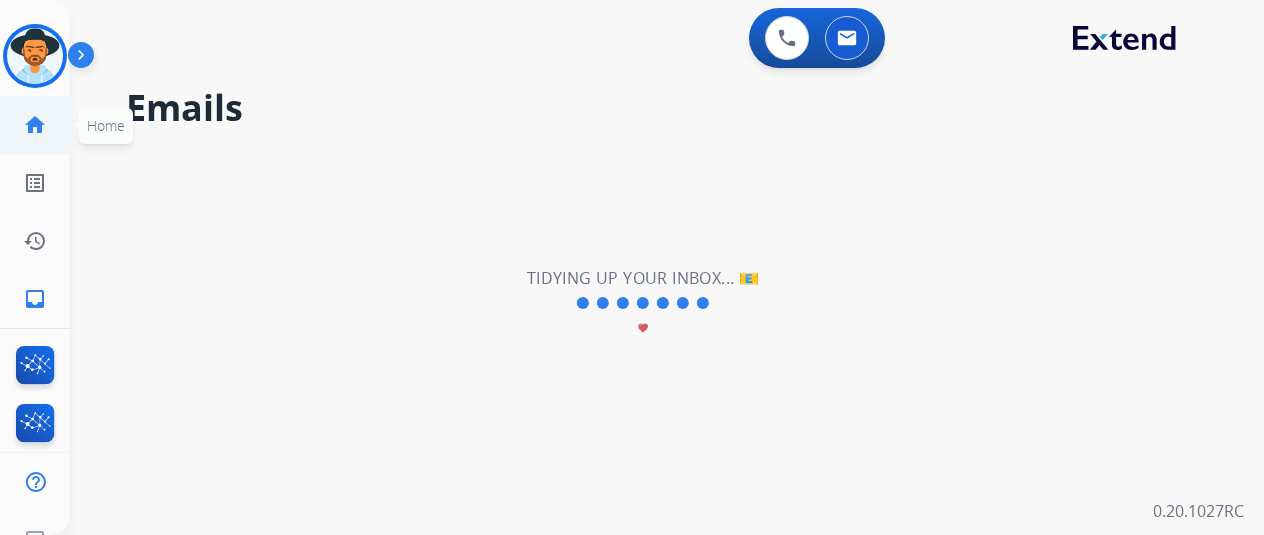 click on "home  Home" 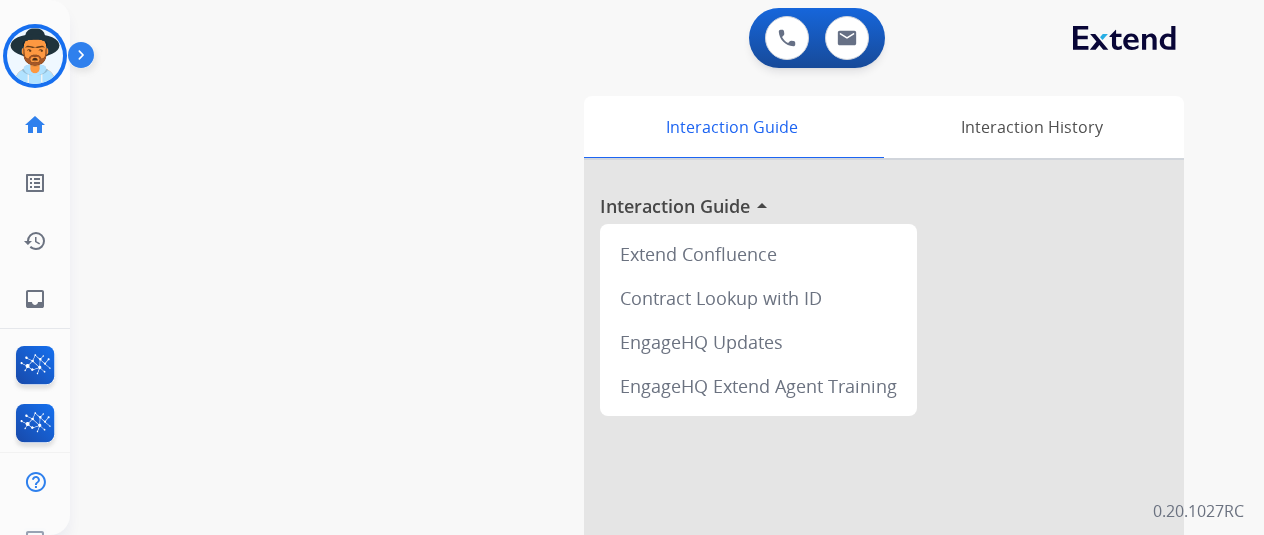 click on "0  Voice Interactions  0  Email Interactions" at bounding box center [643, 40] 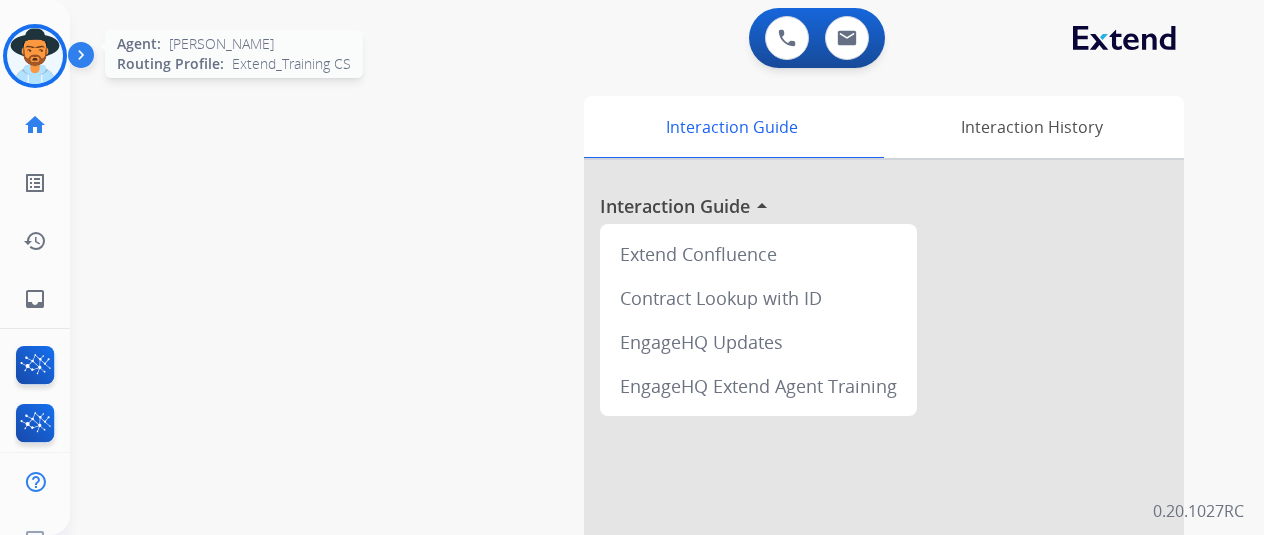 click at bounding box center (35, 56) 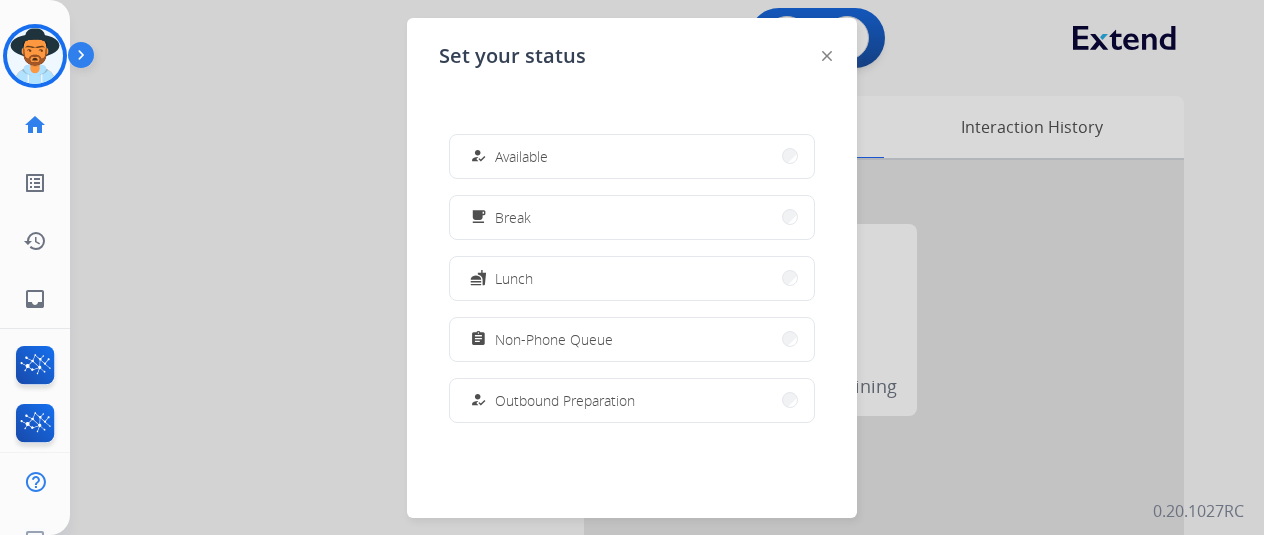 click on "Set your status how_to_reg Available free_breakfast Break fastfood Lunch assignment Non-Phone Queue how_to_reg Outbound Preparation campaign Team Huddle menu_book Training school Coaching phonelink_off System Issue login Logged In work_off Offline" 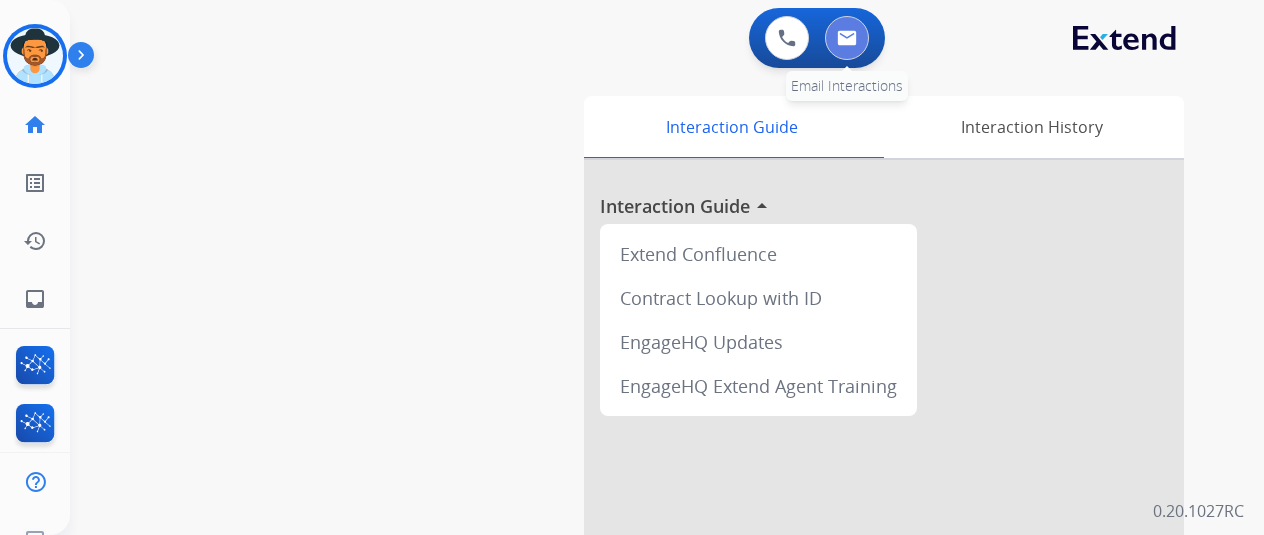 click at bounding box center [847, 38] 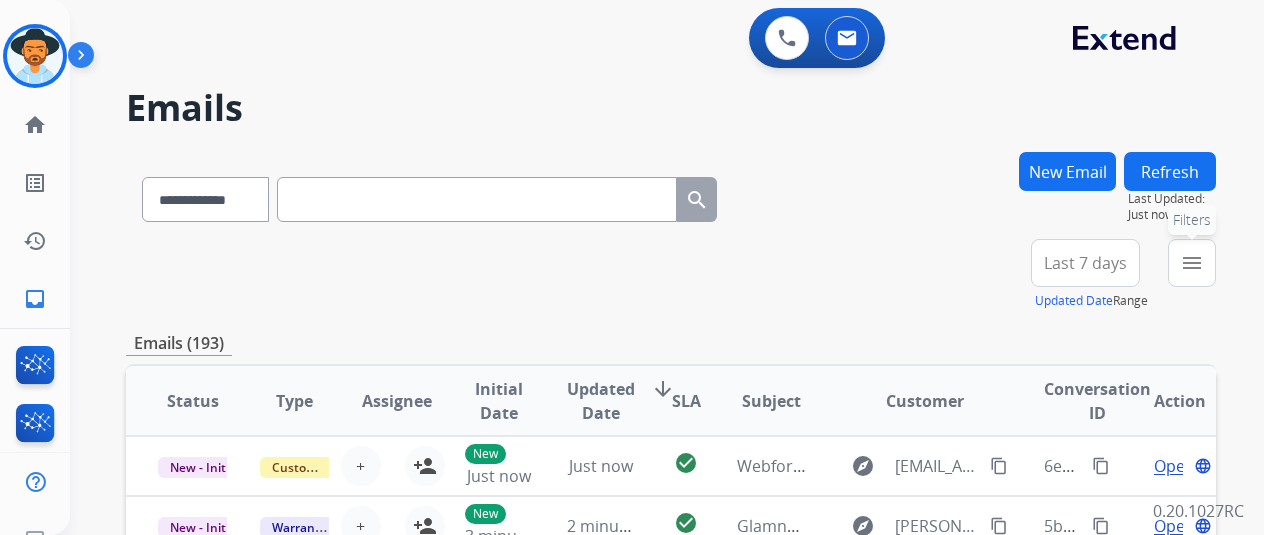 click on "menu  Filters" at bounding box center (1192, 263) 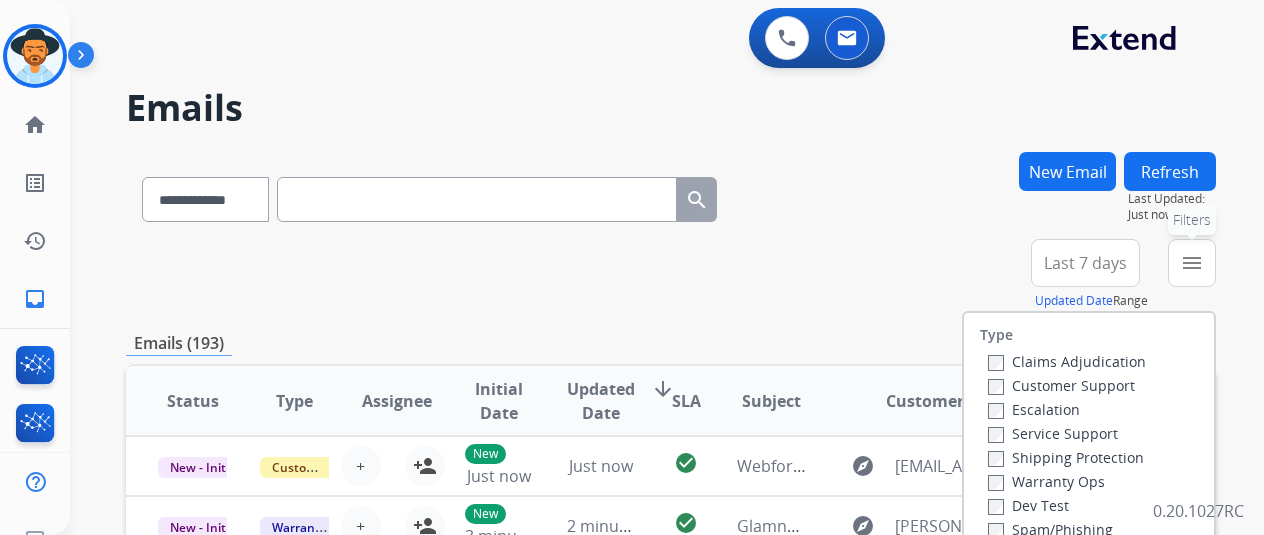 scroll, scrollTop: 200, scrollLeft: 0, axis: vertical 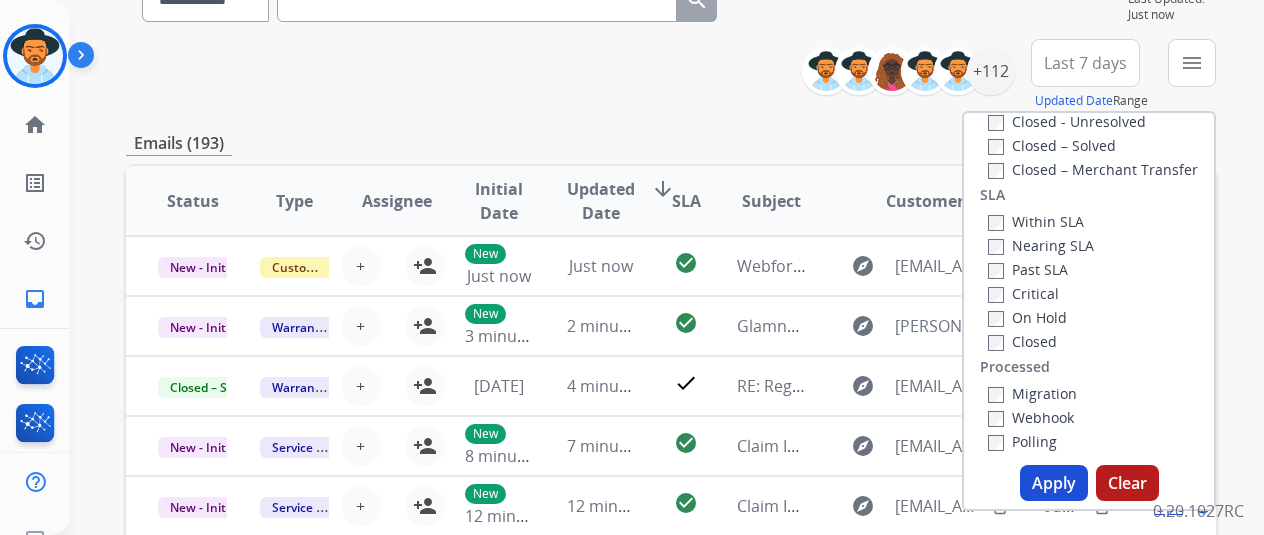 click on "Past SLA" at bounding box center (1028, 269) 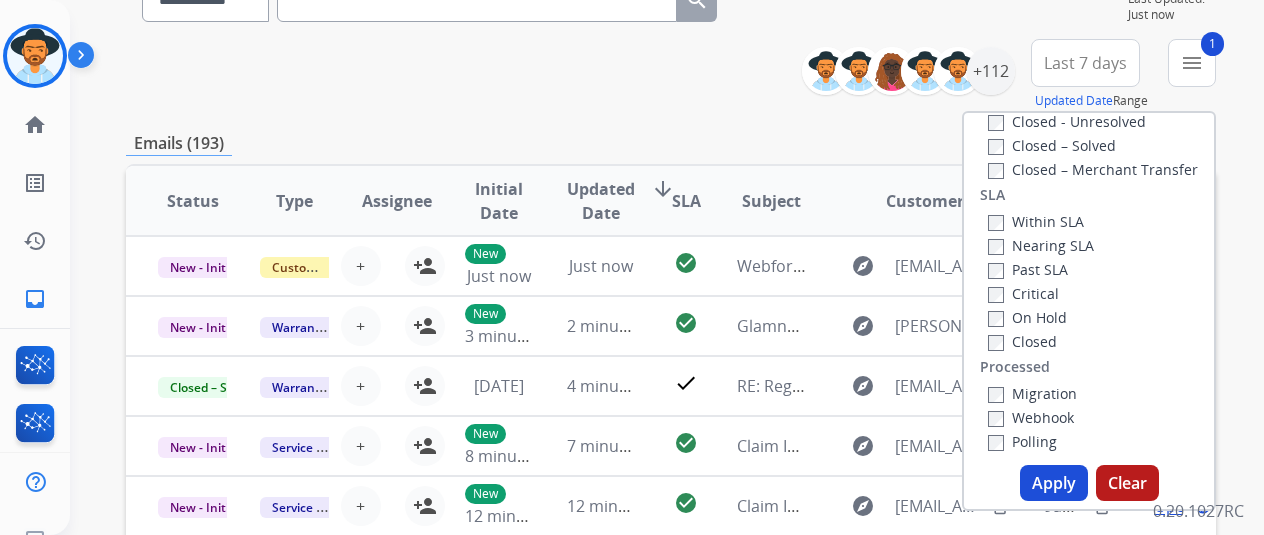 click on "Apply" at bounding box center [1054, 483] 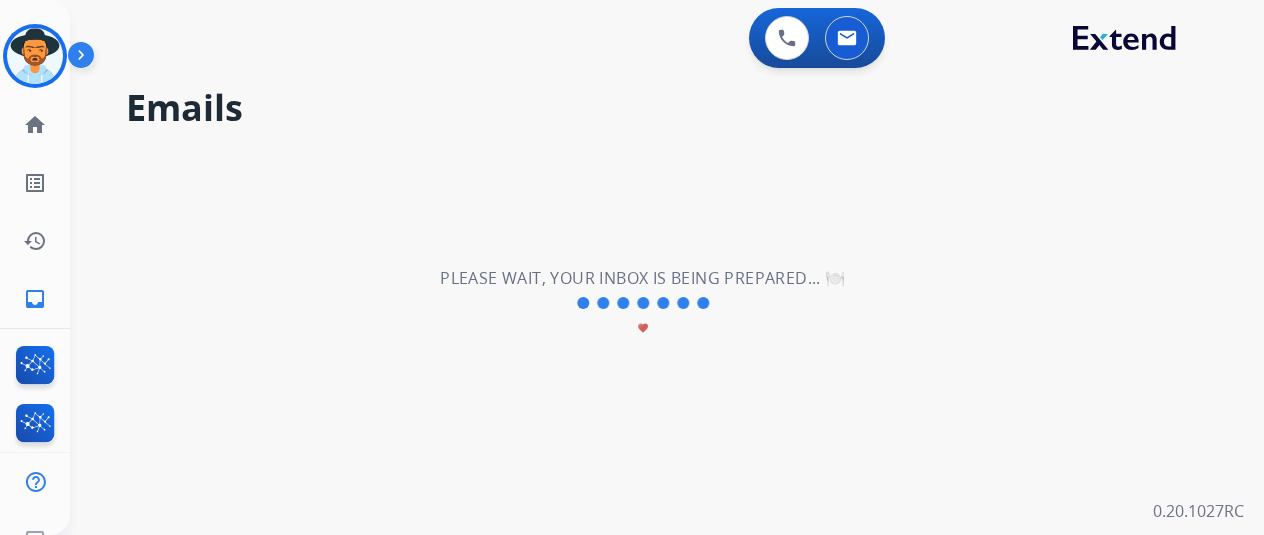 scroll, scrollTop: 0, scrollLeft: 0, axis: both 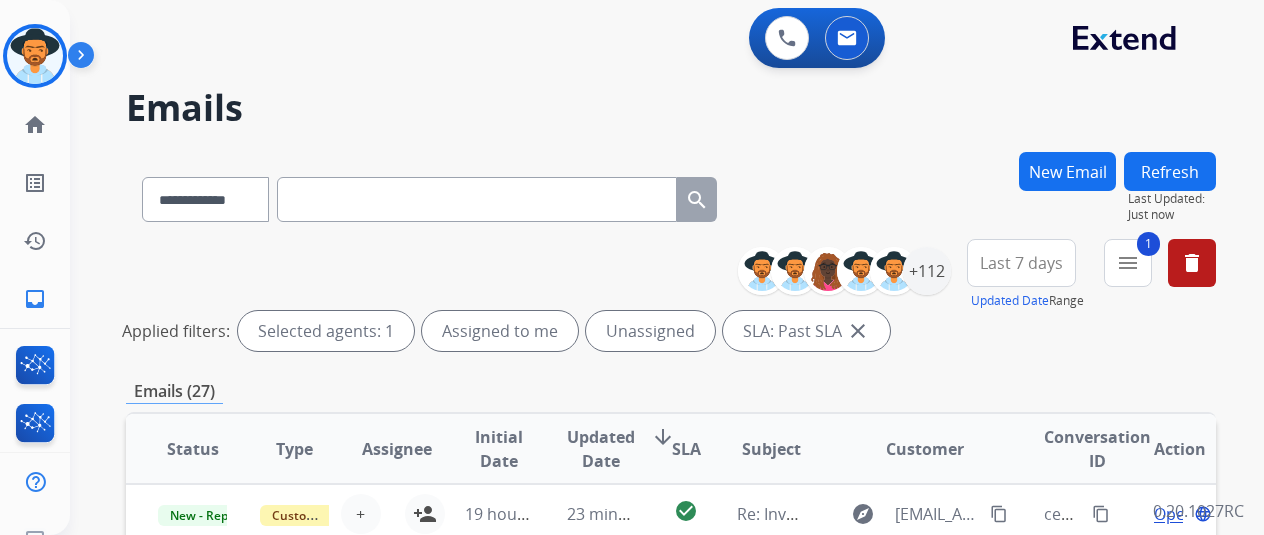 click on "Last 7 days" at bounding box center (1021, 263) 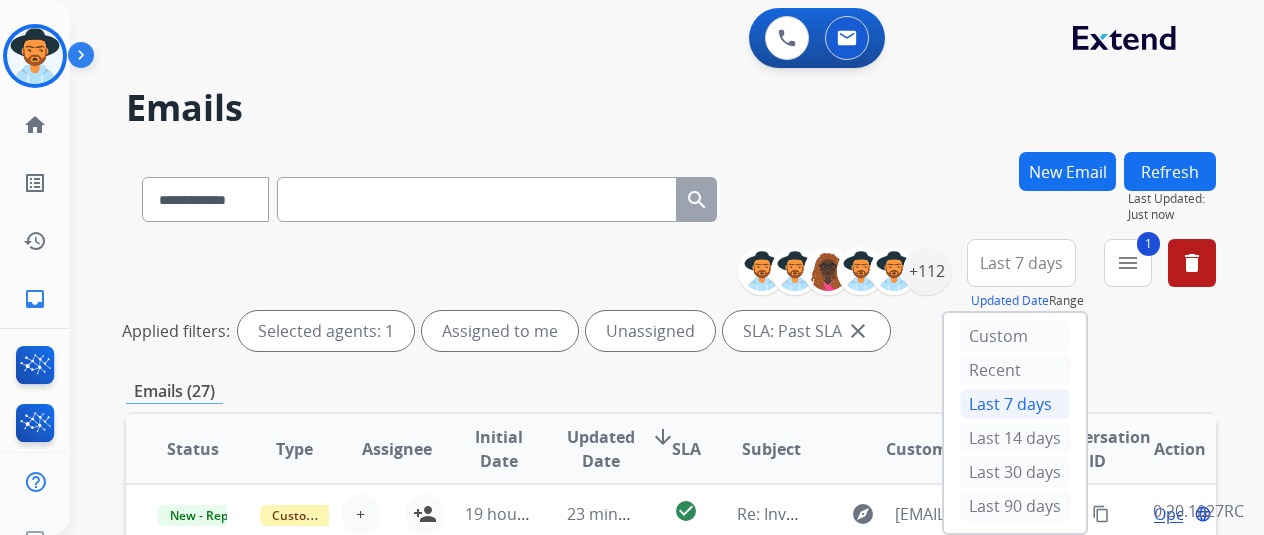 click on "Last 7 days" at bounding box center [1021, 263] 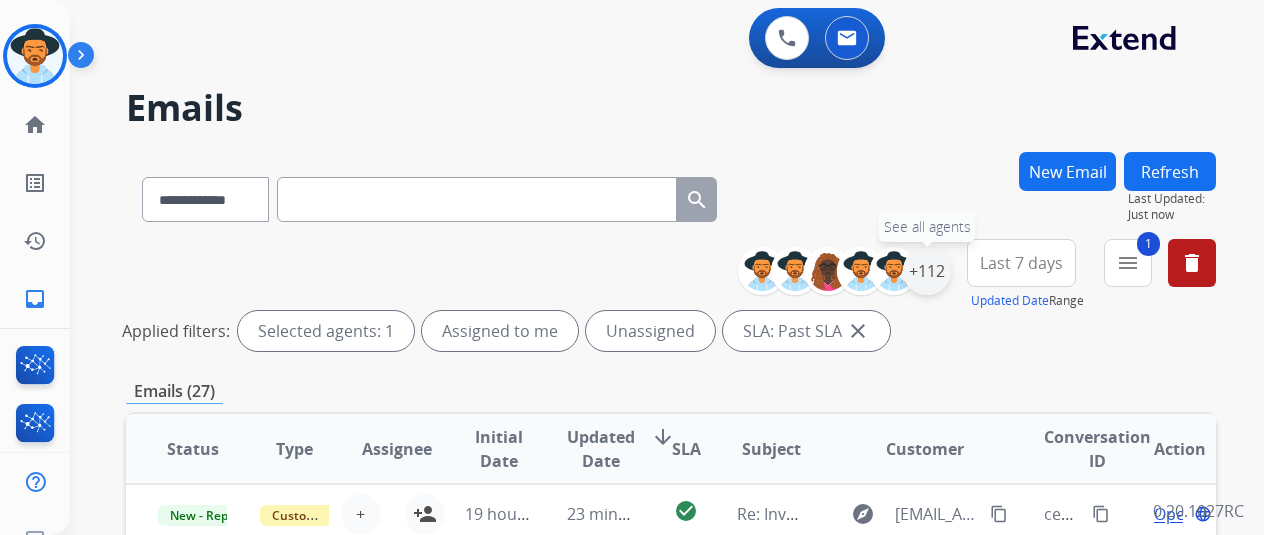 click on "+112" at bounding box center (927, 271) 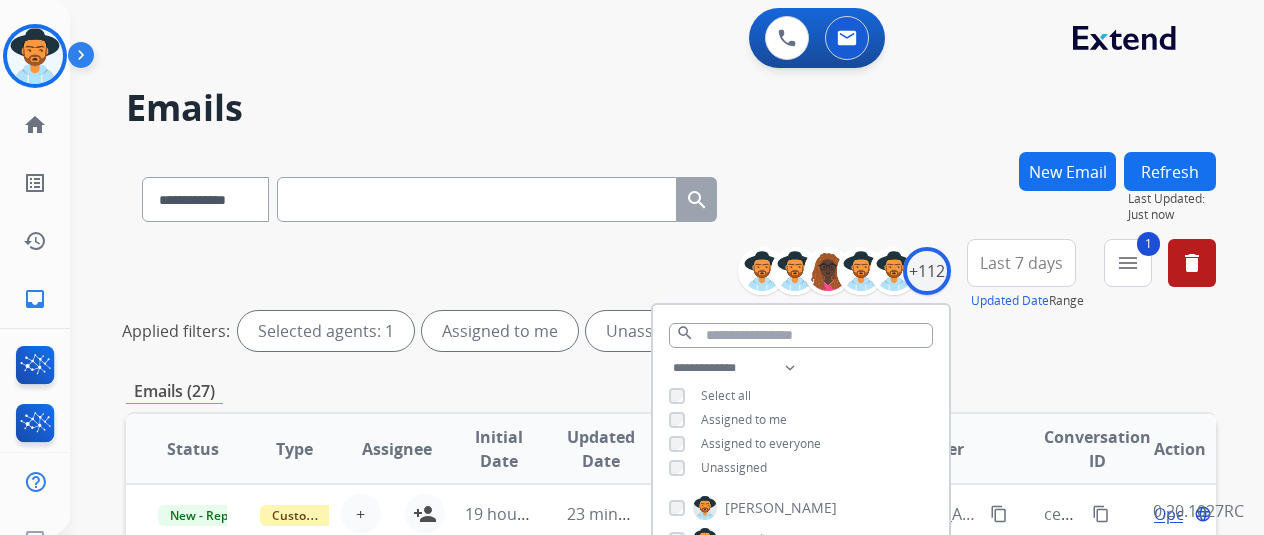 scroll, scrollTop: 200, scrollLeft: 0, axis: vertical 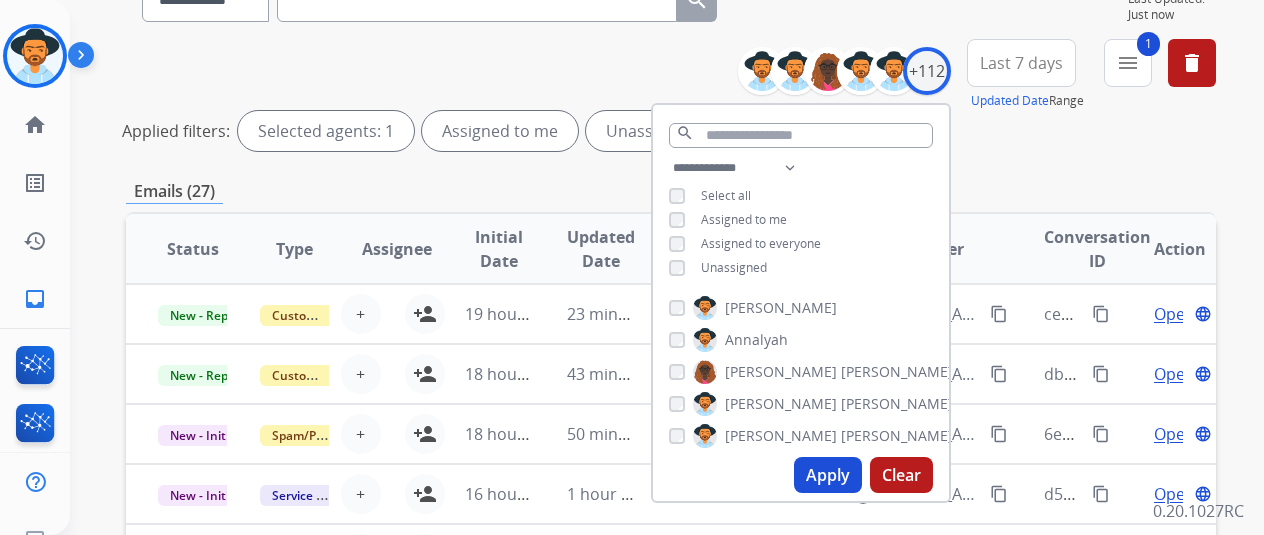 click on "Clear" at bounding box center (901, 475) 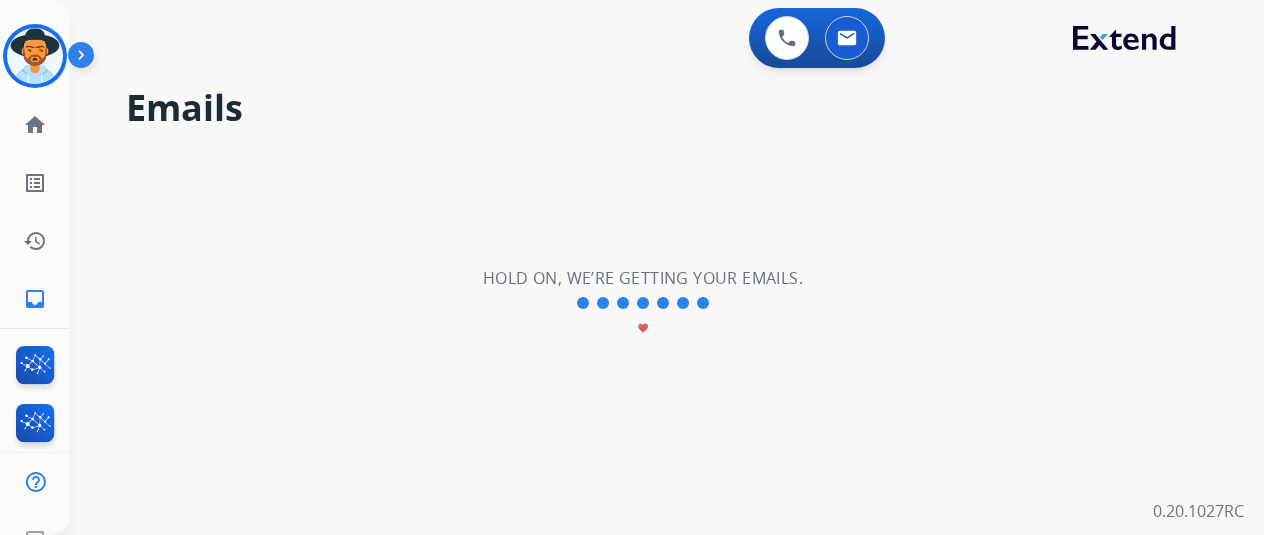 scroll, scrollTop: 0, scrollLeft: 0, axis: both 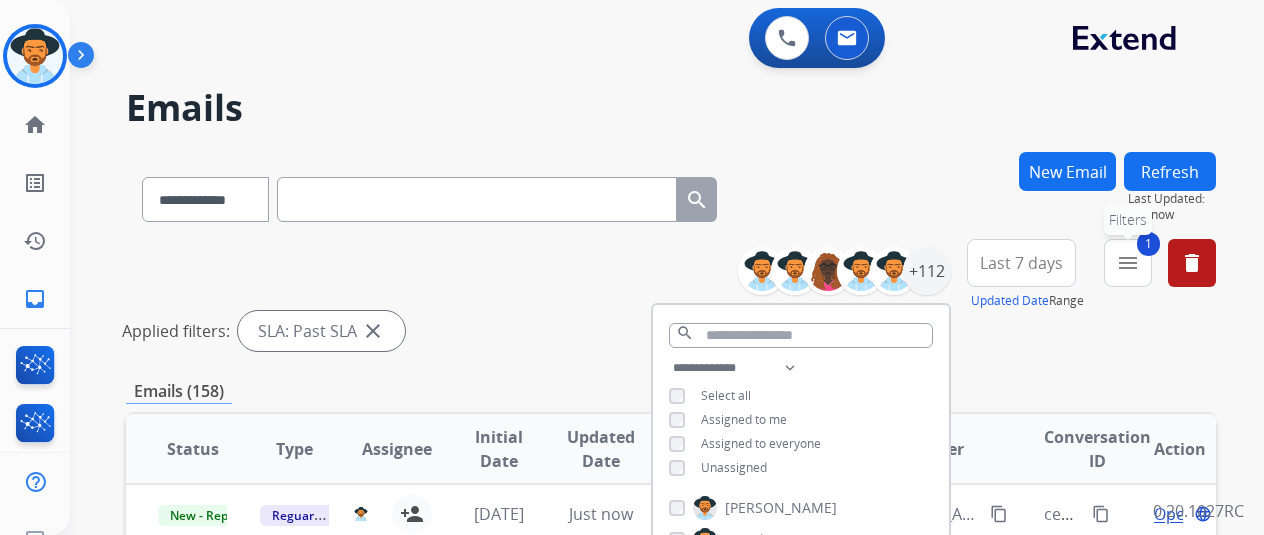 click on "1 menu  Filters" at bounding box center [1128, 263] 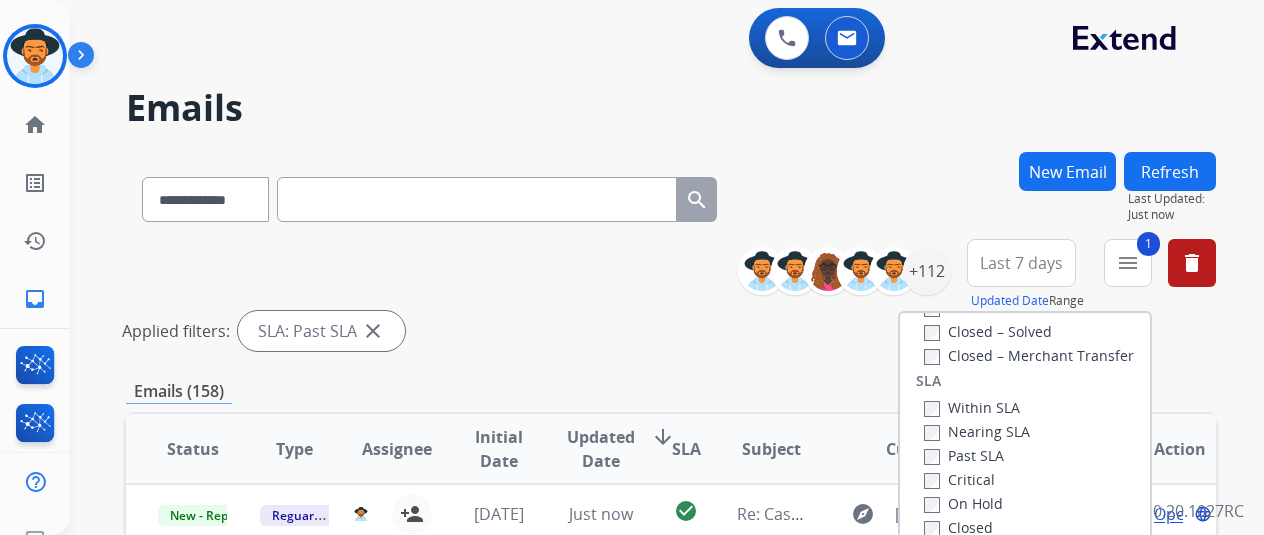 scroll, scrollTop: 528, scrollLeft: 0, axis: vertical 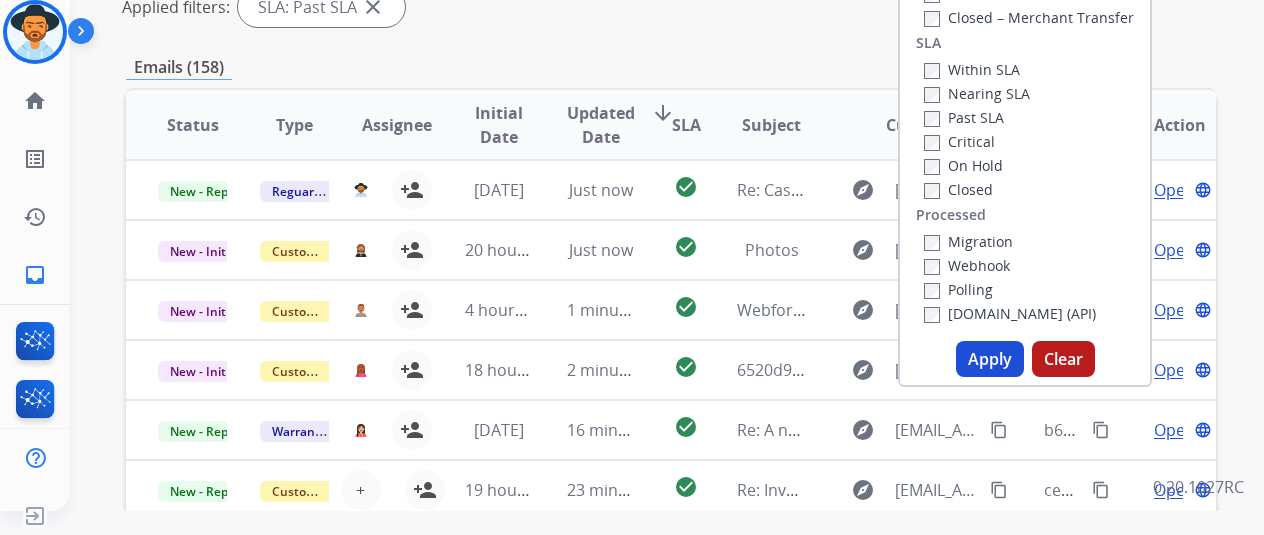 click on "Clear" at bounding box center (1063, 359) 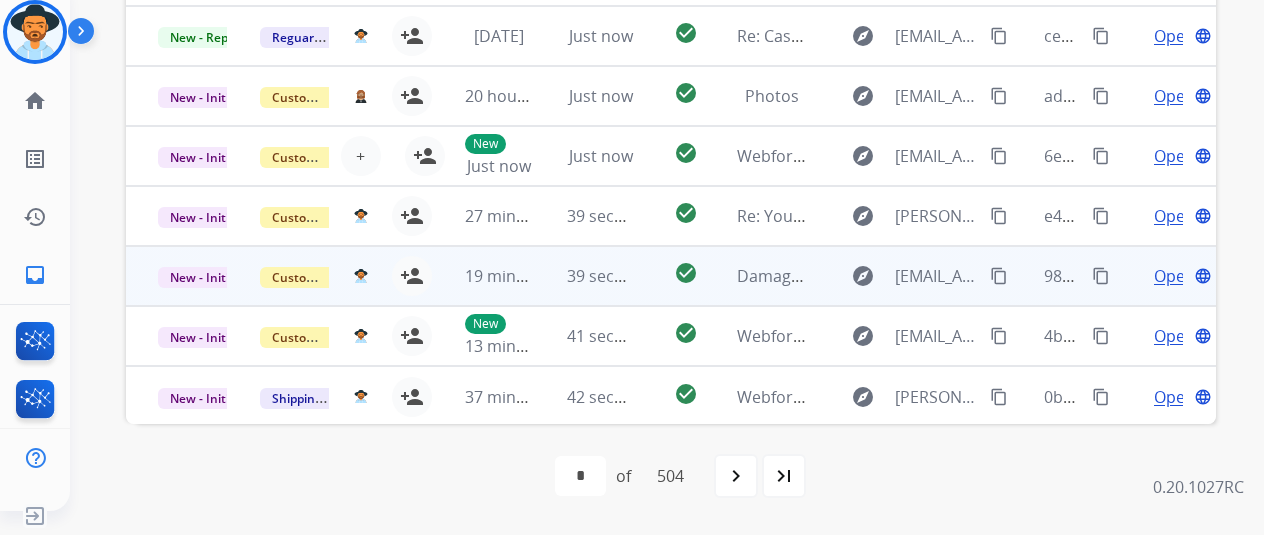 scroll, scrollTop: 0, scrollLeft: 0, axis: both 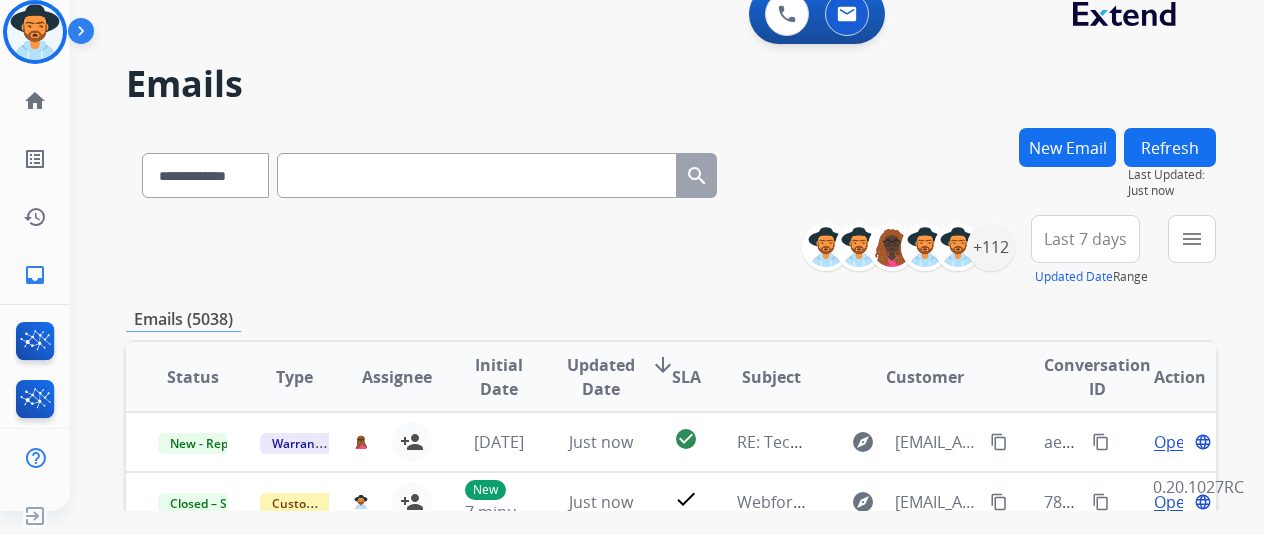 click on "Last 7 days" at bounding box center (1085, 239) 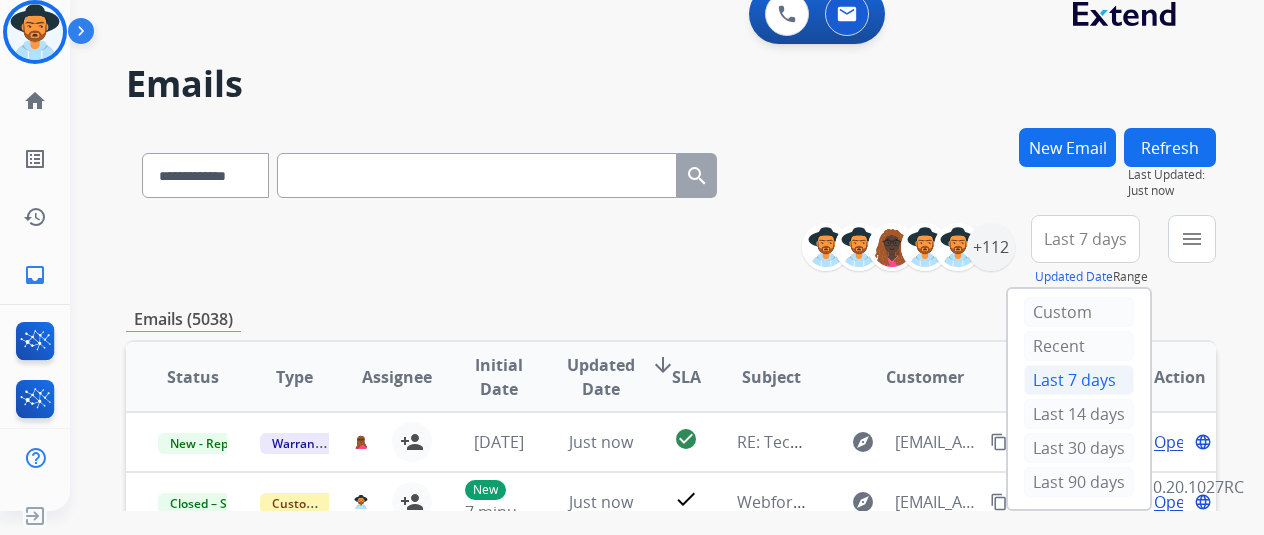 click on "Last 7 days" at bounding box center (1085, 239) 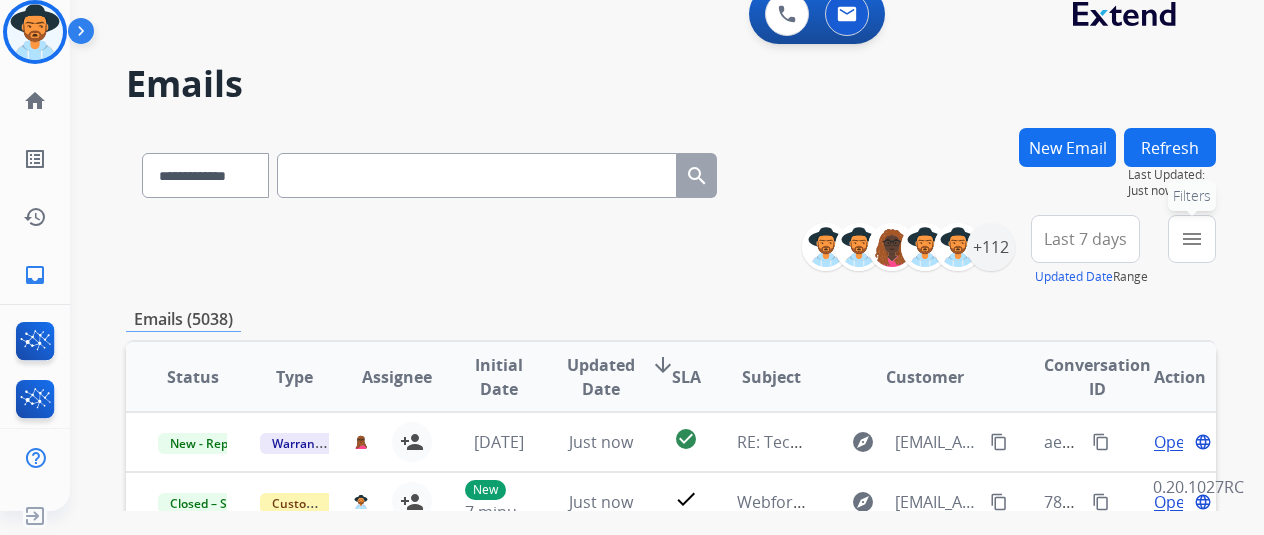 click on "menu  Filters" at bounding box center (1192, 239) 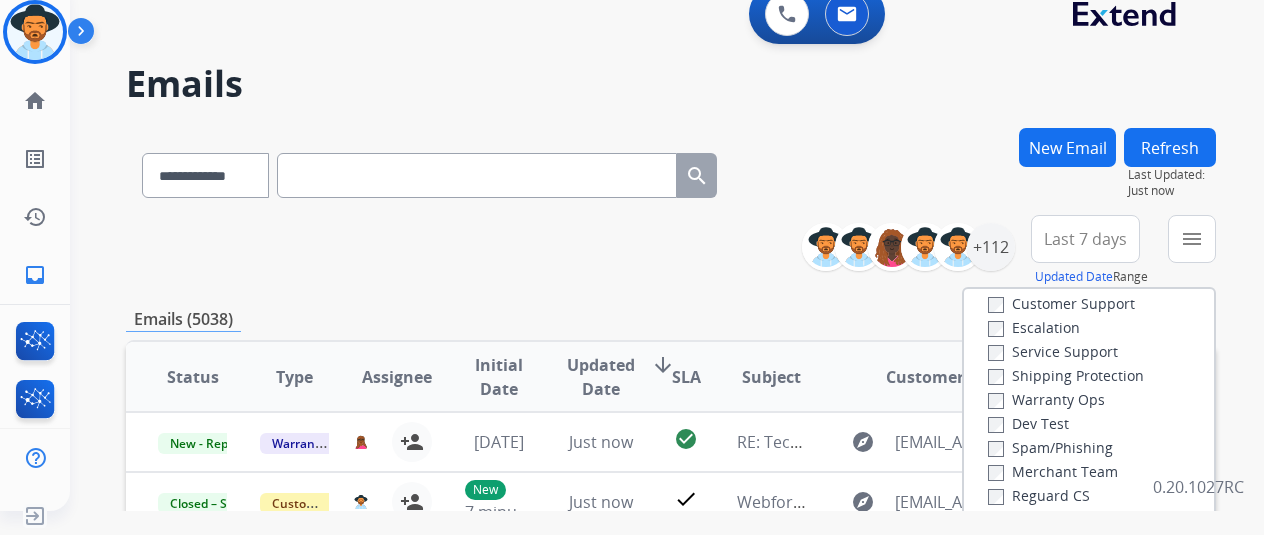 scroll, scrollTop: 0, scrollLeft: 0, axis: both 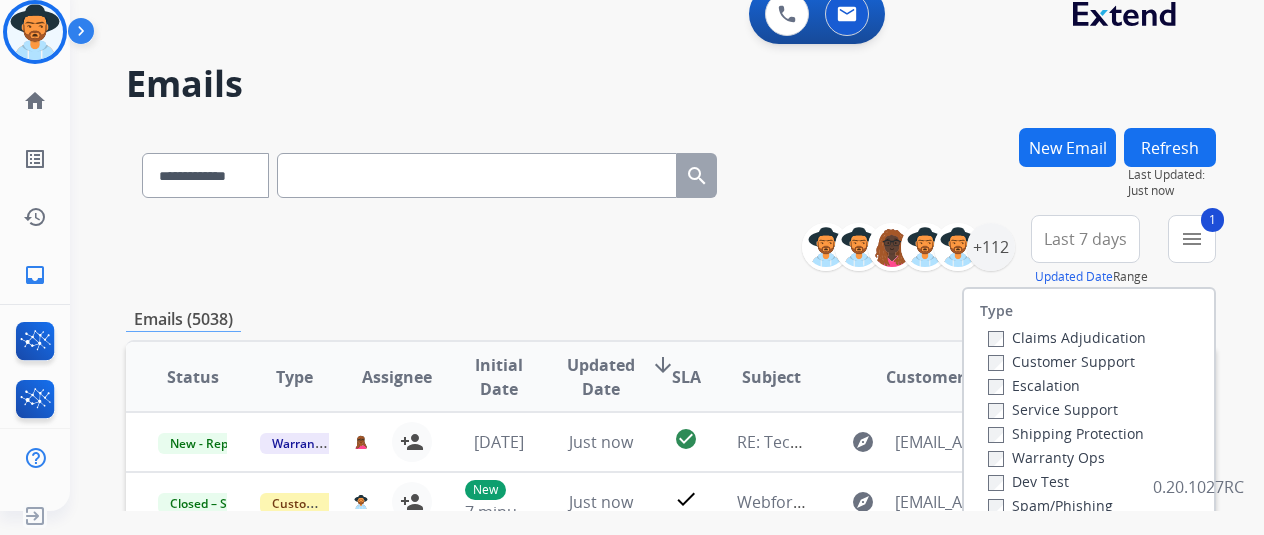 click on "Shipping Protection" at bounding box center (1066, 433) 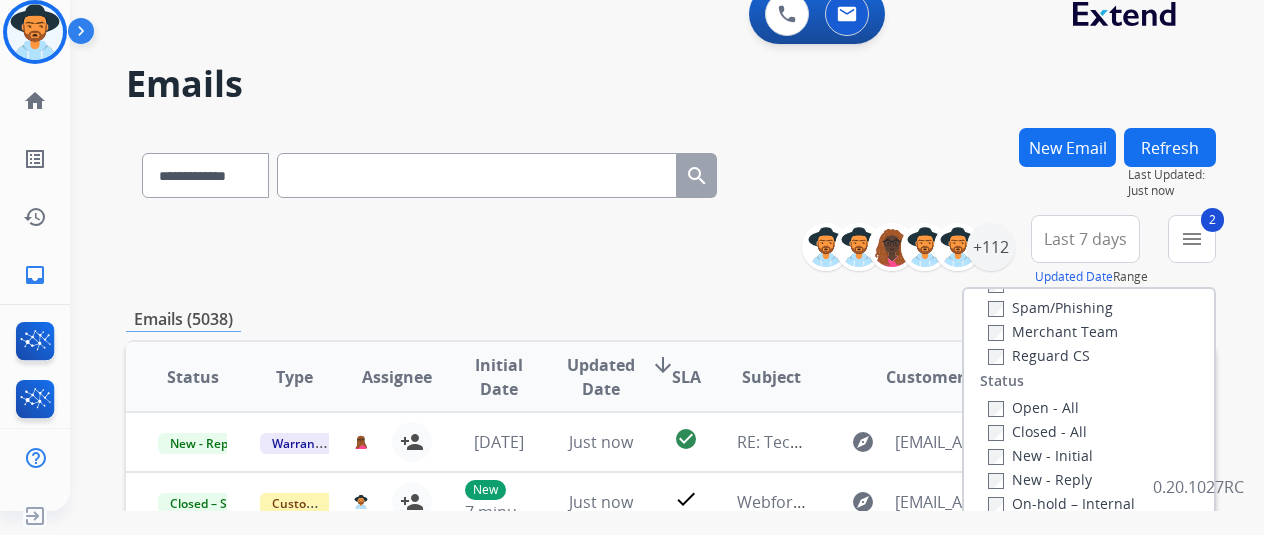 scroll, scrollTop: 200, scrollLeft: 0, axis: vertical 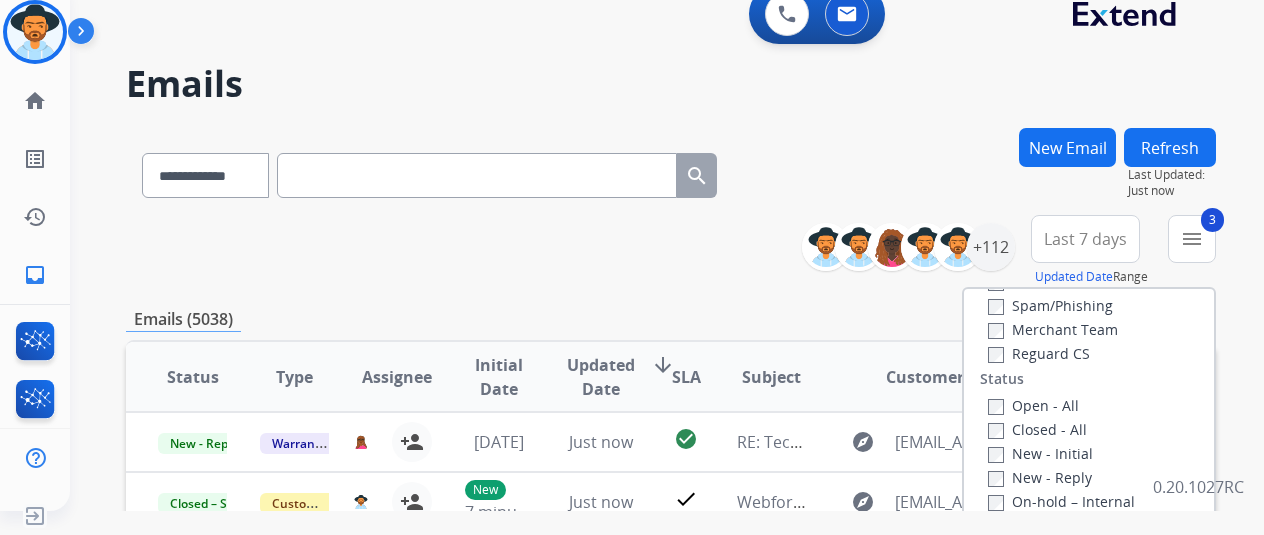 click on "Open - All" at bounding box center (1093, 405) 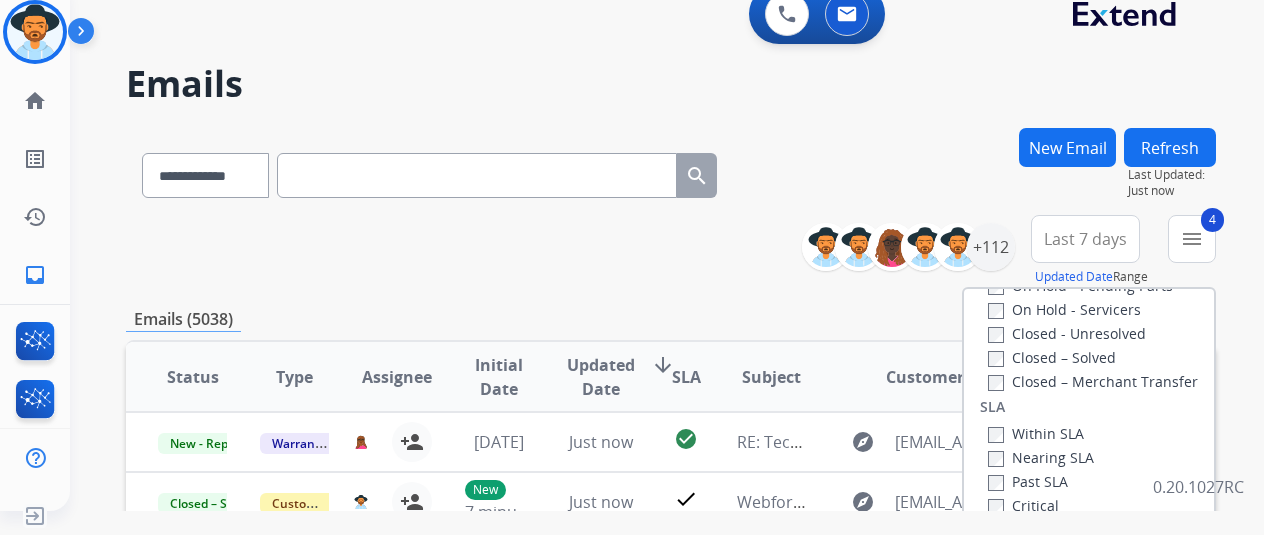 scroll, scrollTop: 528, scrollLeft: 0, axis: vertical 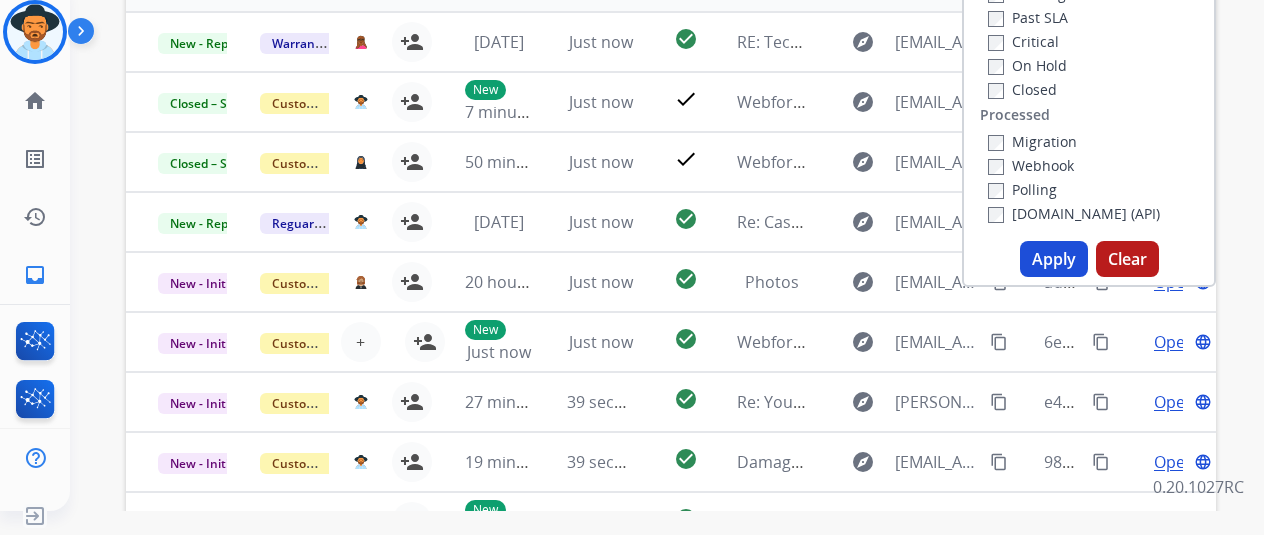click on "Apply" at bounding box center (1054, 259) 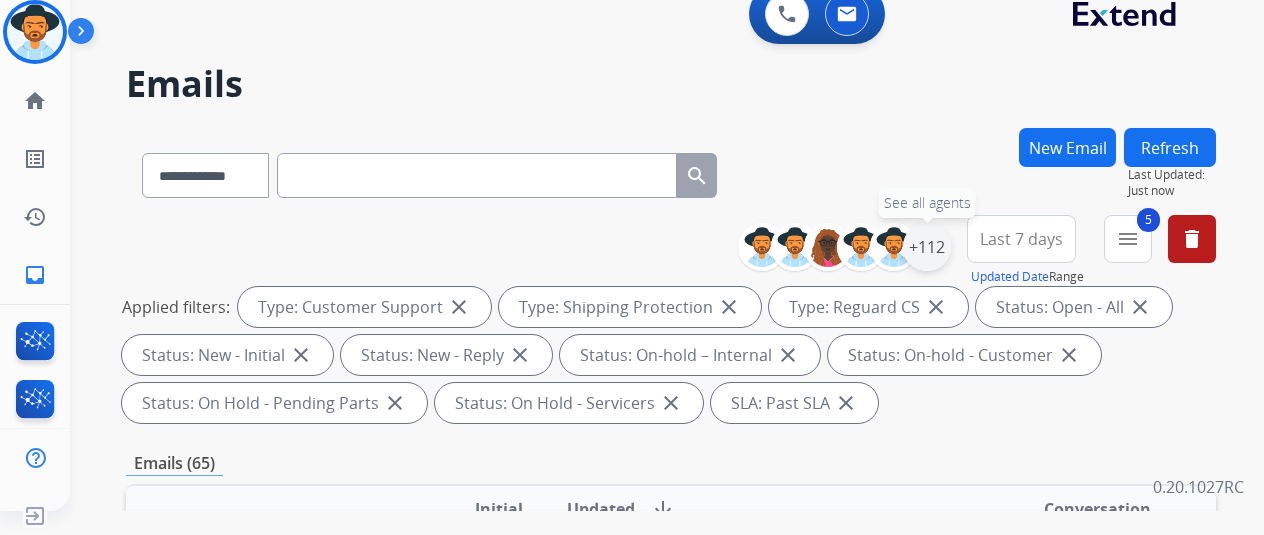 click on "+112" at bounding box center (927, 247) 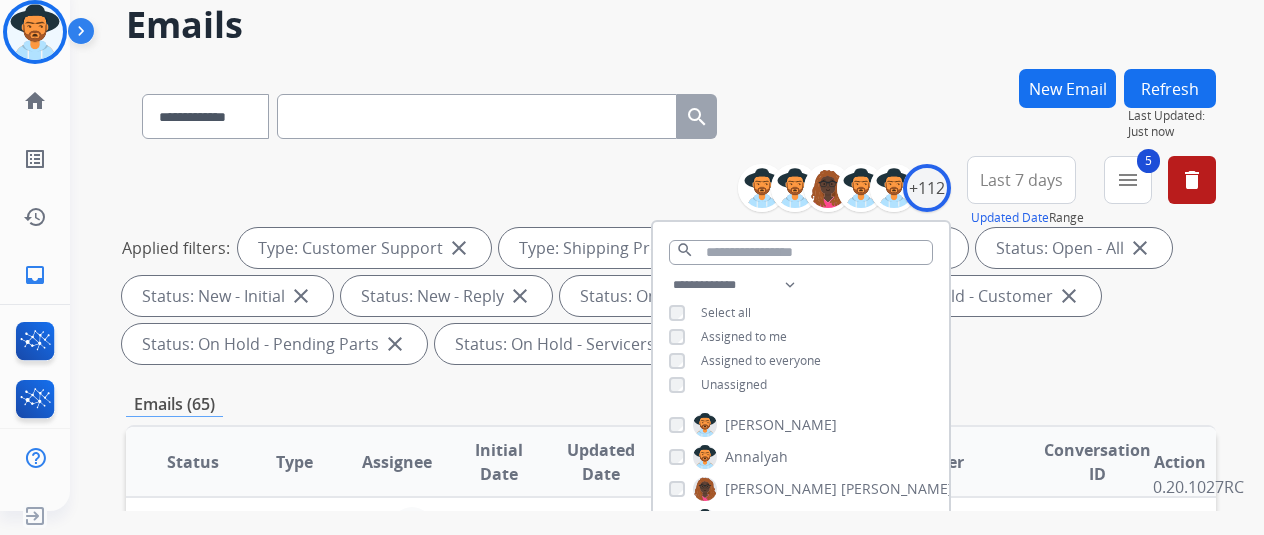 scroll, scrollTop: 100, scrollLeft: 0, axis: vertical 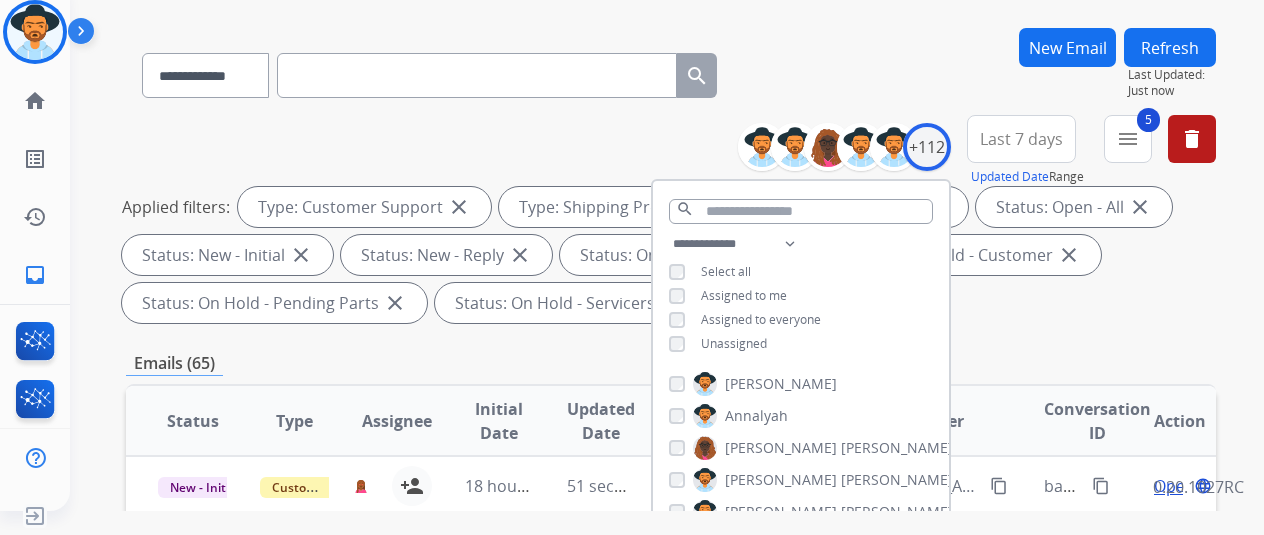 click on "Unassigned" at bounding box center [734, 343] 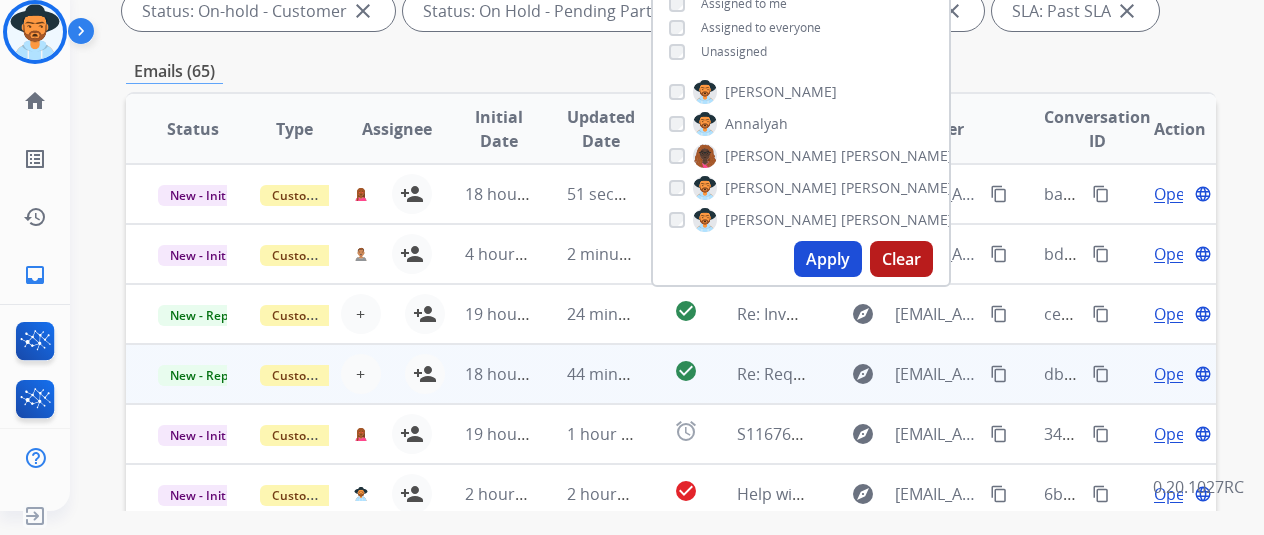 scroll, scrollTop: 400, scrollLeft: 0, axis: vertical 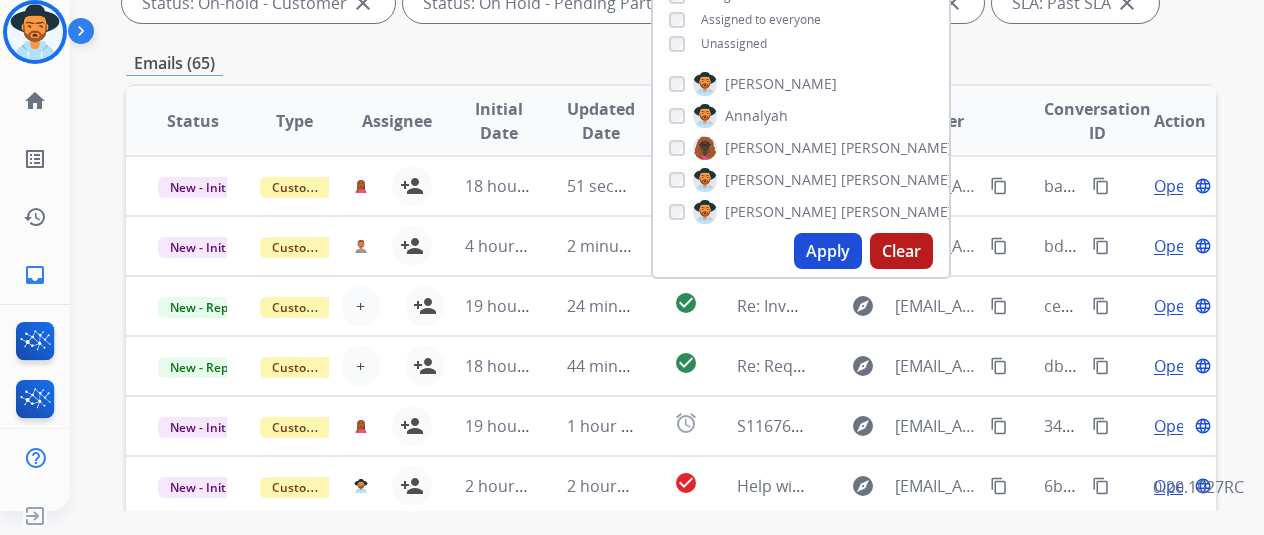 click on "Apply" at bounding box center [828, 251] 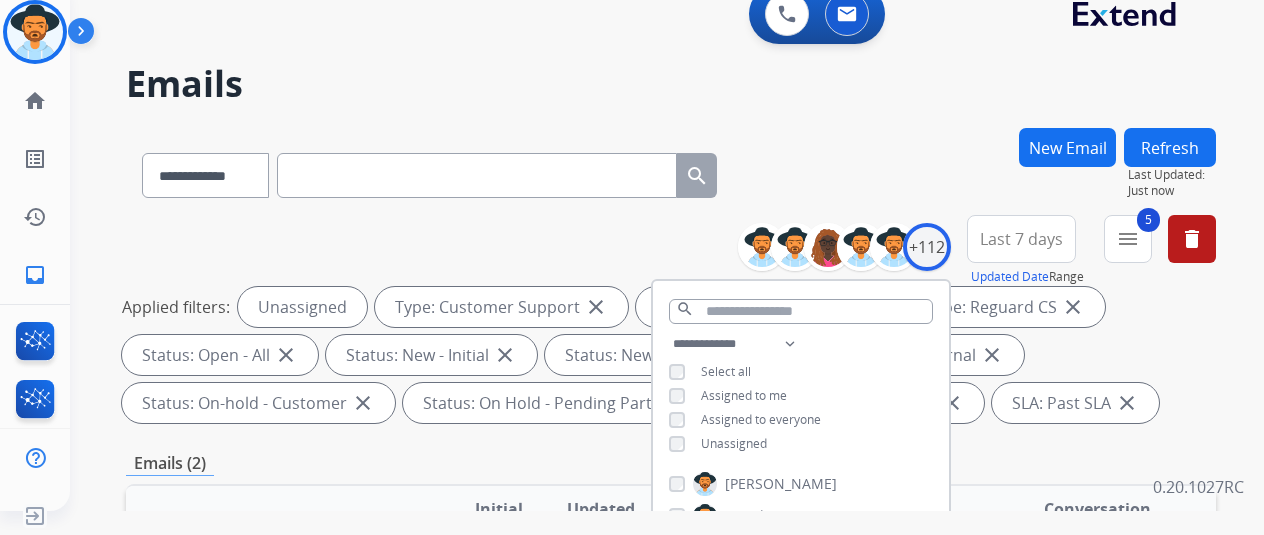 click on "Applied filters: Unassigned  Type: Customer Support  close  Type: Shipping Protection  close  Type: Reguard CS  close  Status: Open - All  close  Status: New - Initial  close  Status: New - Reply  close  Status: On-hold – Internal  close  Status: On-hold - Customer  close  Status: On Hold - Pending Parts  close  Status: On Hold - Servicers  close  SLA: Past SLA  close" at bounding box center (667, 355) 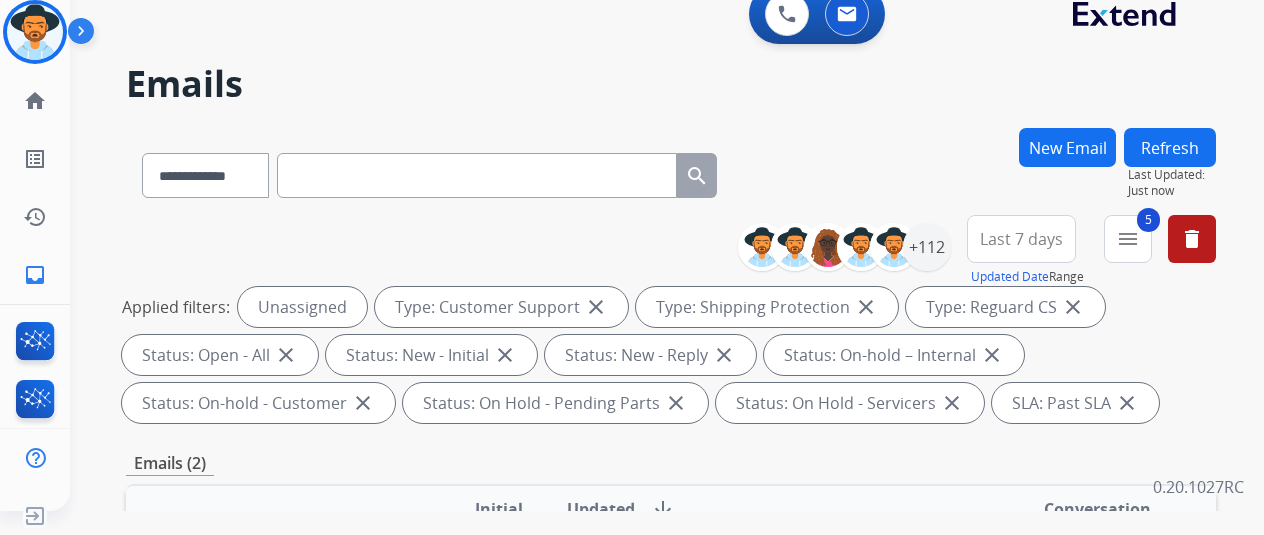 click on "Last 7 days" at bounding box center (1021, 239) 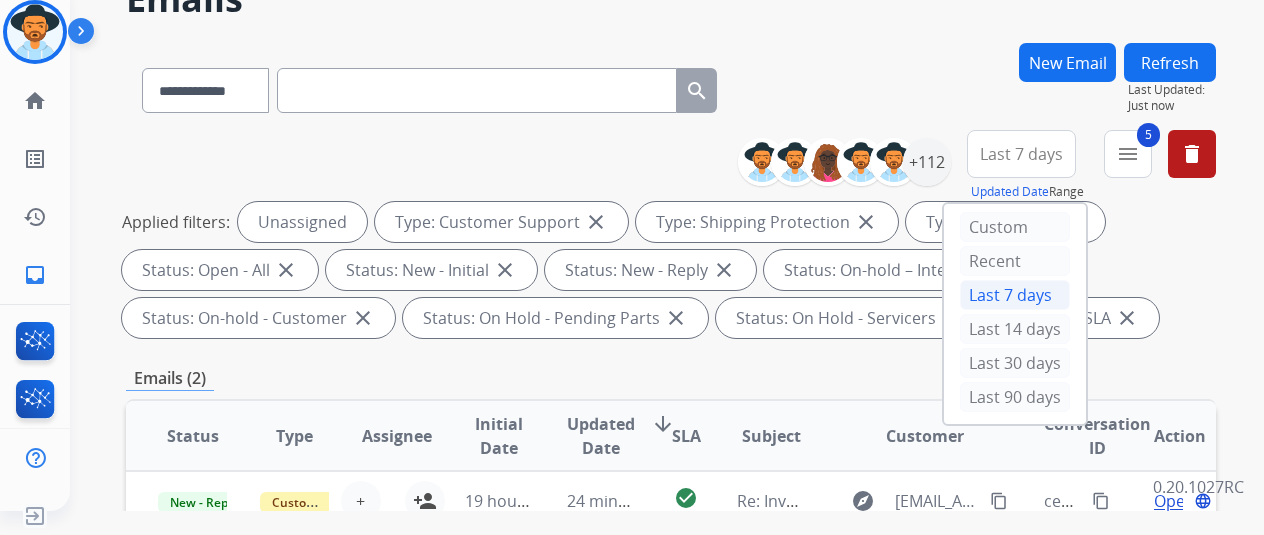 scroll, scrollTop: 200, scrollLeft: 0, axis: vertical 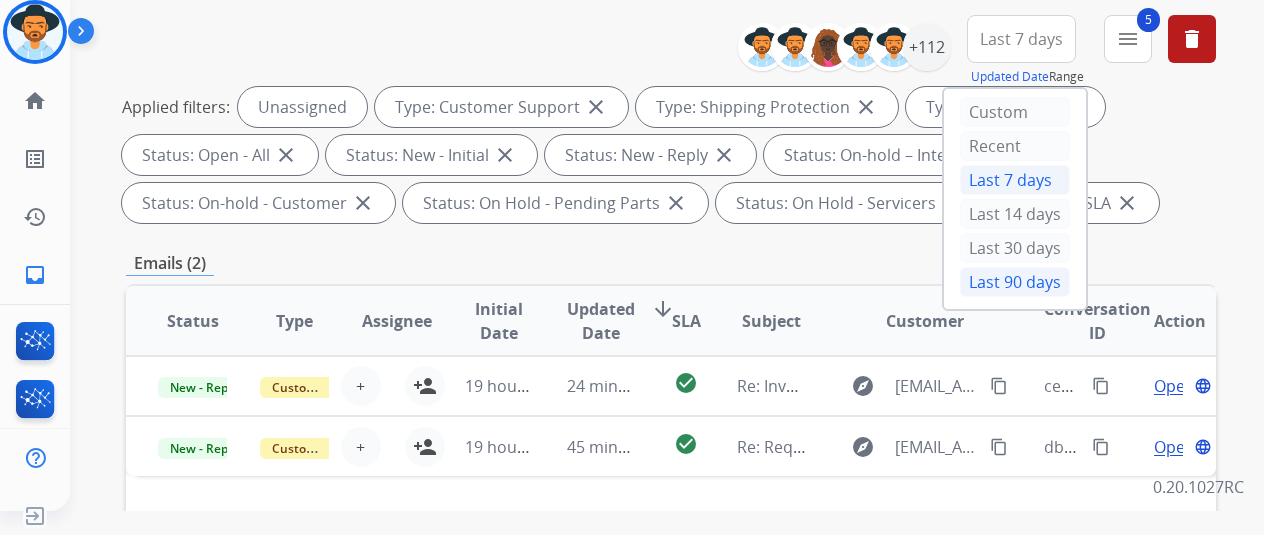 click on "Last 90 days" at bounding box center [1015, 282] 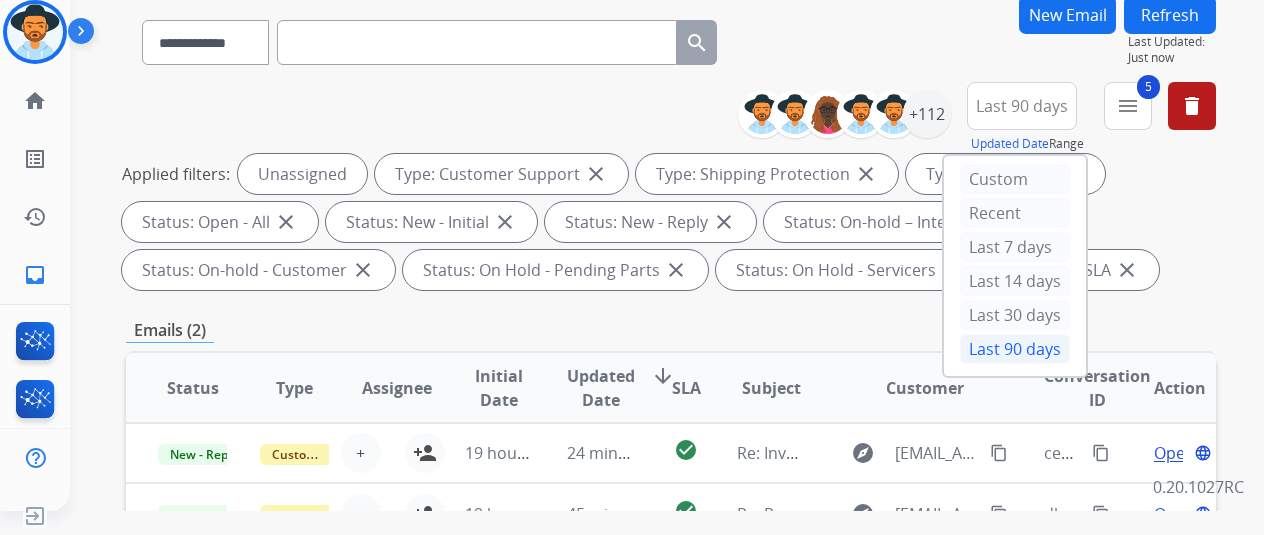 scroll, scrollTop: 200, scrollLeft: 0, axis: vertical 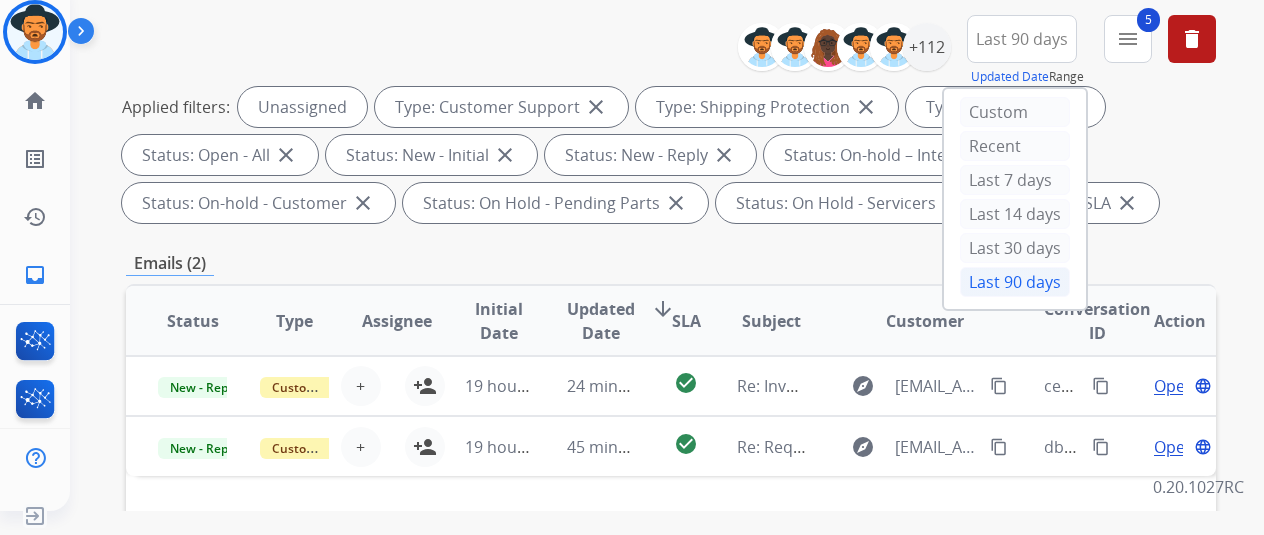 click on "Emails (2)" at bounding box center (671, 263) 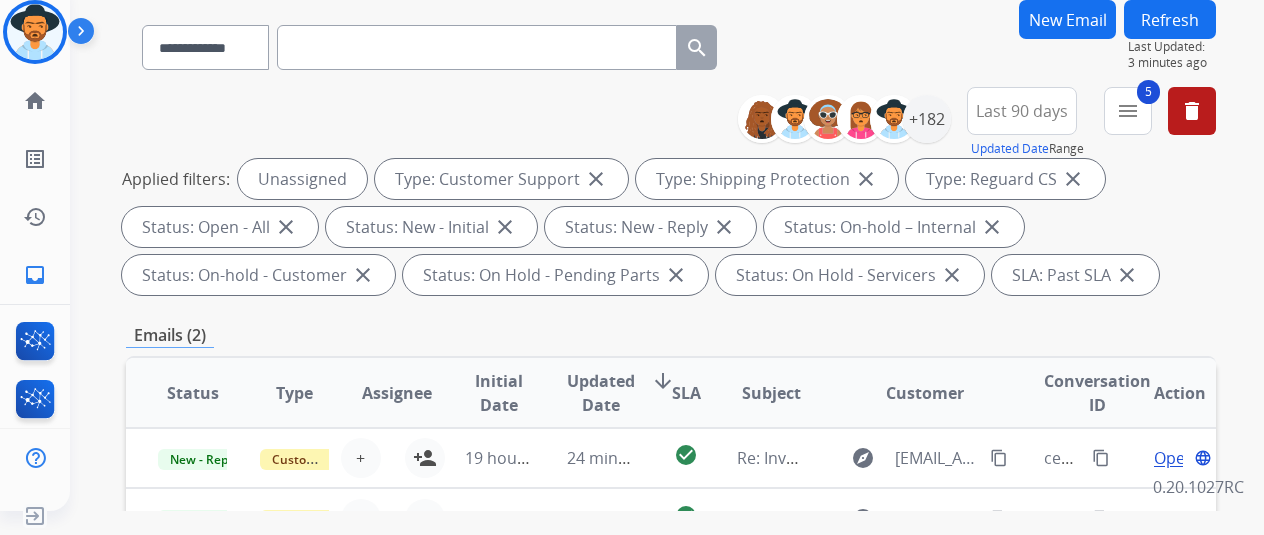 scroll, scrollTop: 0, scrollLeft: 0, axis: both 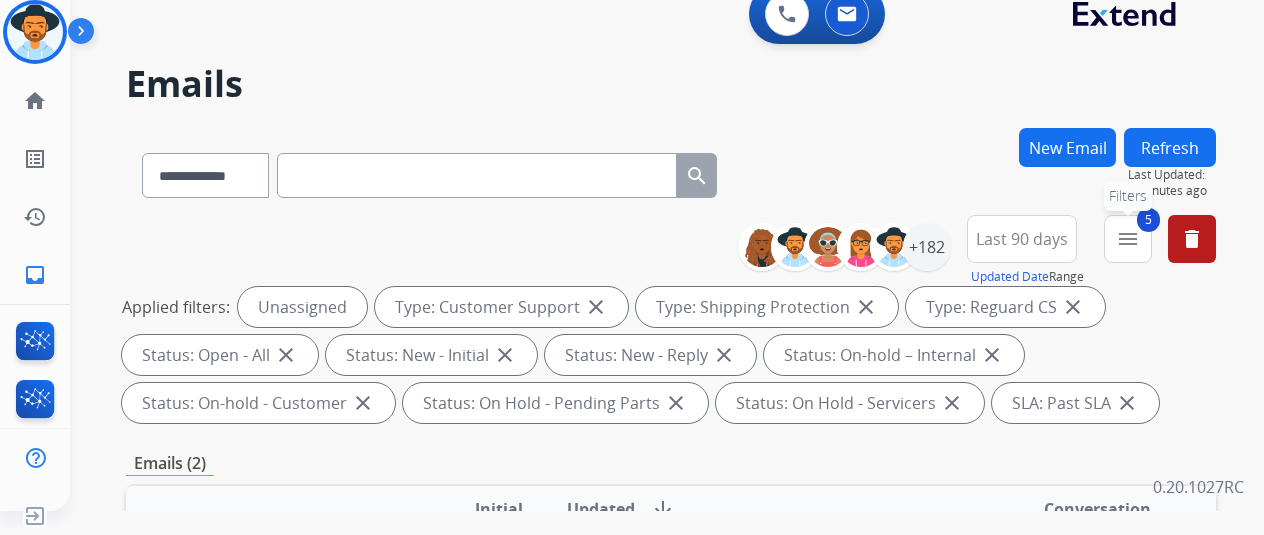 click on "5 menu  Filters" at bounding box center [1128, 239] 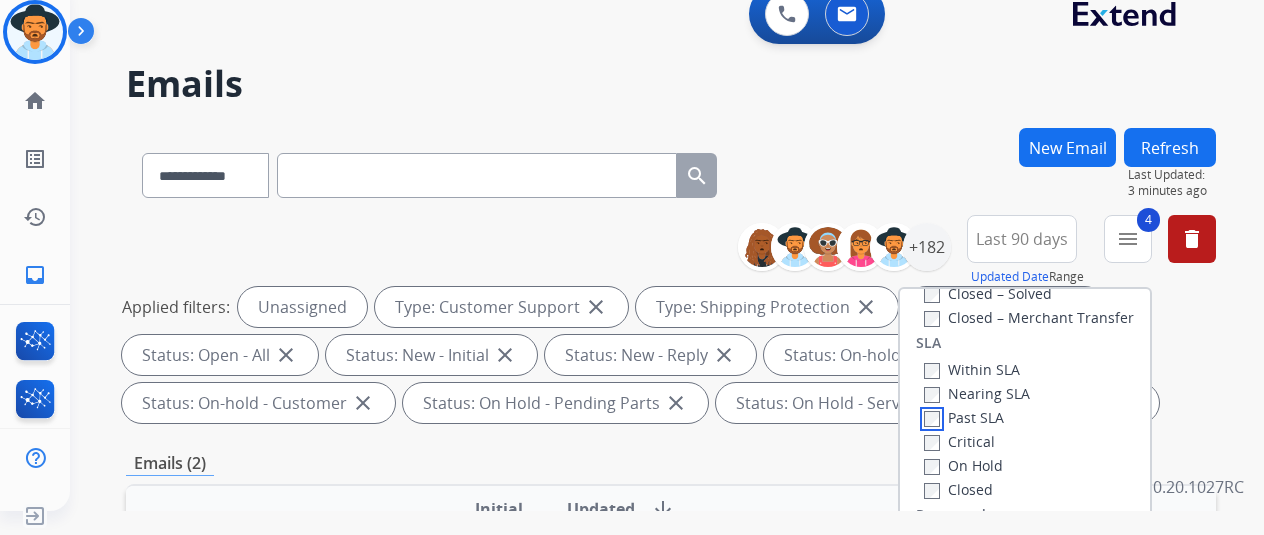 scroll, scrollTop: 400, scrollLeft: 0, axis: vertical 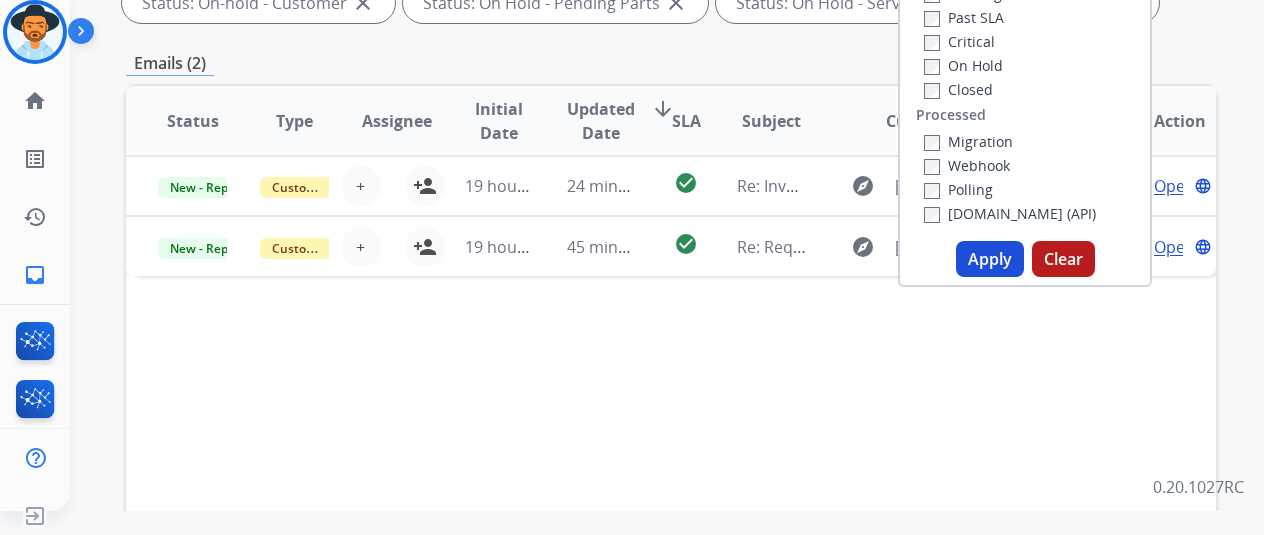click on "Apply" at bounding box center [990, 259] 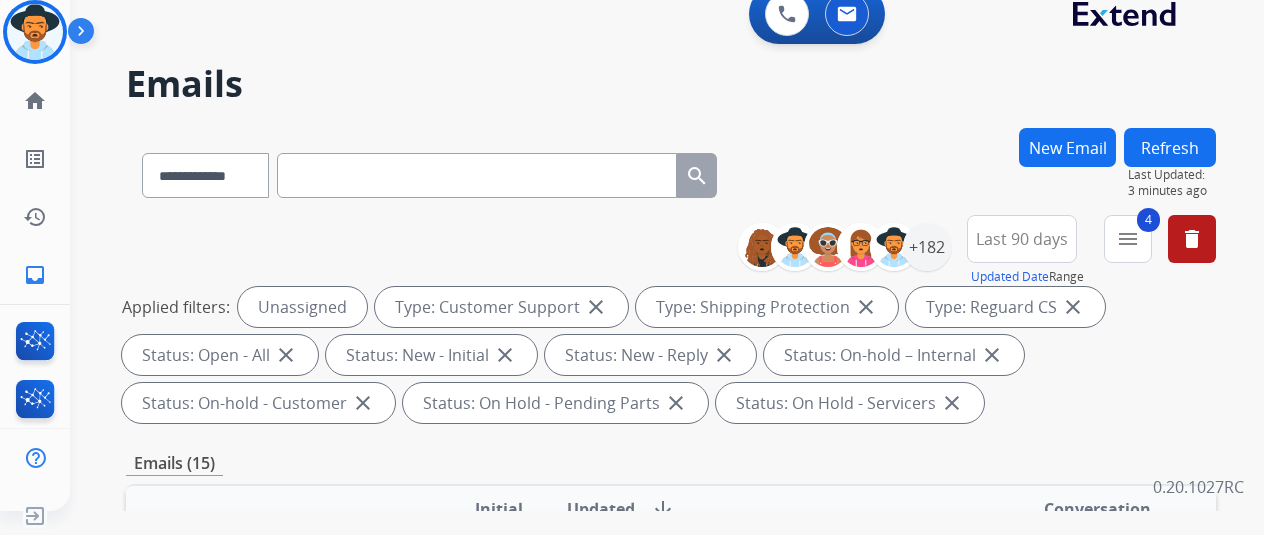 click on "Last 90 days" at bounding box center (1022, 239) 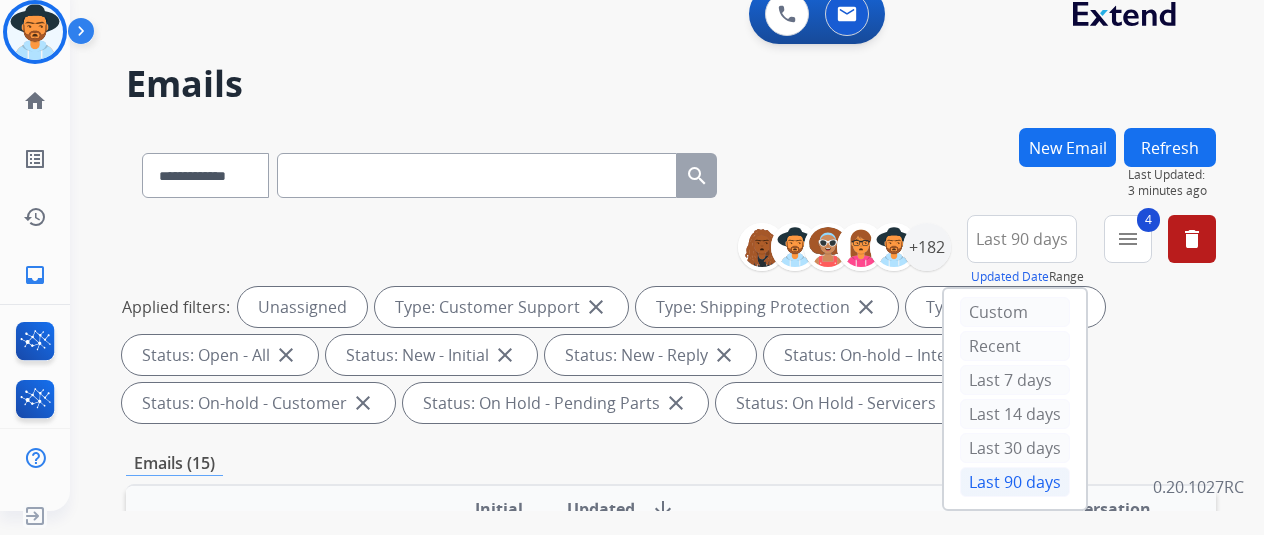click on "Last 90 days" at bounding box center (1022, 239) 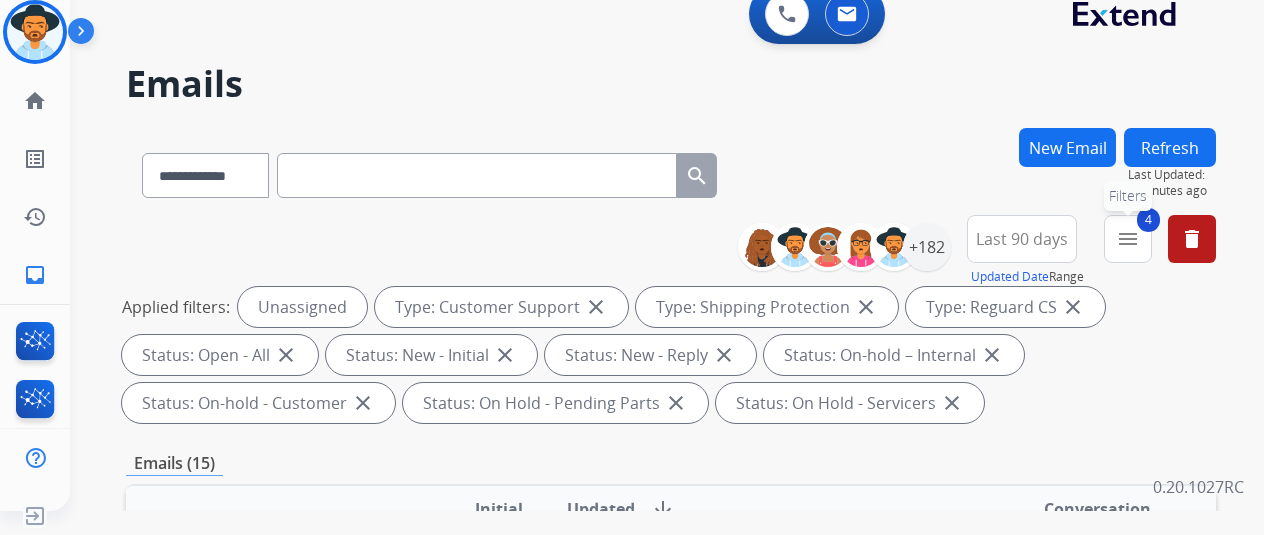 click on "4 menu  Filters" at bounding box center (1128, 239) 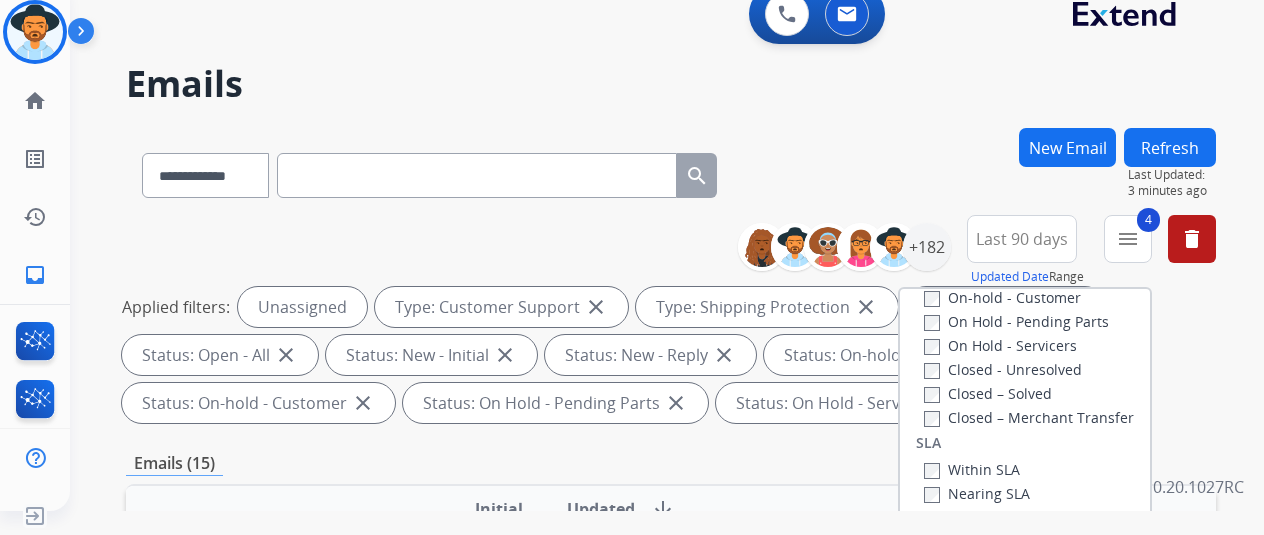 scroll, scrollTop: 528, scrollLeft: 0, axis: vertical 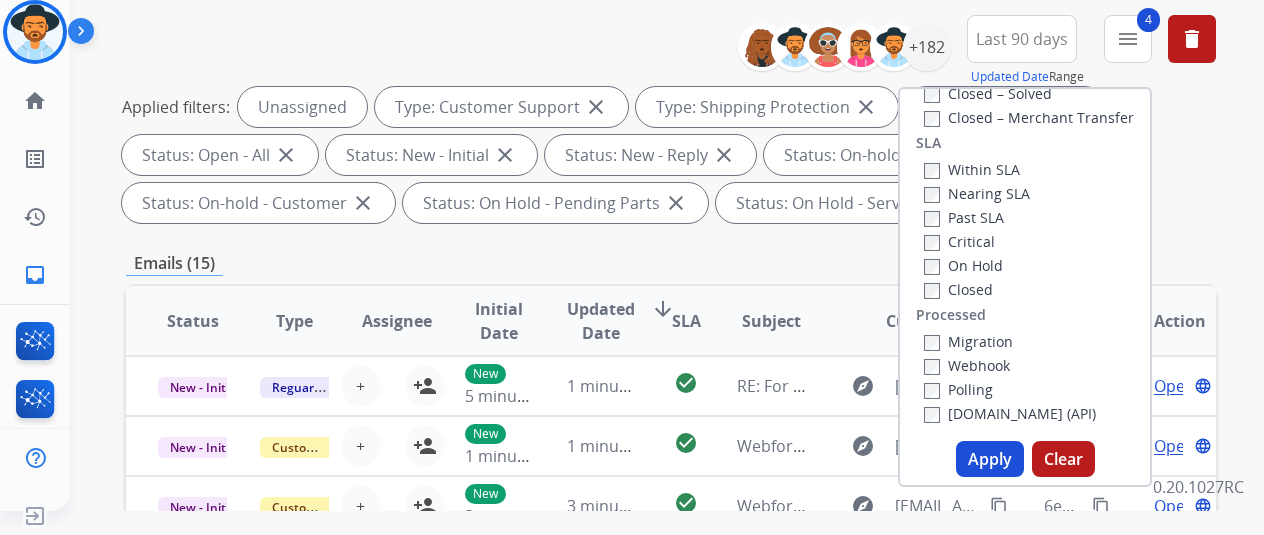 click on "Applied filters: Unassigned  Type: Customer Support  close  Type: Shipping Protection  close  Type: Reguard CS  close  Status: Open - All  close  Status: New - Initial  close  Status: New - Reply  close  Status: On-hold – Internal  close  Status: On-hold - Customer  close  Status: On Hold - Pending Parts  close  Status: On Hold - Servicers  close" at bounding box center (667, 155) 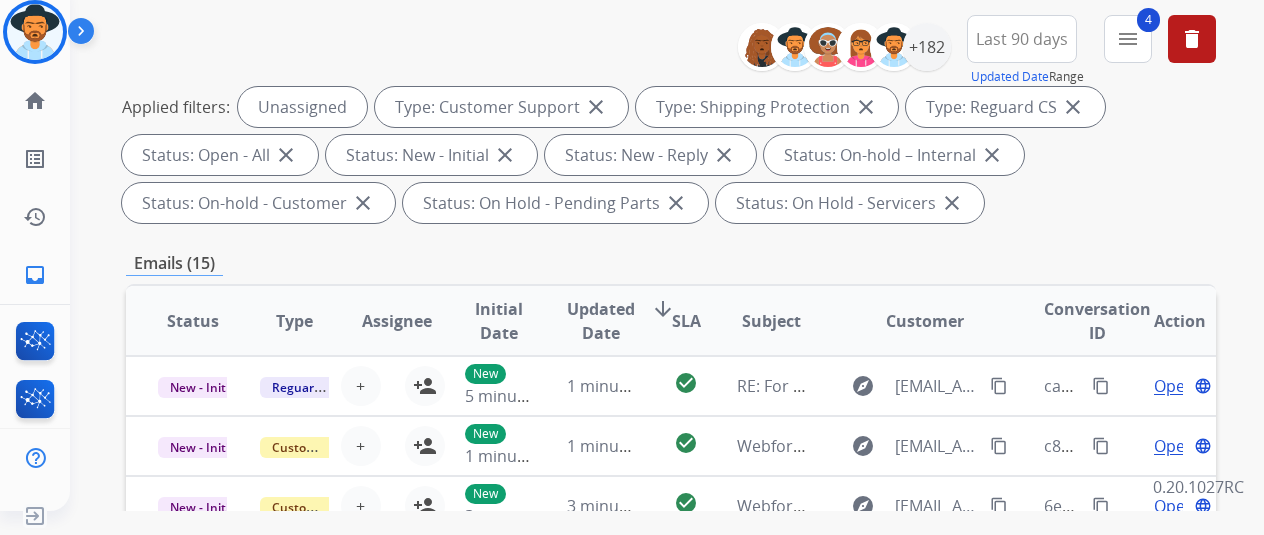 scroll, scrollTop: 100, scrollLeft: 0, axis: vertical 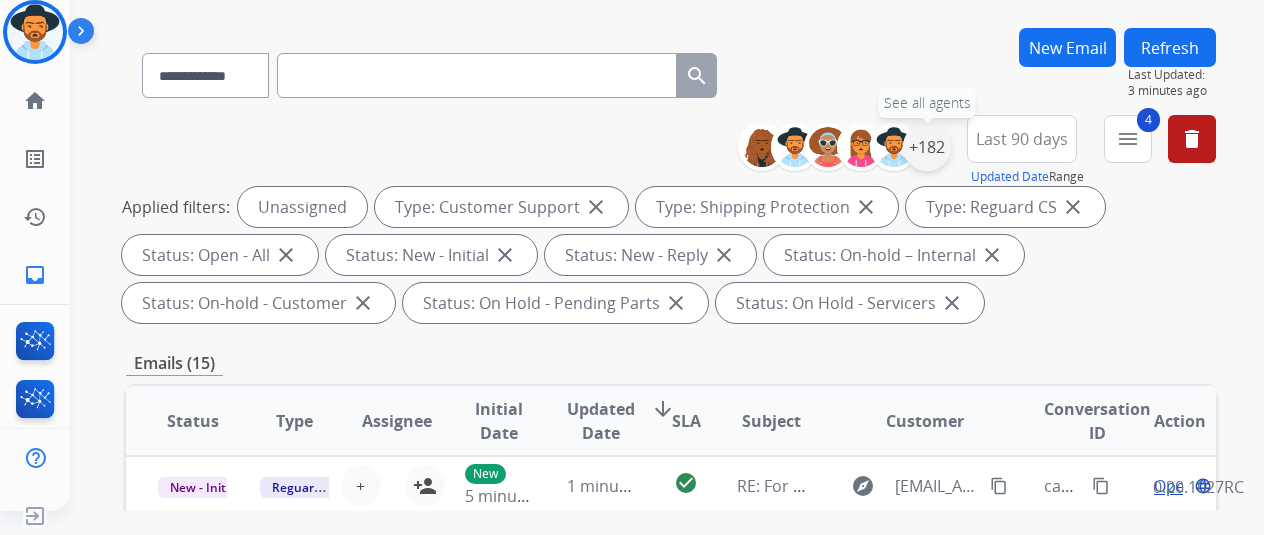 click on "+182" at bounding box center (927, 147) 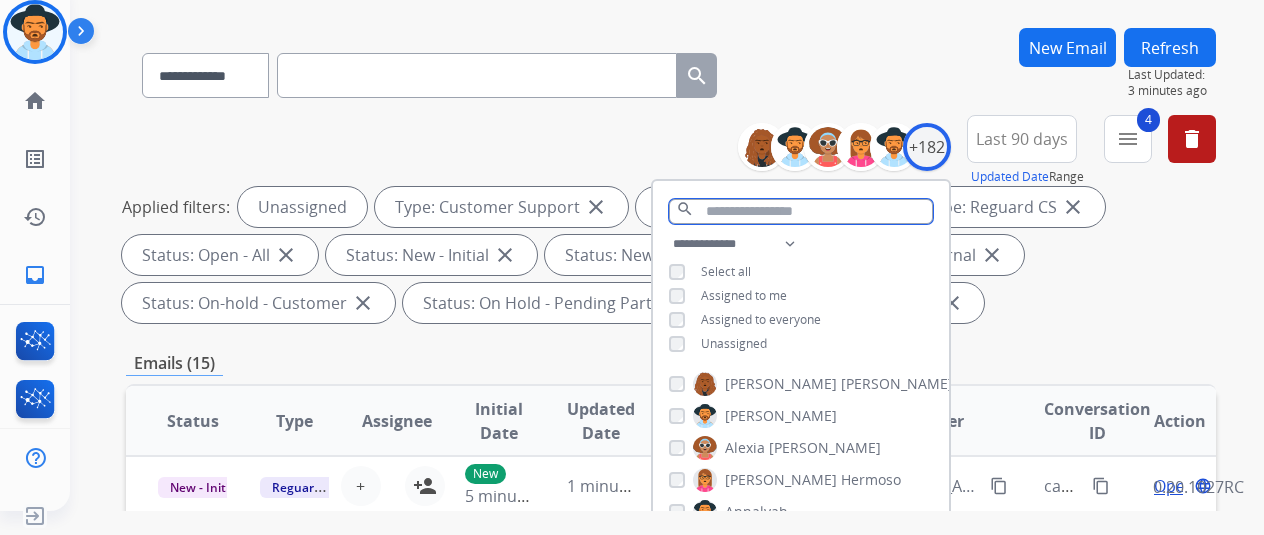 click at bounding box center [801, 211] 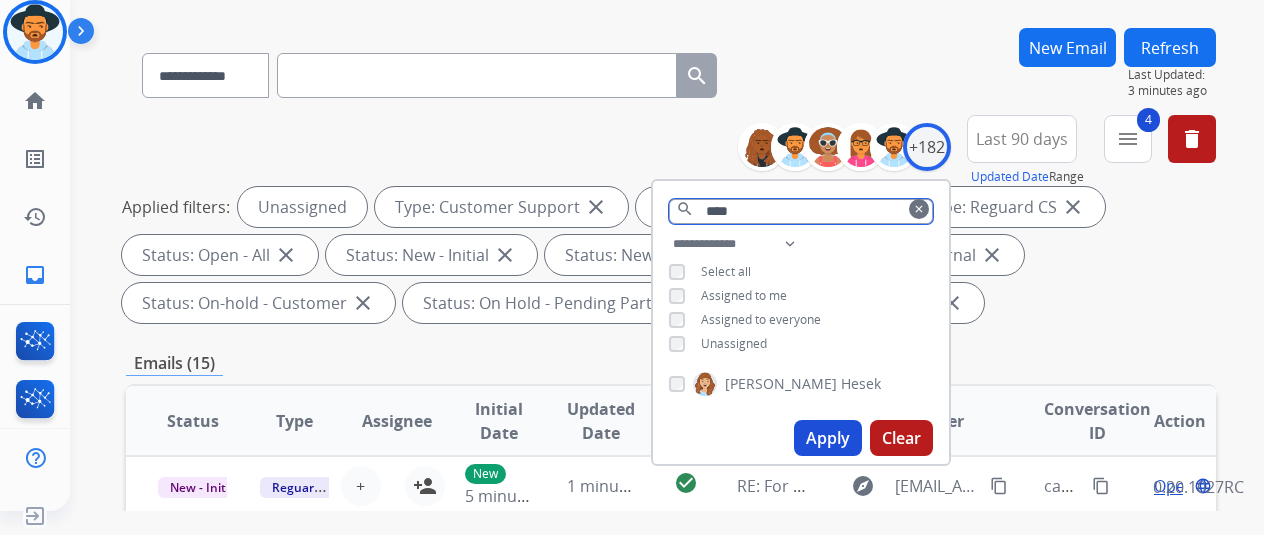 type on "****" 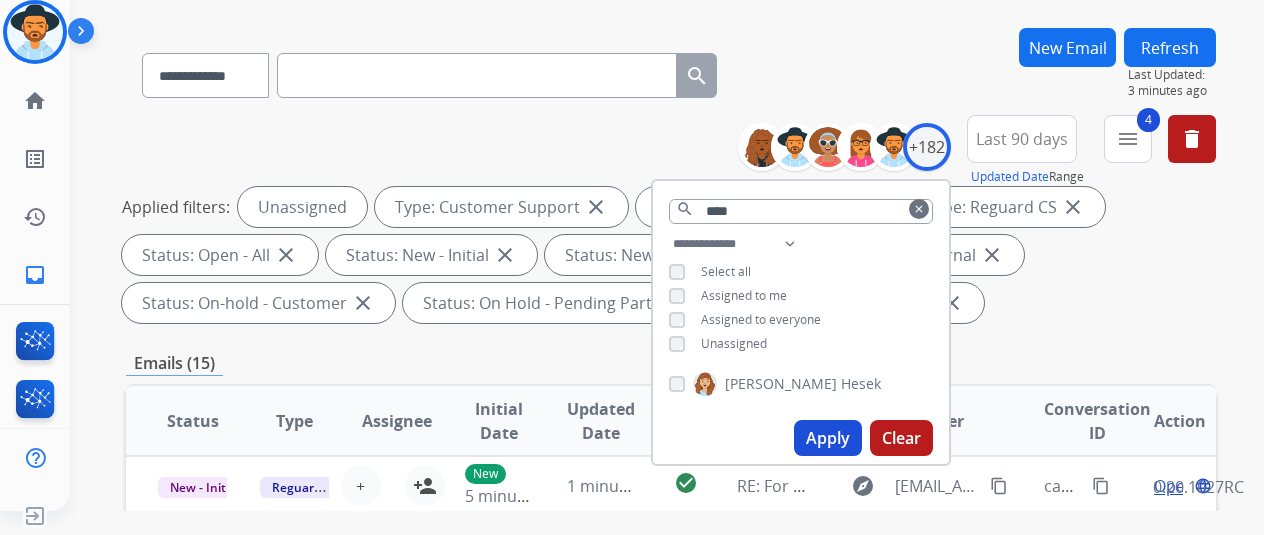 click on "Apply" at bounding box center [828, 438] 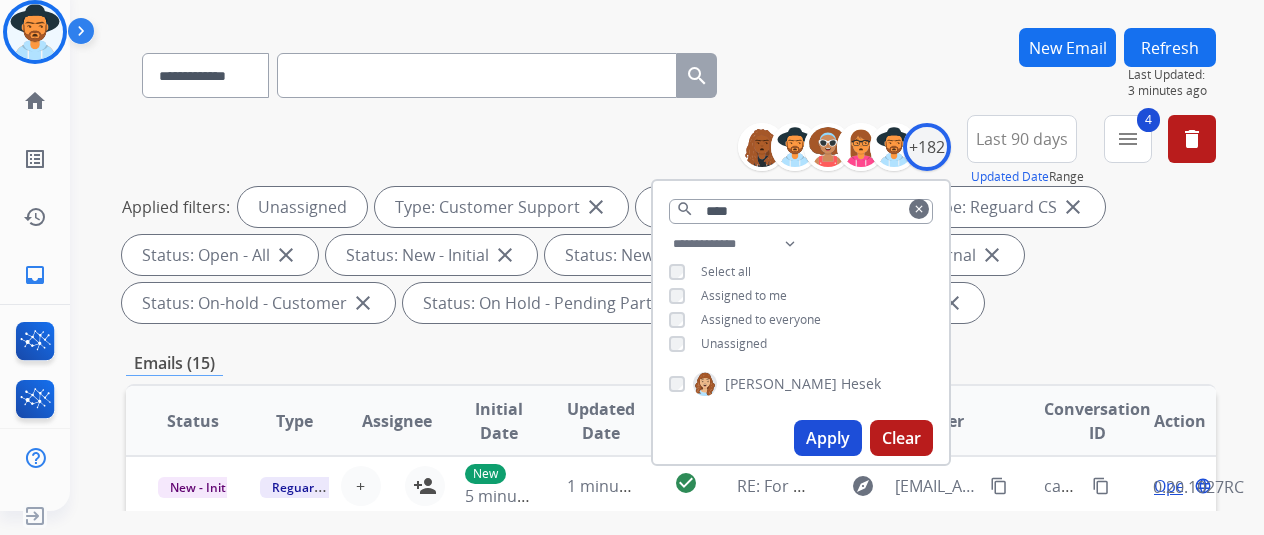 scroll, scrollTop: 0, scrollLeft: 0, axis: both 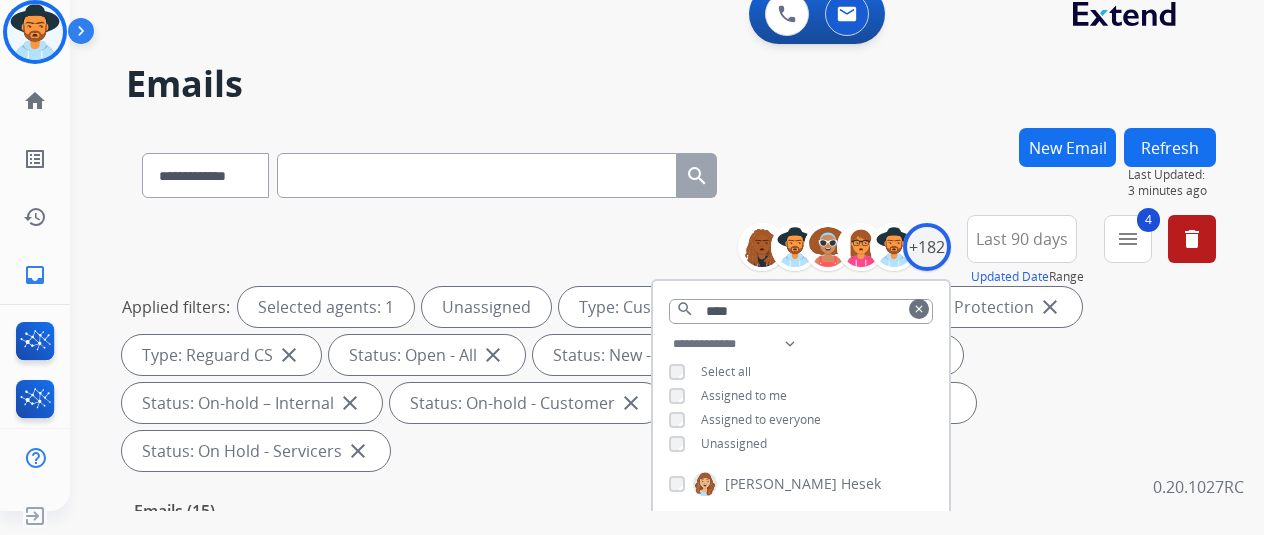 click on "Applied filters:  Selected agents: 1  Unassigned  Type: Customer Support  close  Type: Shipping Protection  close  Type: Reguard CS  close  Status: Open - All  close  Status: New - Initial  close  Status: New - Reply  close  Status: On-hold – Internal  close  Status: On-hold - Customer  close  Status: On Hold - Pending Parts  close  Status: On Hold - Servicers  close" at bounding box center (667, 379) 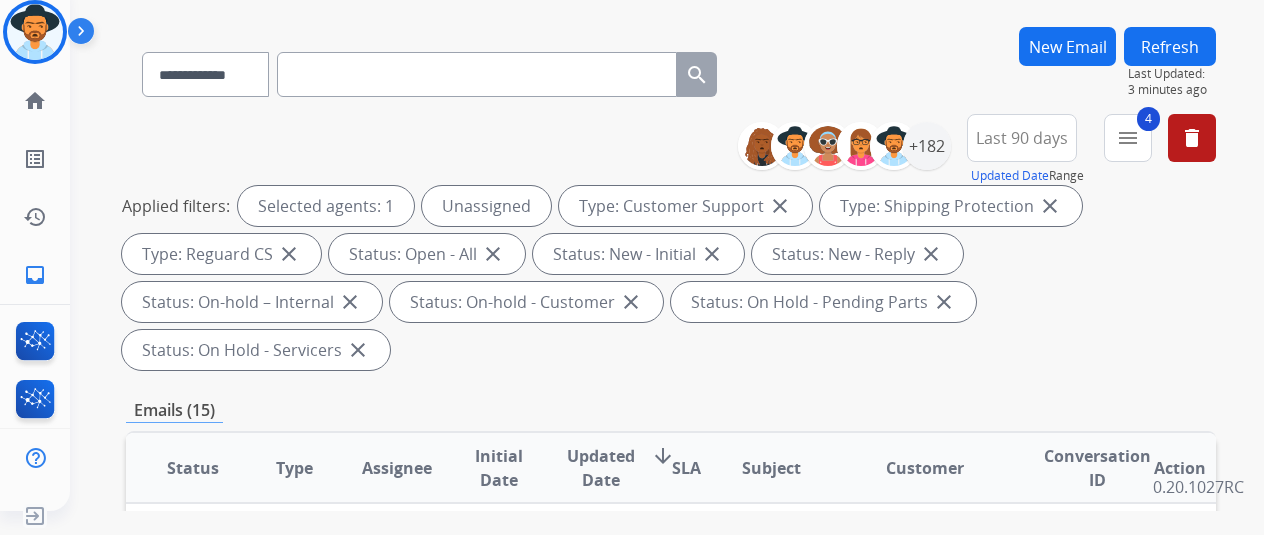 scroll, scrollTop: 100, scrollLeft: 0, axis: vertical 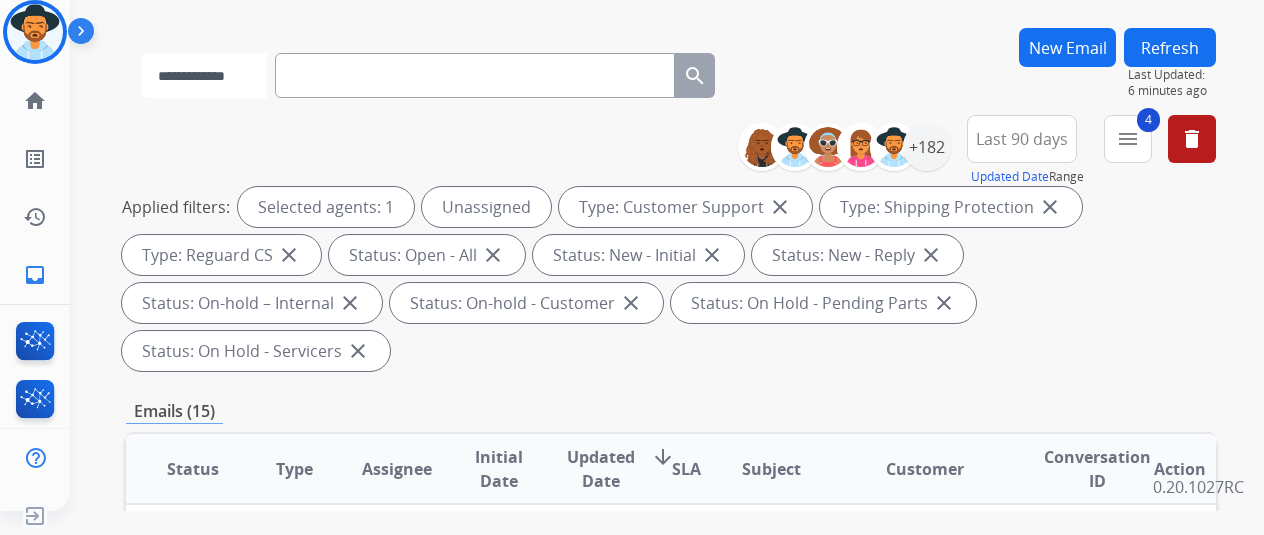 click on "**********" at bounding box center [204, 75] 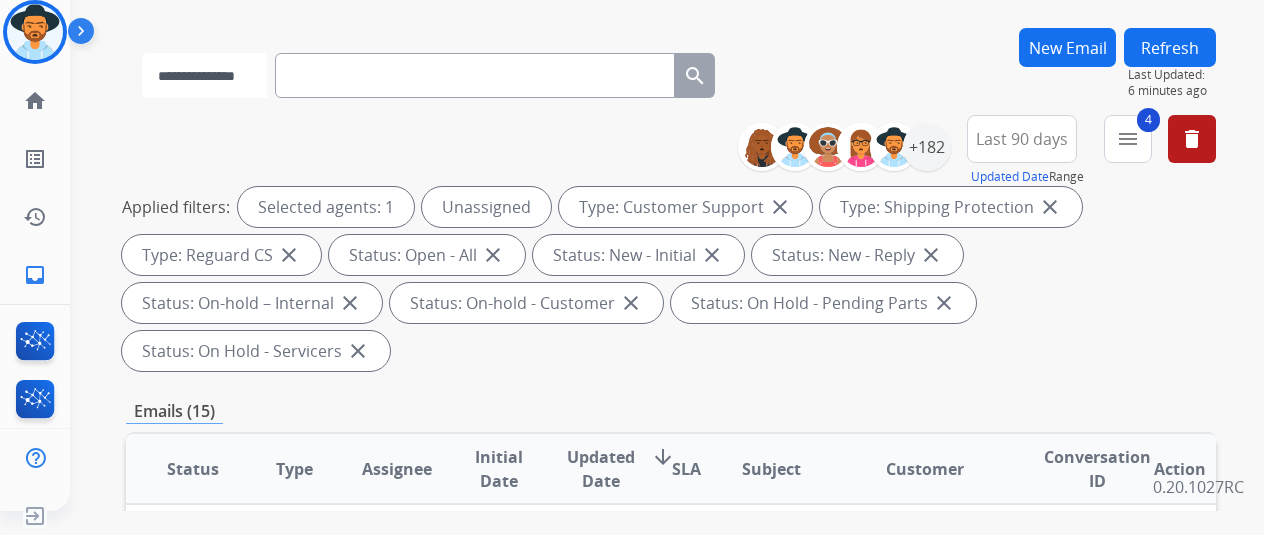 click on "**********" at bounding box center [204, 75] 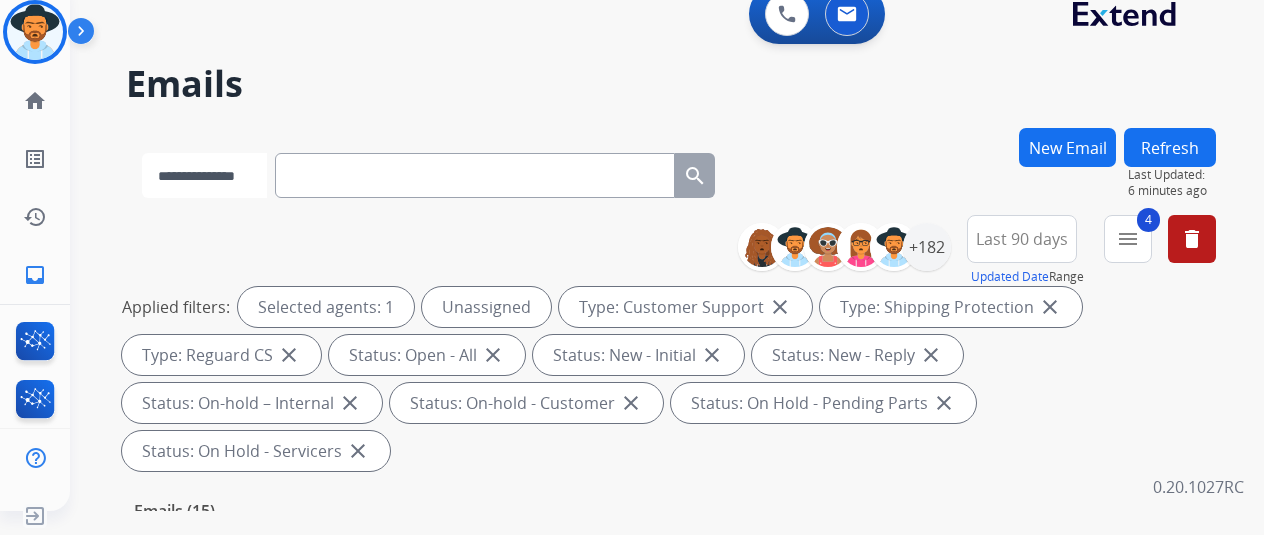 click on "**********" at bounding box center [204, 175] 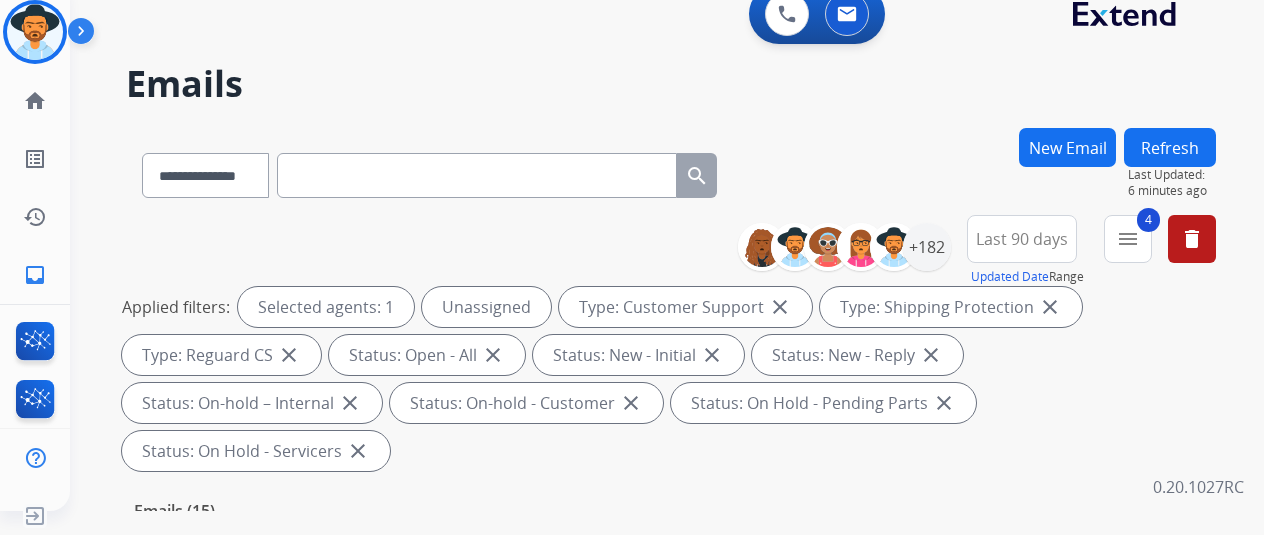 click on "4 menu" at bounding box center [1128, 239] 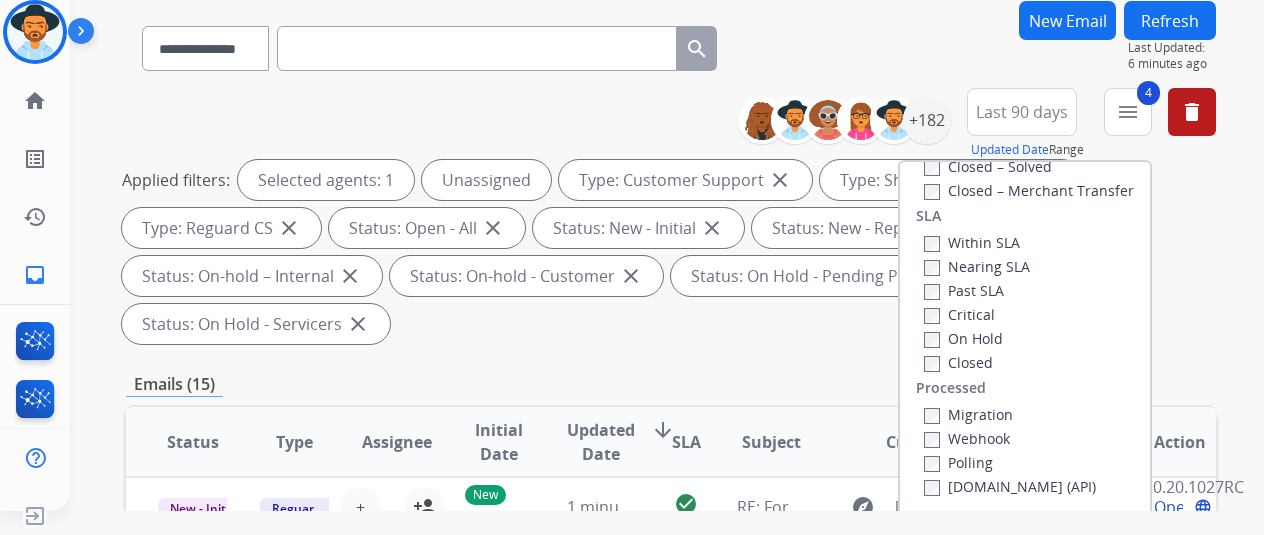 scroll, scrollTop: 200, scrollLeft: 0, axis: vertical 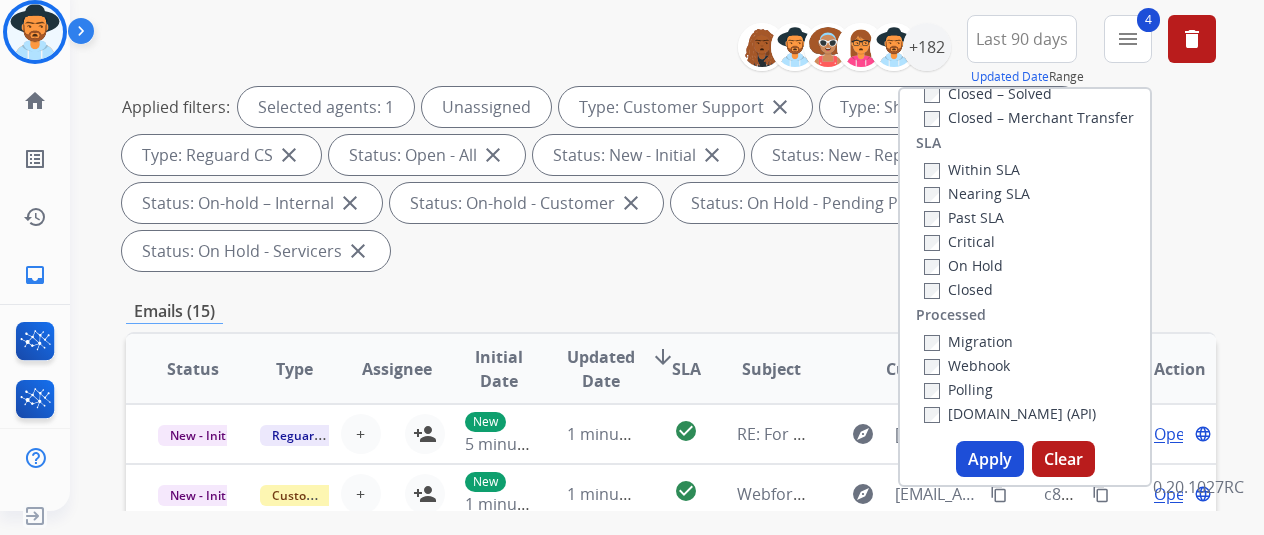 click on "**********" at bounding box center (671, 147) 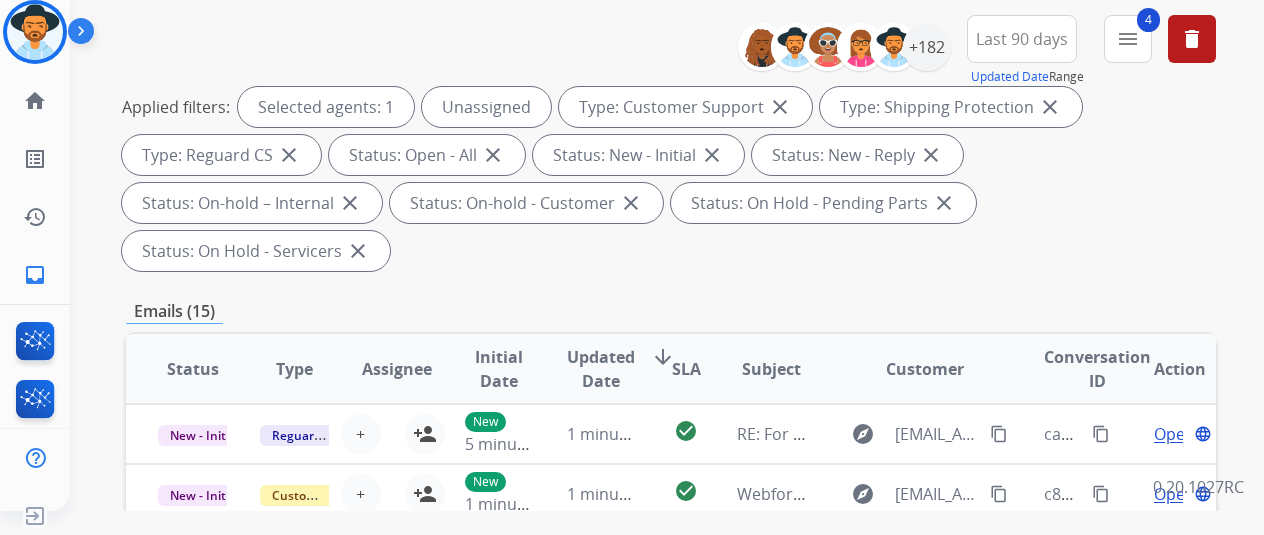 scroll, scrollTop: 0, scrollLeft: 0, axis: both 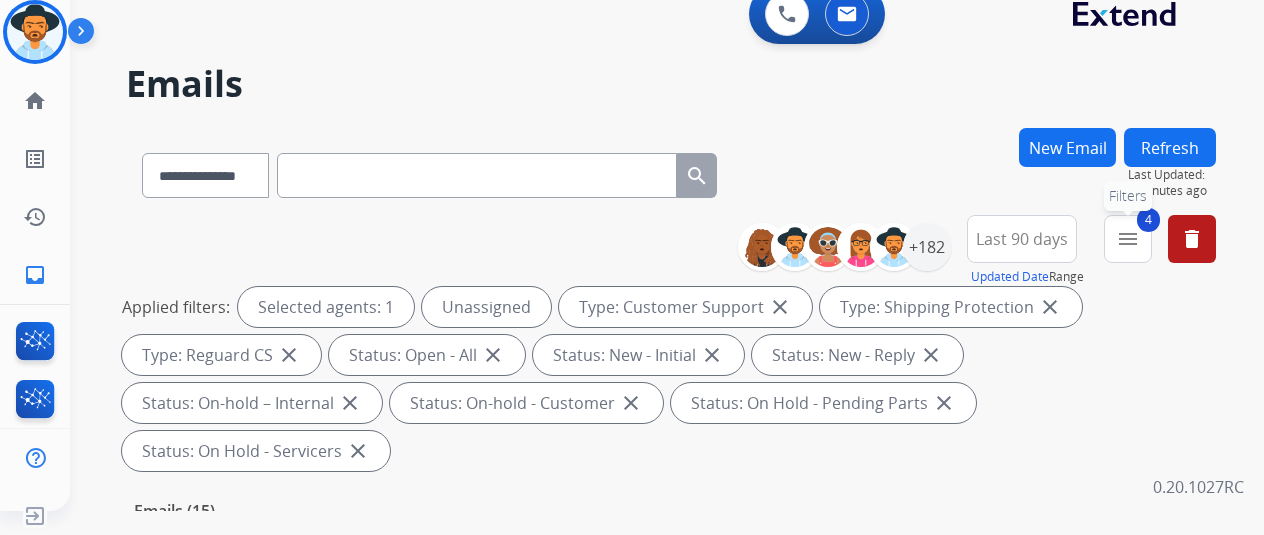 click on "4" at bounding box center (1148, 220) 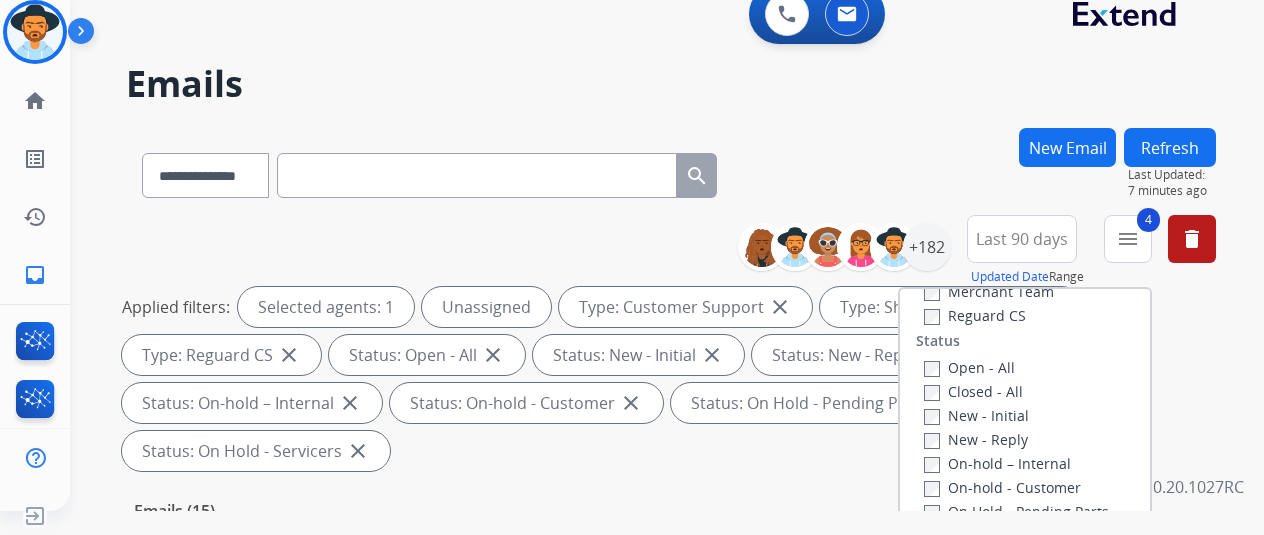 scroll, scrollTop: 528, scrollLeft: 0, axis: vertical 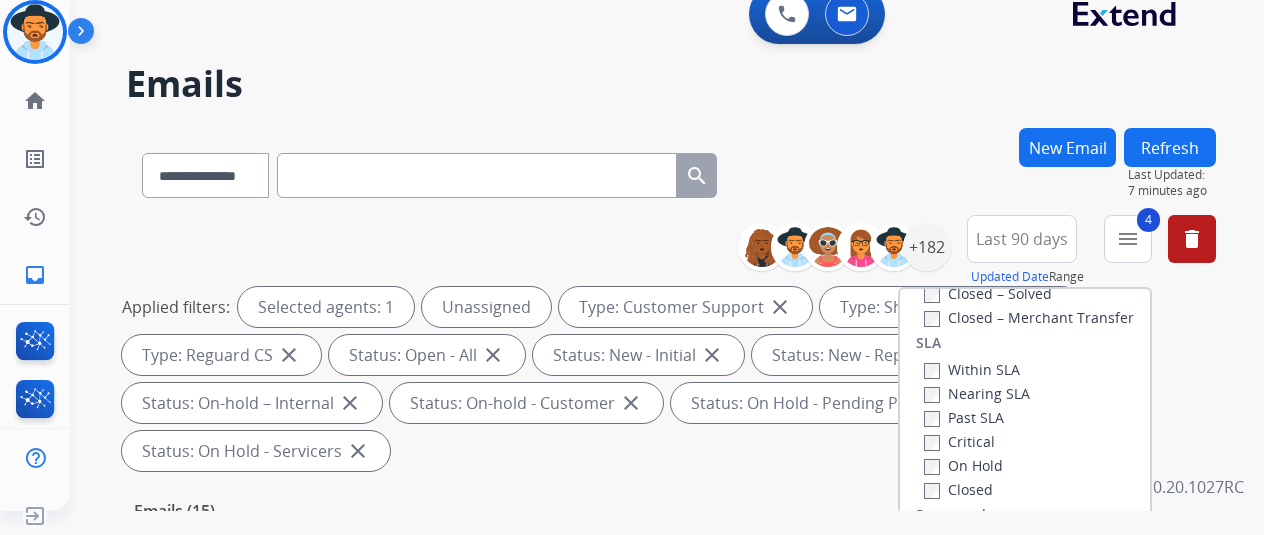 click on "Applied filters:  Selected agents: 1  Unassigned  Type: Customer Support  close  Type: Shipping Protection  close  Type: Reguard CS  close  Status: Open - All  close  Status: New - Initial  close  Status: New - Reply  close  Status: On-hold – Internal  close  Status: On-hold - Customer  close  Status: On Hold - Pending Parts  close  Status: On Hold - Servicers  close" at bounding box center [667, 379] 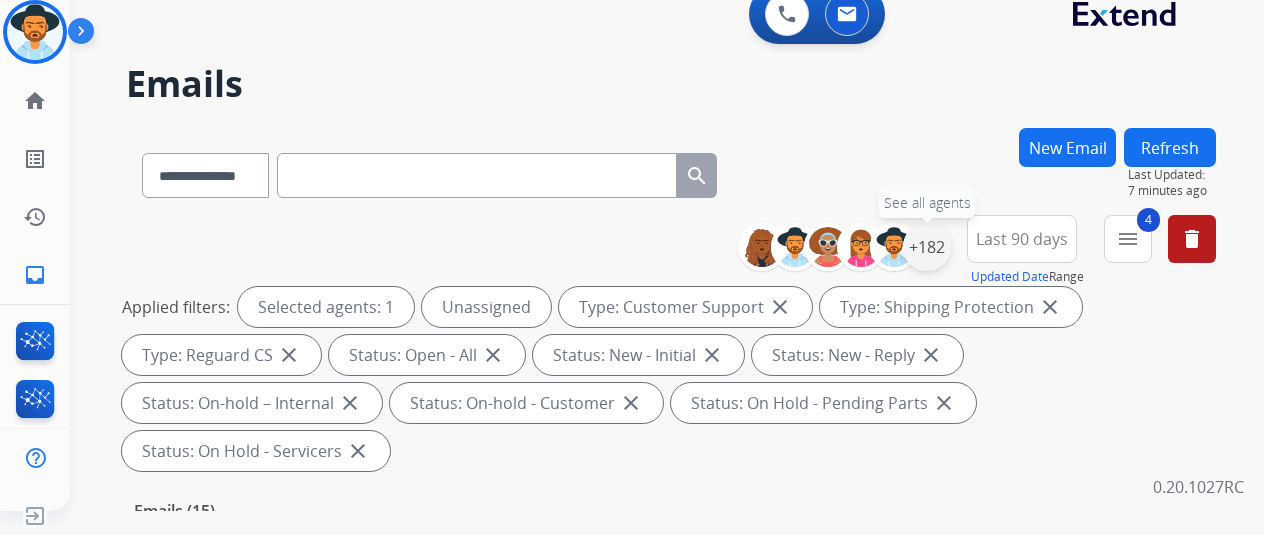 click on "+182" at bounding box center (927, 247) 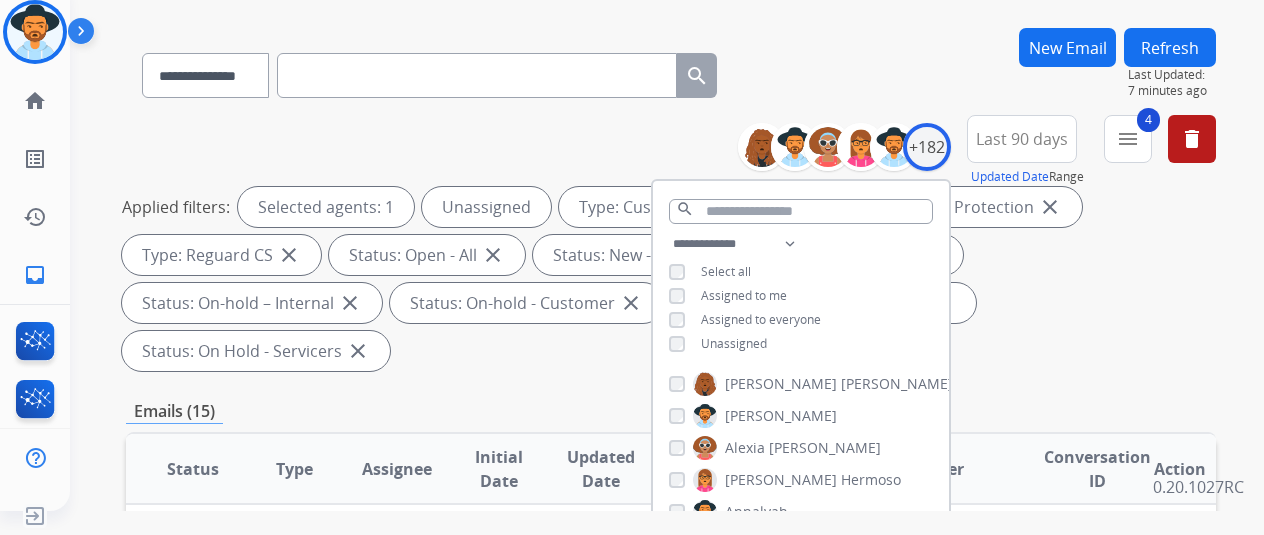 scroll, scrollTop: 200, scrollLeft: 0, axis: vertical 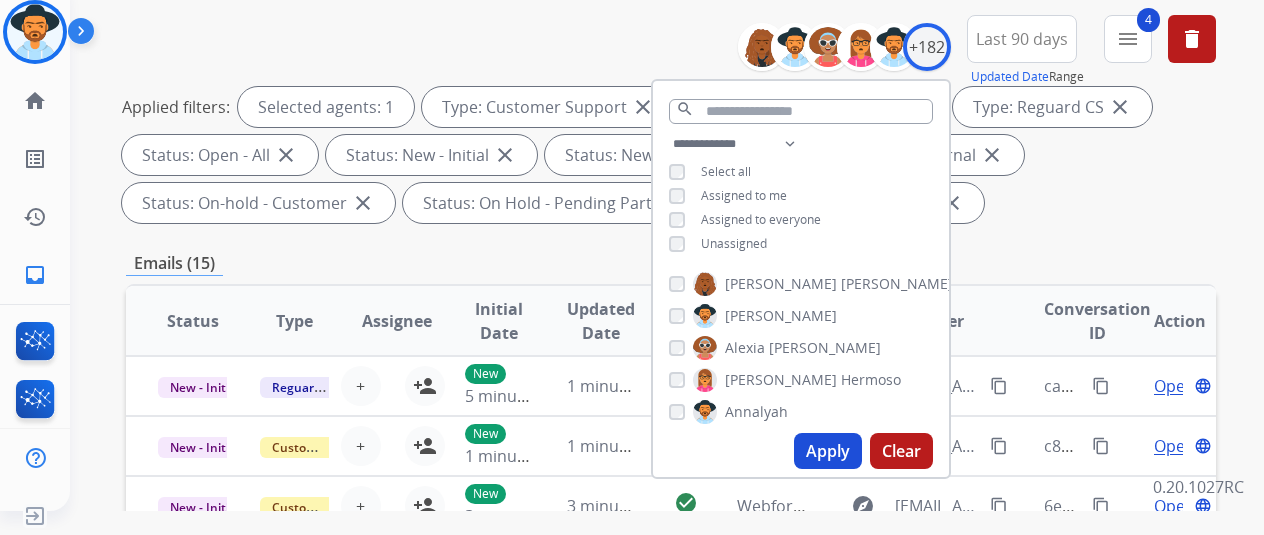 click on "**********" at bounding box center (801, 196) 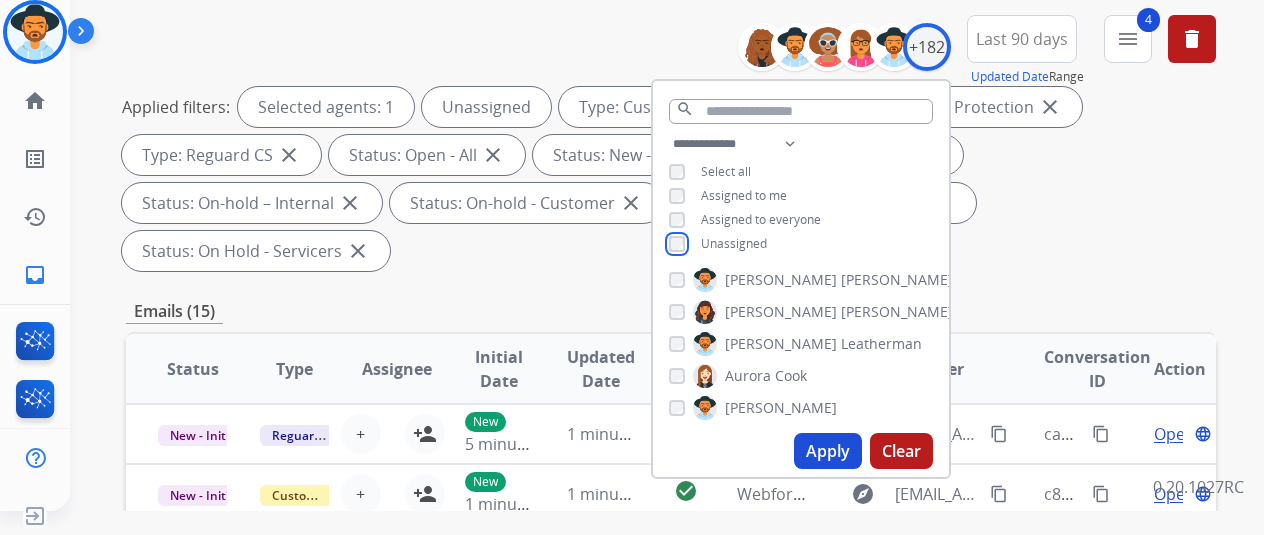 scroll, scrollTop: 100, scrollLeft: 0, axis: vertical 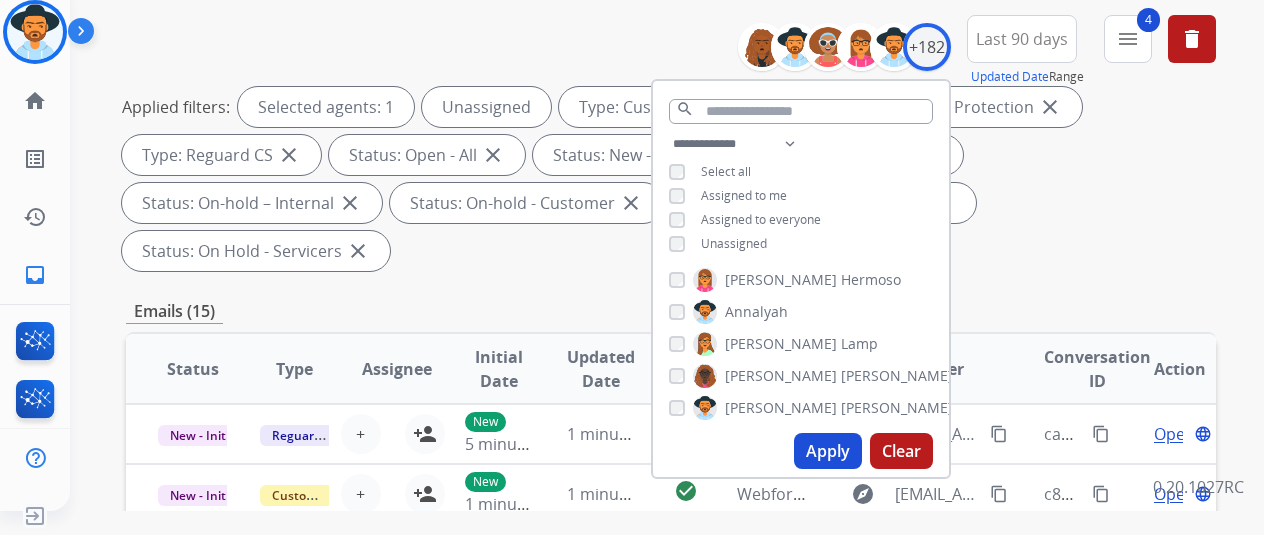 click on "Clear" at bounding box center [901, 451] 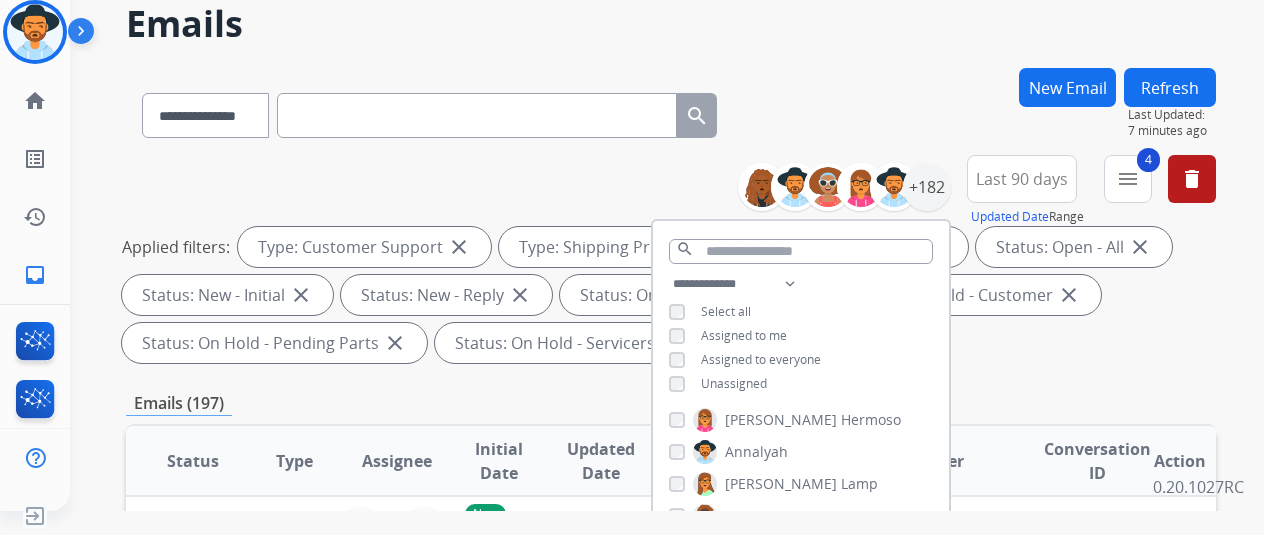 scroll, scrollTop: 200, scrollLeft: 0, axis: vertical 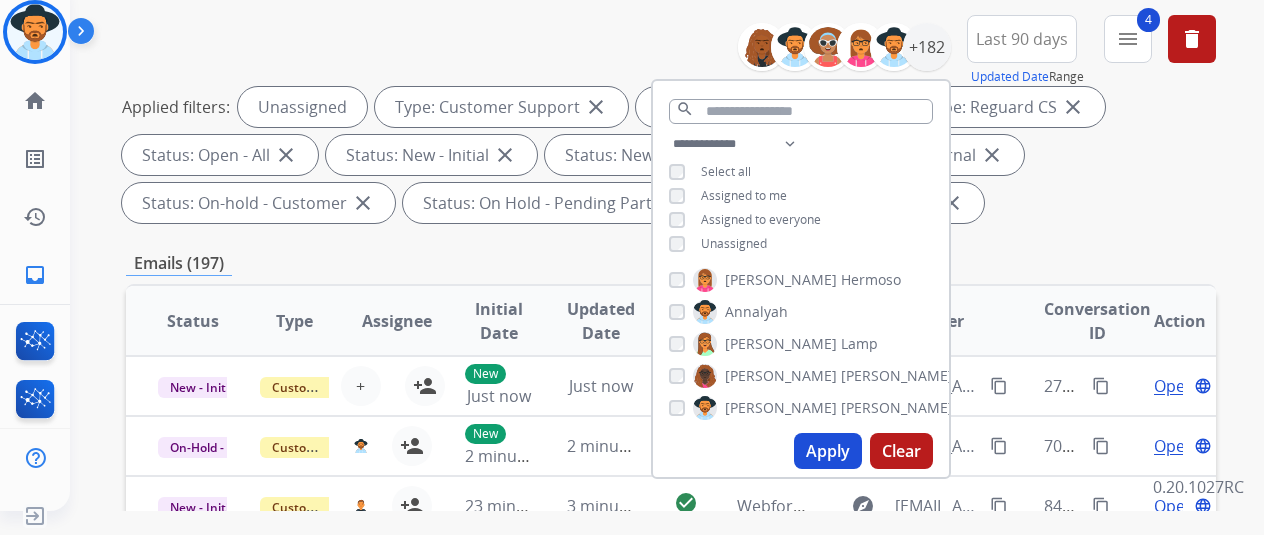 click on "Apply" at bounding box center [828, 451] 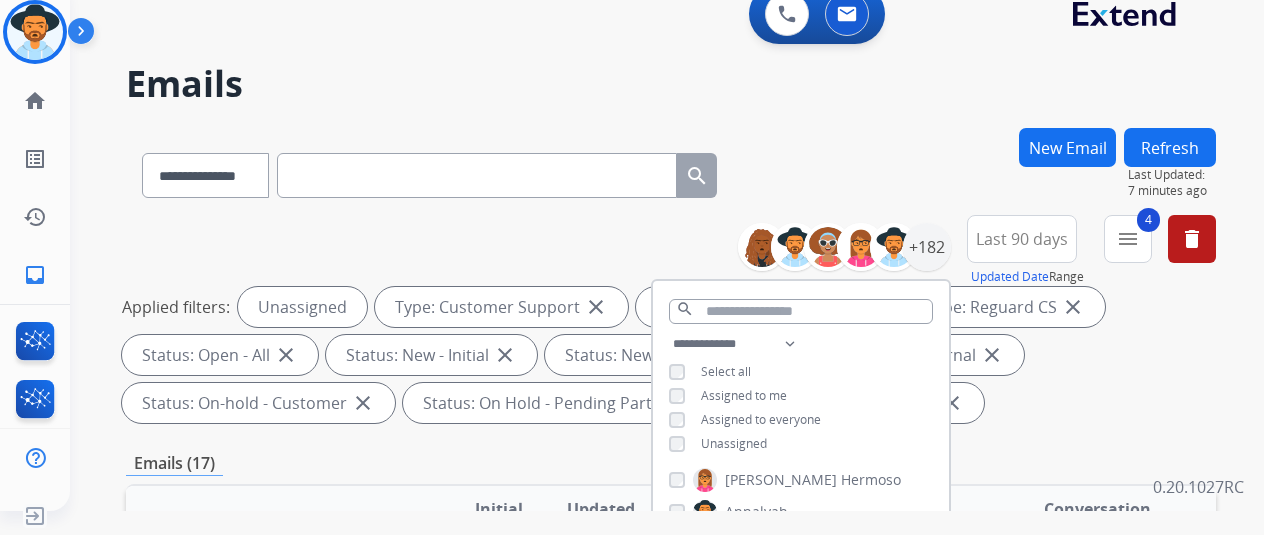 click on "**********" at bounding box center [671, 323] 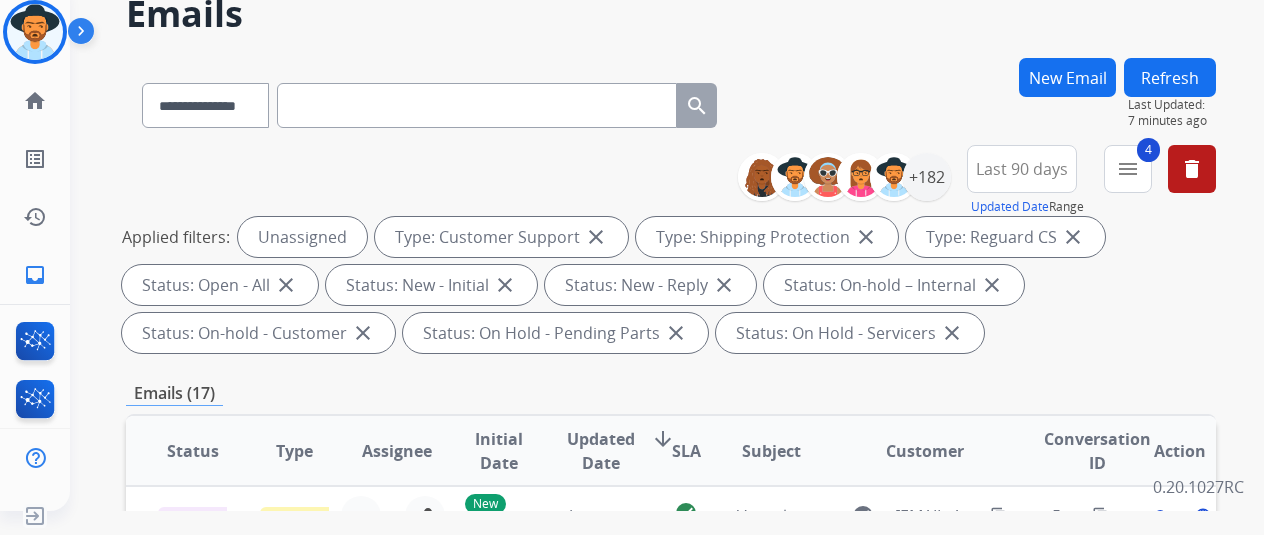 scroll, scrollTop: 0, scrollLeft: 0, axis: both 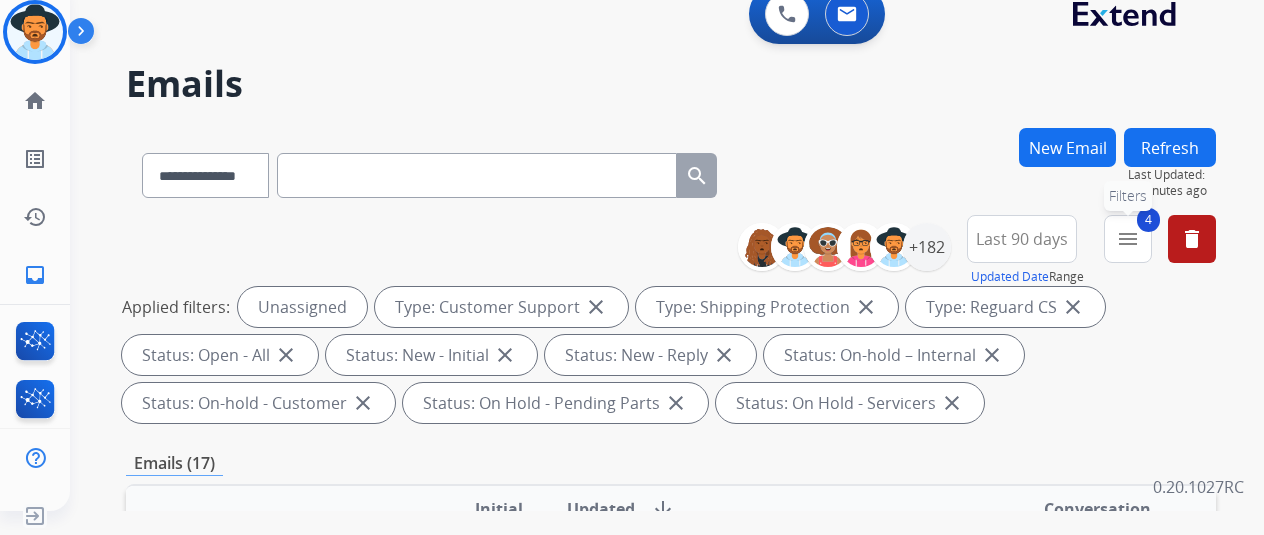 click on "menu" at bounding box center [1128, 239] 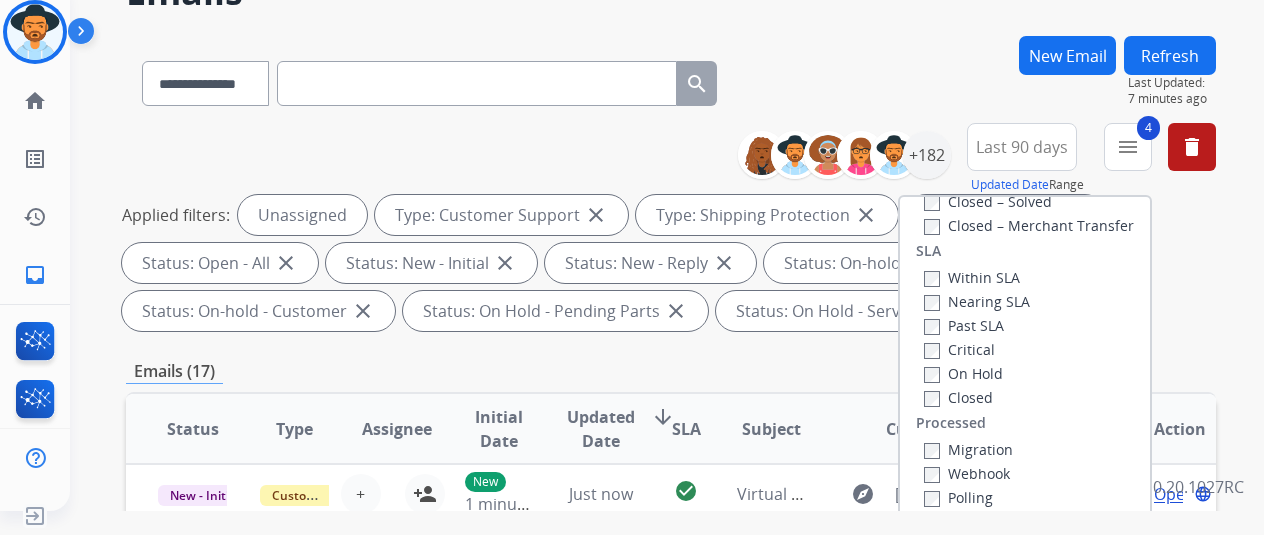 scroll, scrollTop: 200, scrollLeft: 0, axis: vertical 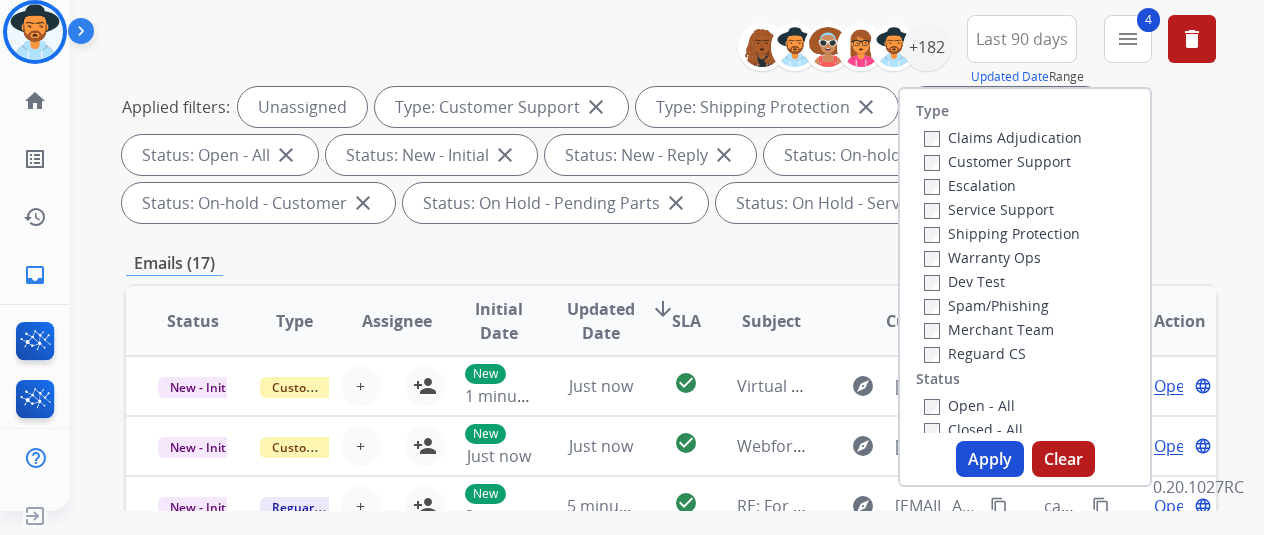 click on "**********" at bounding box center [667, 243] 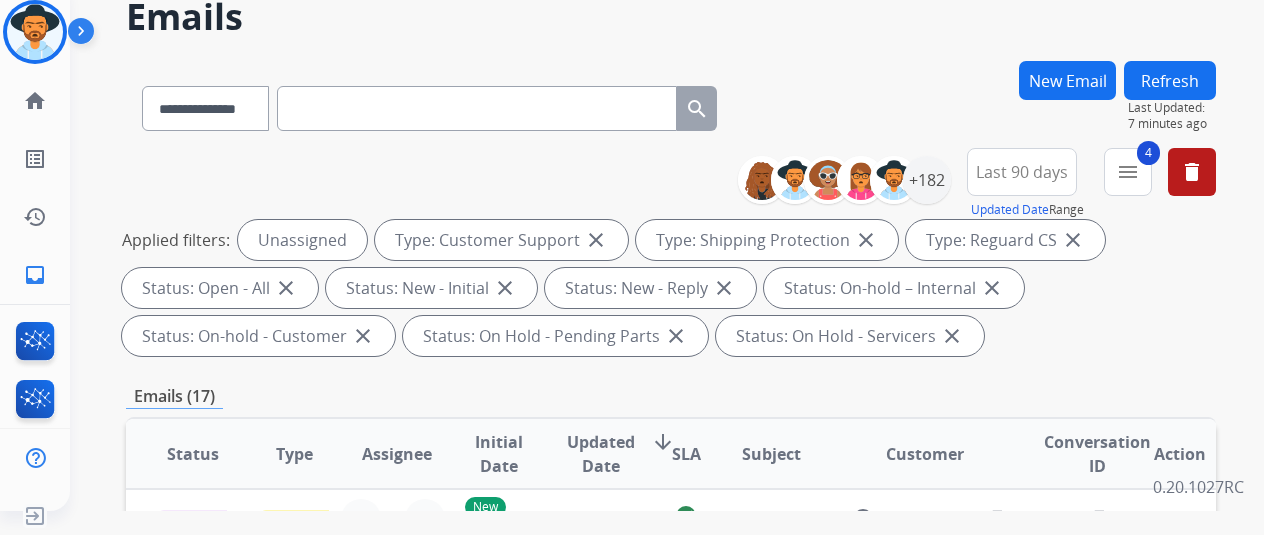 scroll, scrollTop: 0, scrollLeft: 0, axis: both 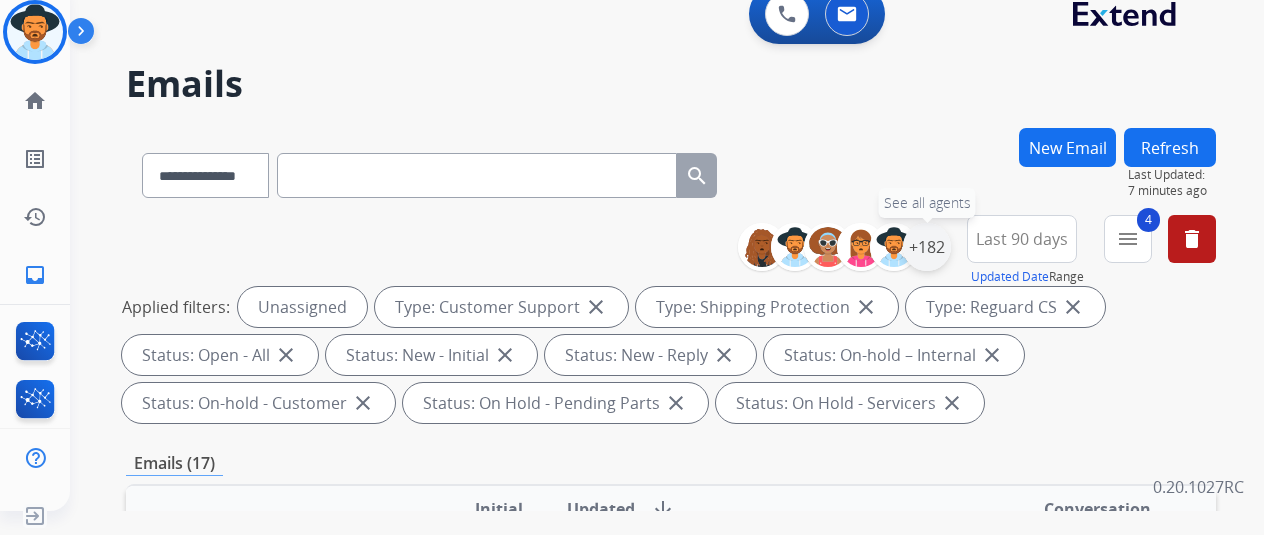 click on "+182" at bounding box center [927, 247] 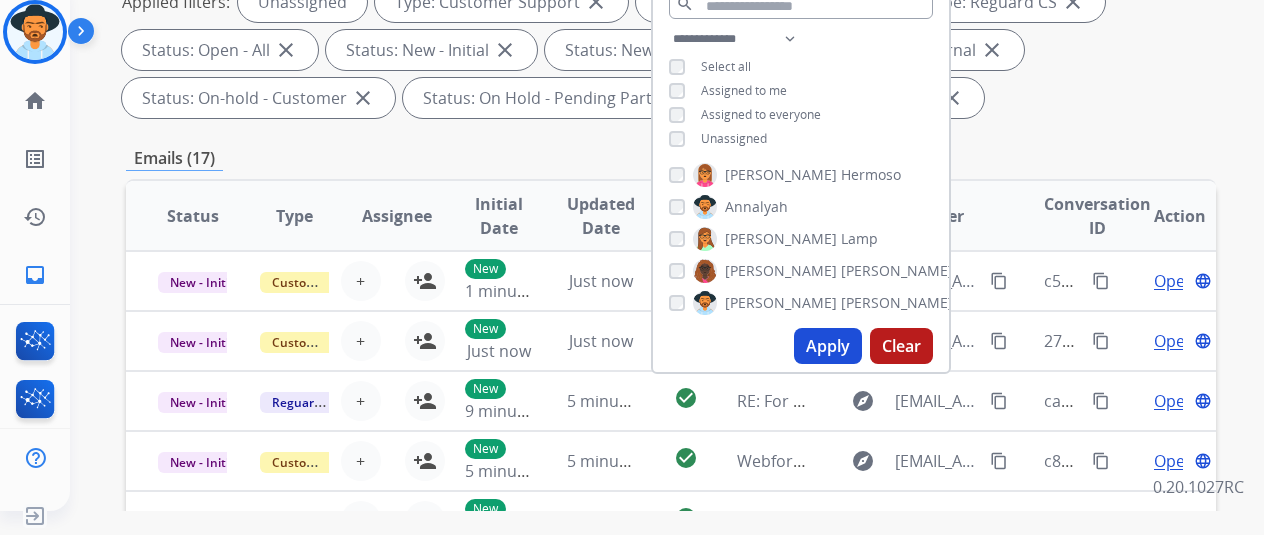 scroll, scrollTop: 200, scrollLeft: 0, axis: vertical 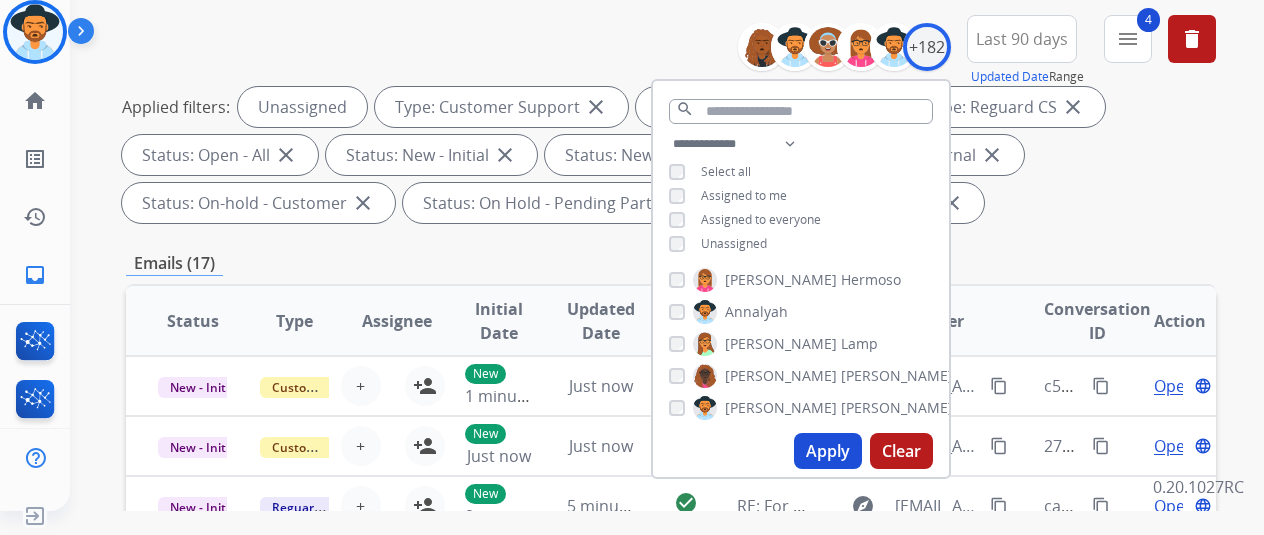 click on "Applied filters: Unassigned  Type: Customer Support  close  Type: Shipping Protection  close  Type: Reguard CS  close  Status: Open - All  close  Status: New - Initial  close  Status: New - Reply  close  Status: On-hold – Internal  close  Status: On-hold - Customer  close  Status: On Hold - Pending Parts  close  Status: On Hold - Servicers  close" at bounding box center (667, 155) 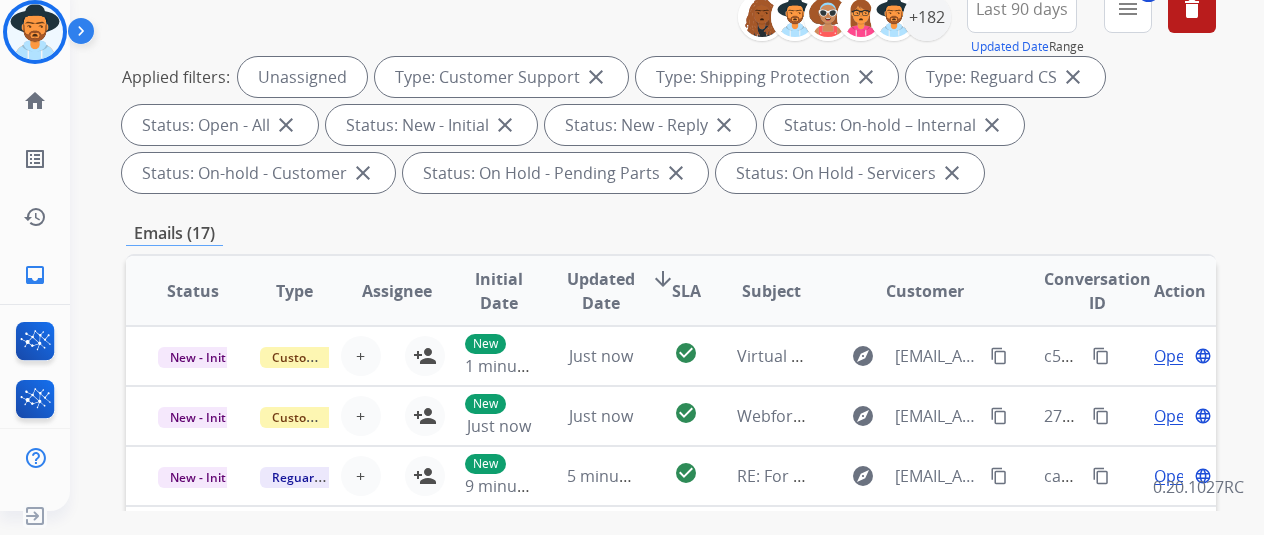 scroll, scrollTop: 0, scrollLeft: 0, axis: both 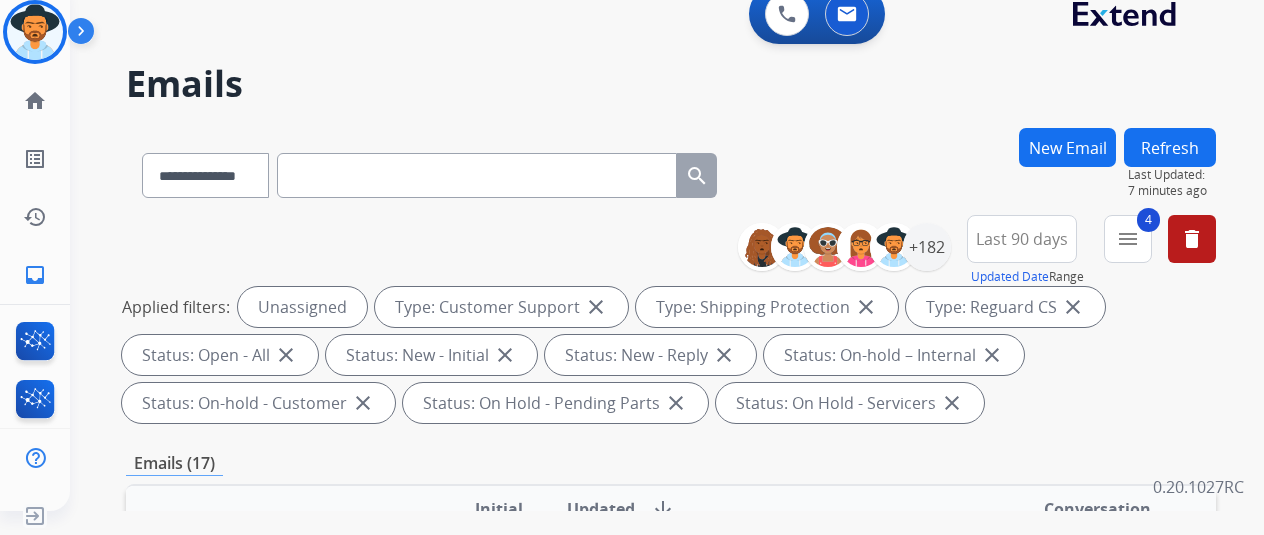 click on "Refresh" at bounding box center [1170, 147] 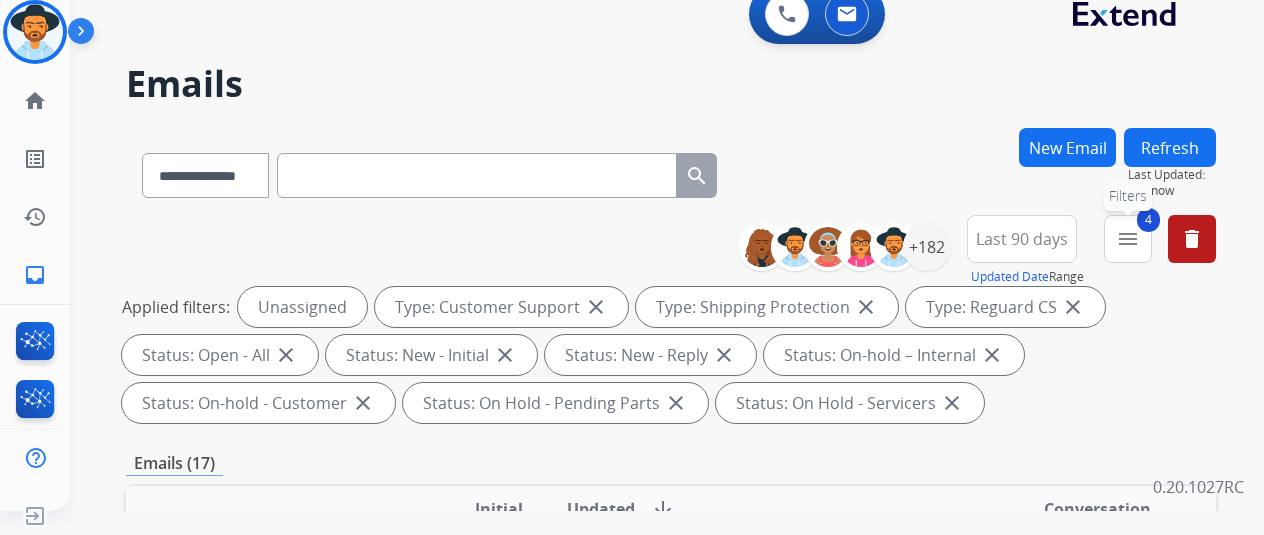 click on "menu" at bounding box center (1128, 239) 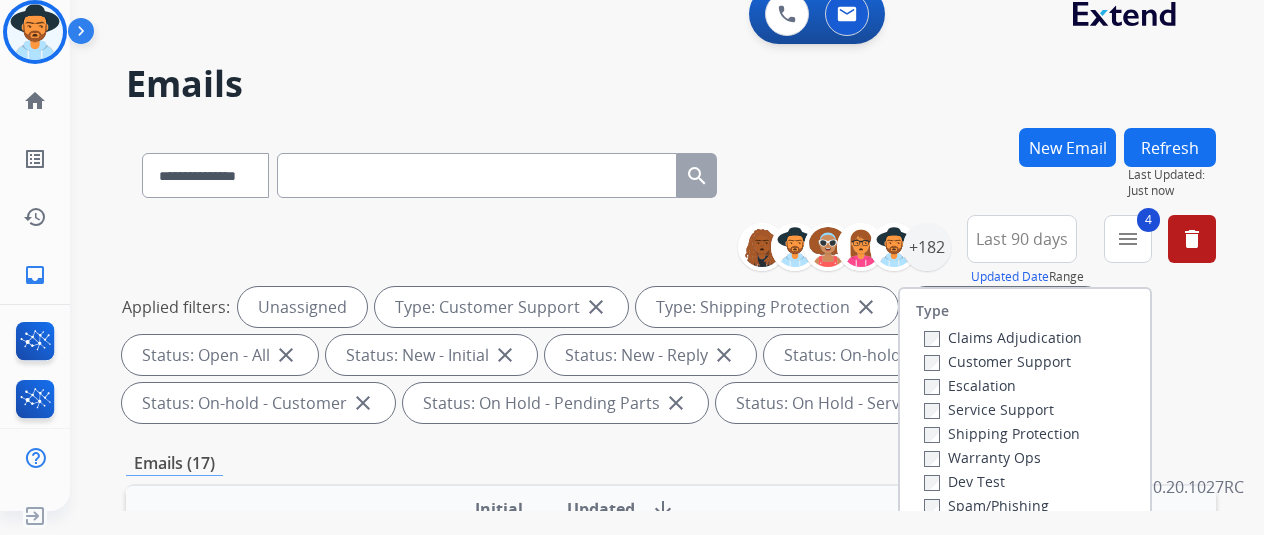 click on "Last 90 days" at bounding box center [1022, 239] 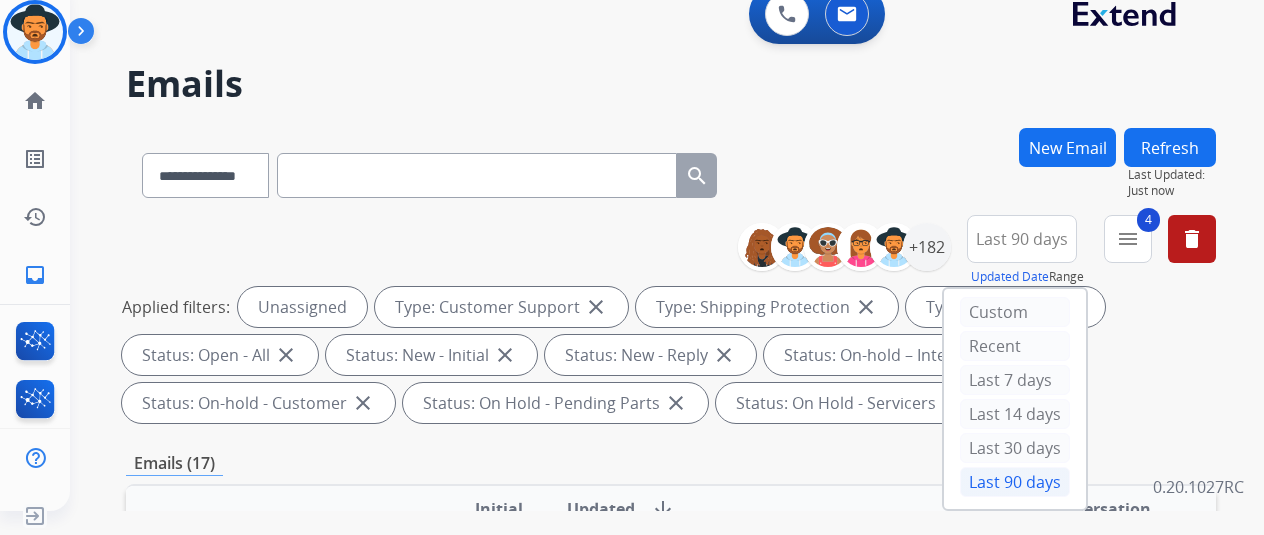 click on "Last 90 days" at bounding box center (1022, 239) 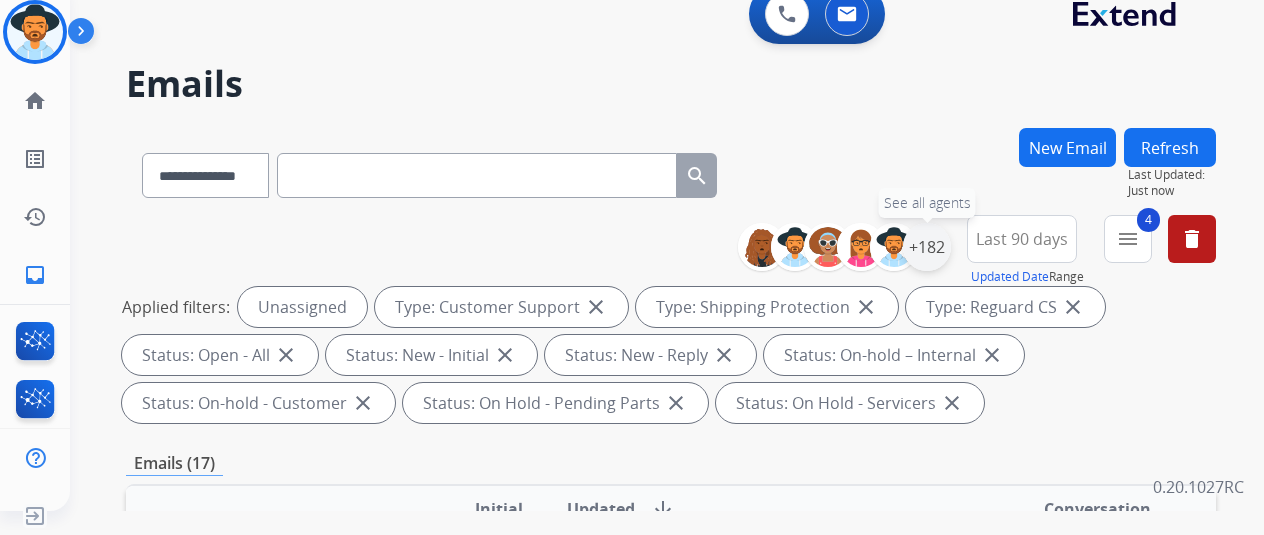 click on "+182" at bounding box center (927, 247) 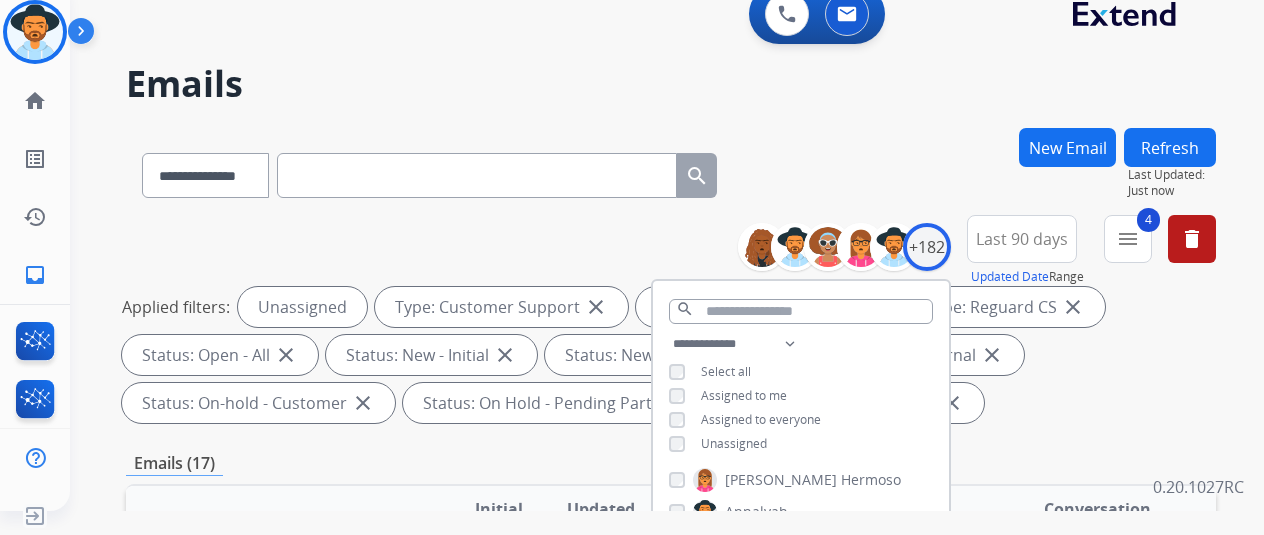 click on "**********" at bounding box center (671, 171) 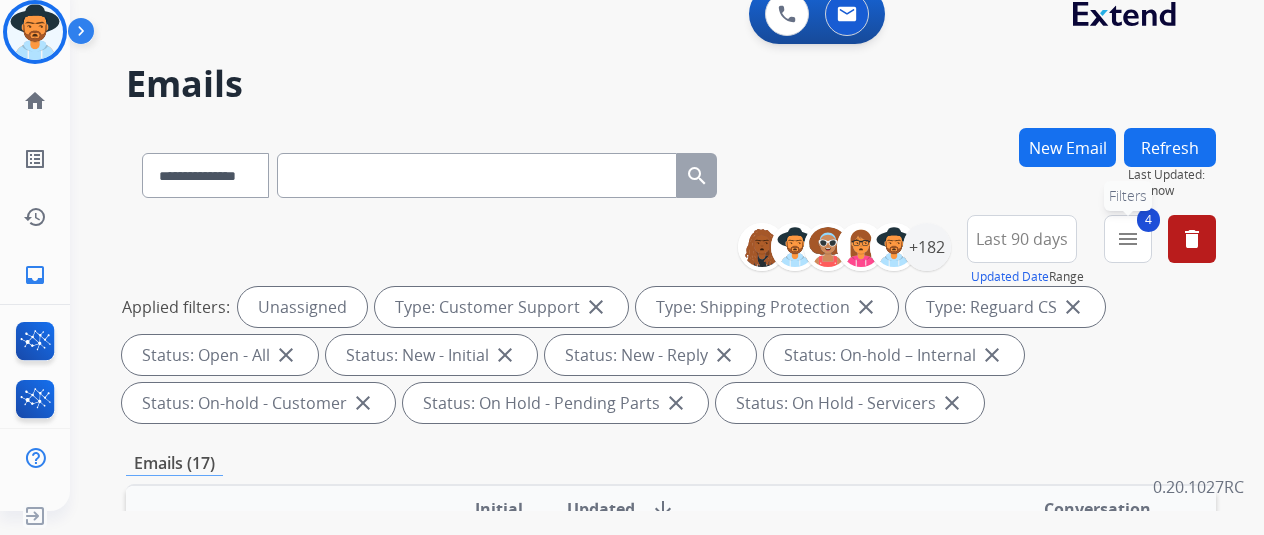 click on "**********" at bounding box center [984, 251] 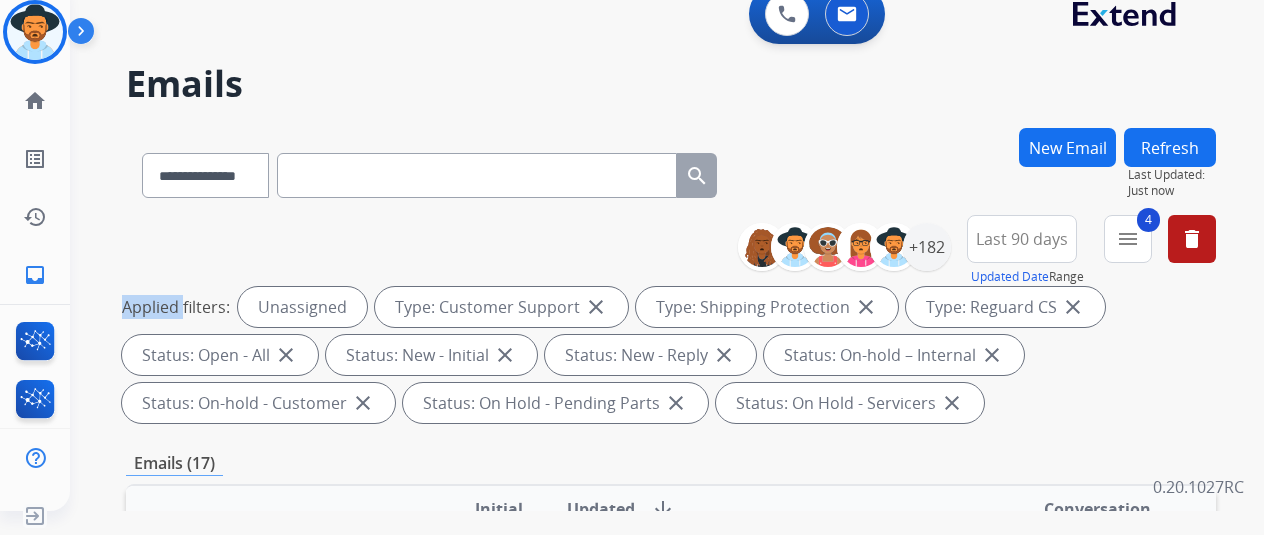 click on "**********" at bounding box center (984, 251) 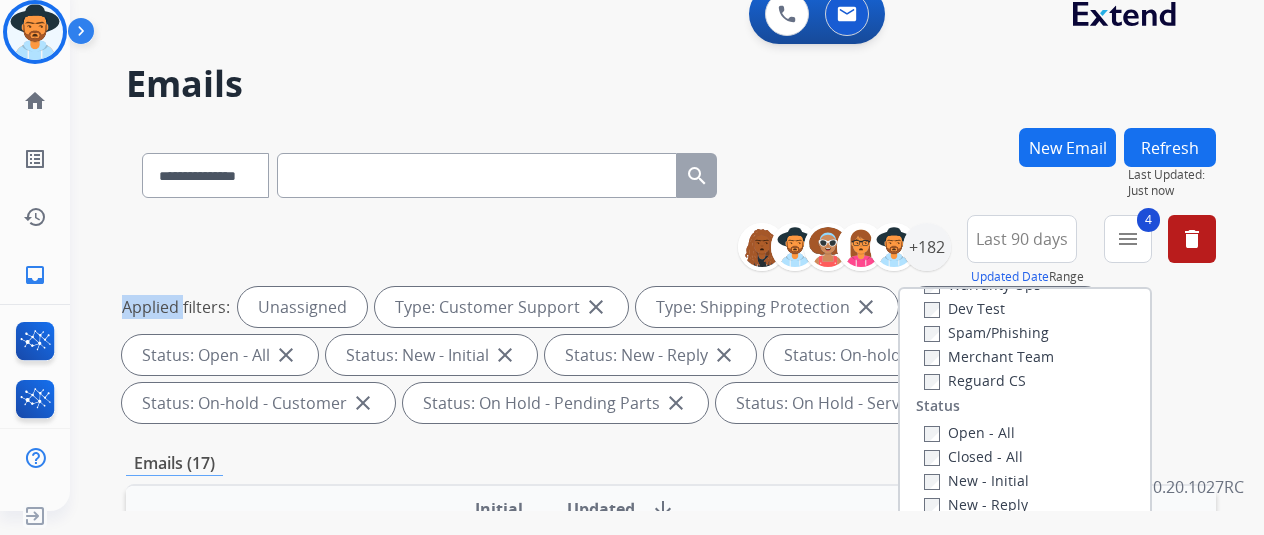 scroll, scrollTop: 200, scrollLeft: 0, axis: vertical 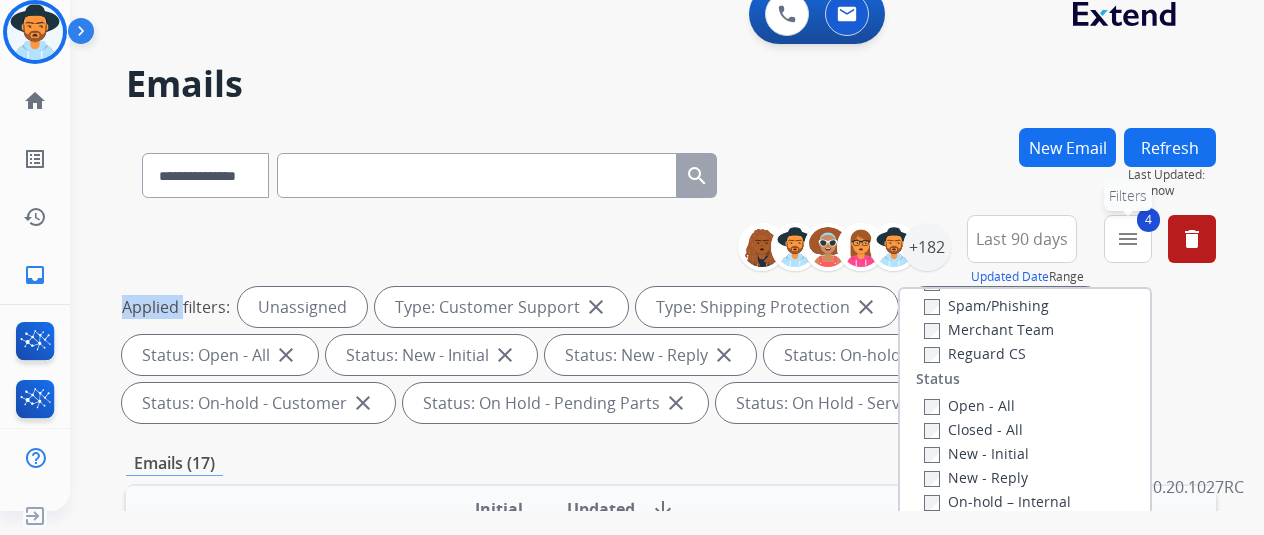 click on "menu" at bounding box center [1128, 239] 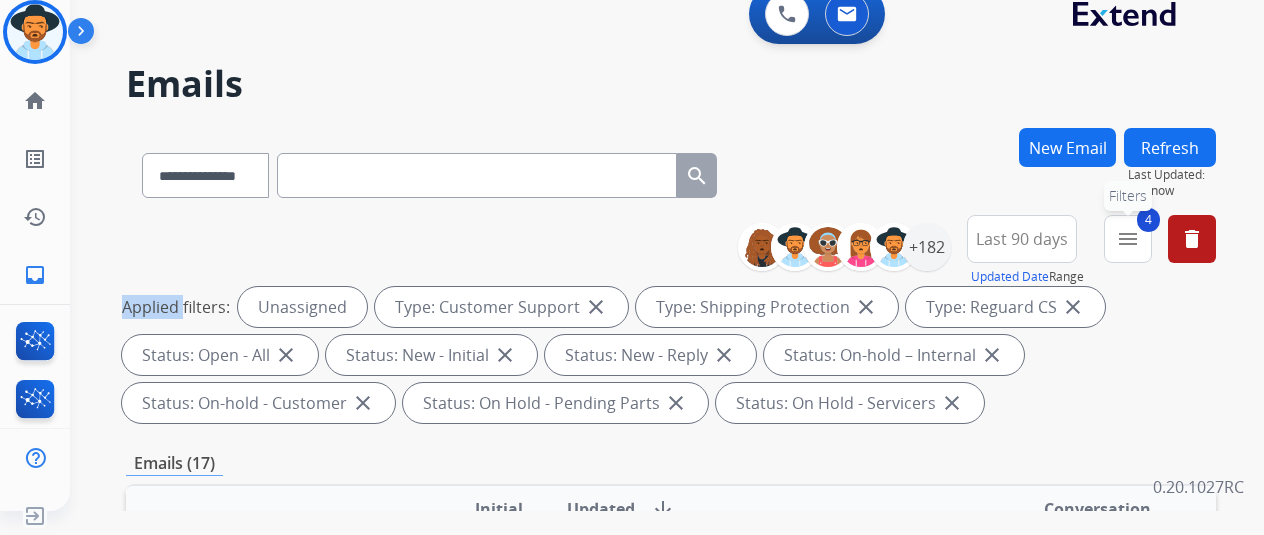 click on "4 menu  Filters" at bounding box center (1128, 239) 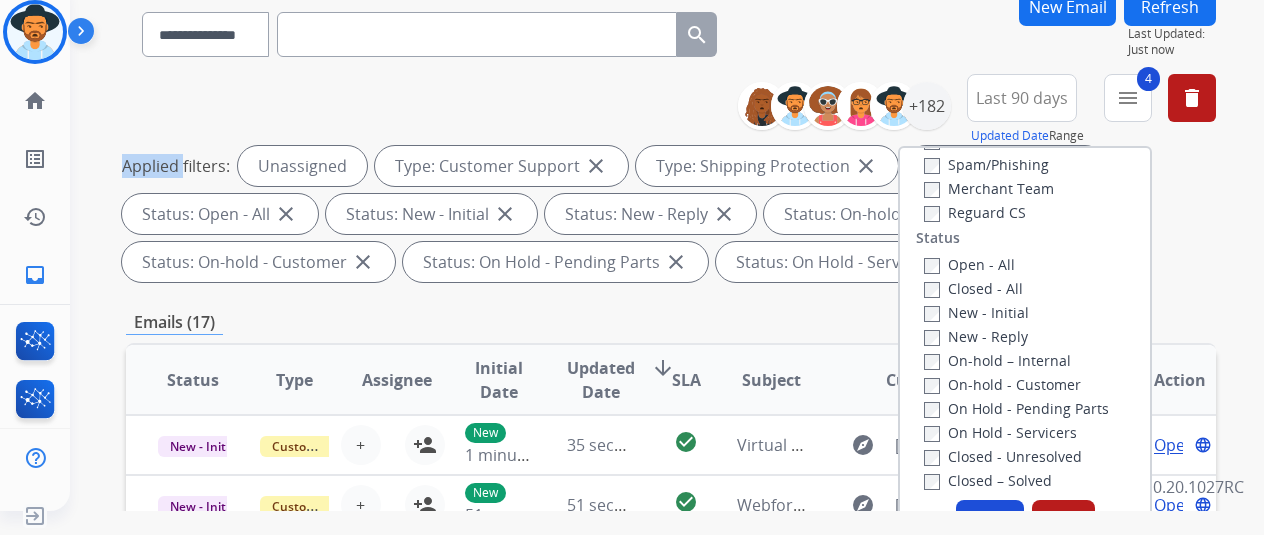 scroll, scrollTop: 300, scrollLeft: 0, axis: vertical 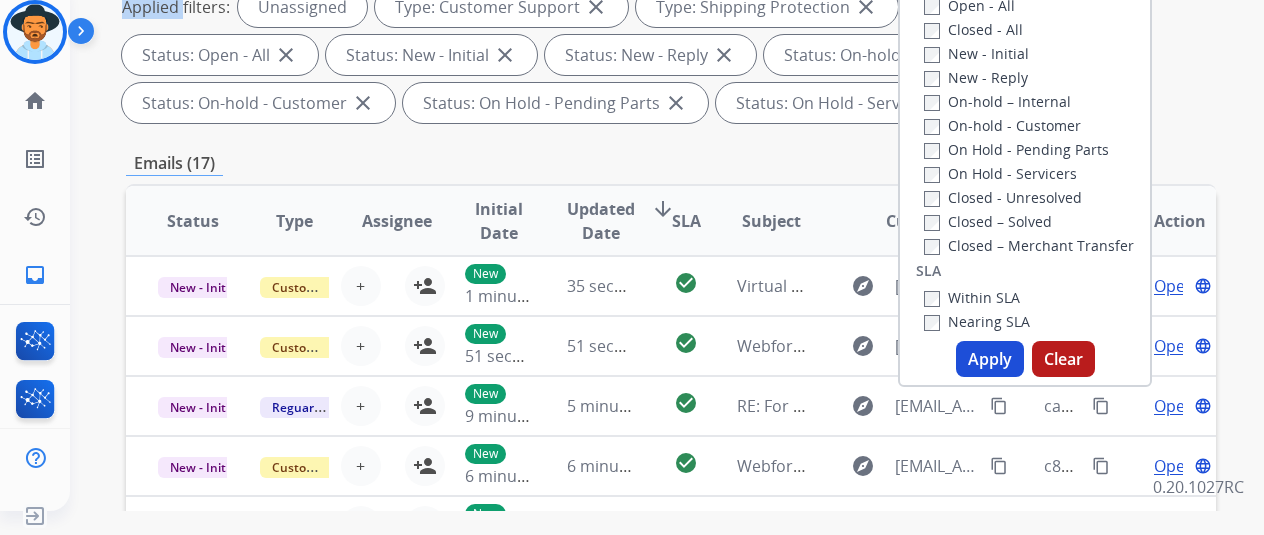 click on "Clear" at bounding box center (1063, 359) 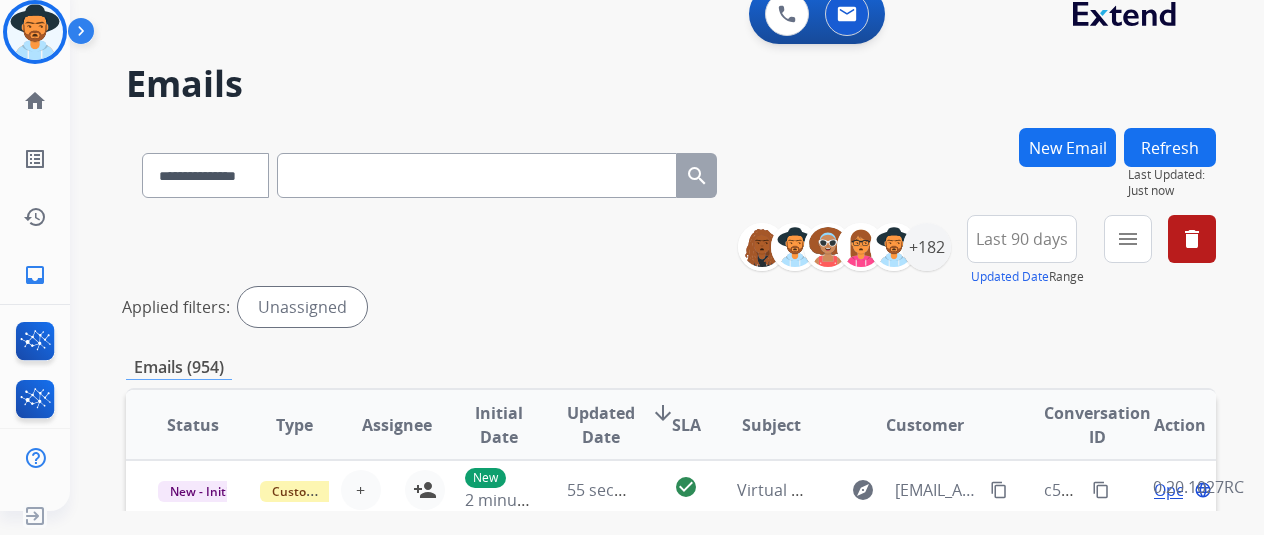 click on "Emails (954)" at bounding box center [671, 367] 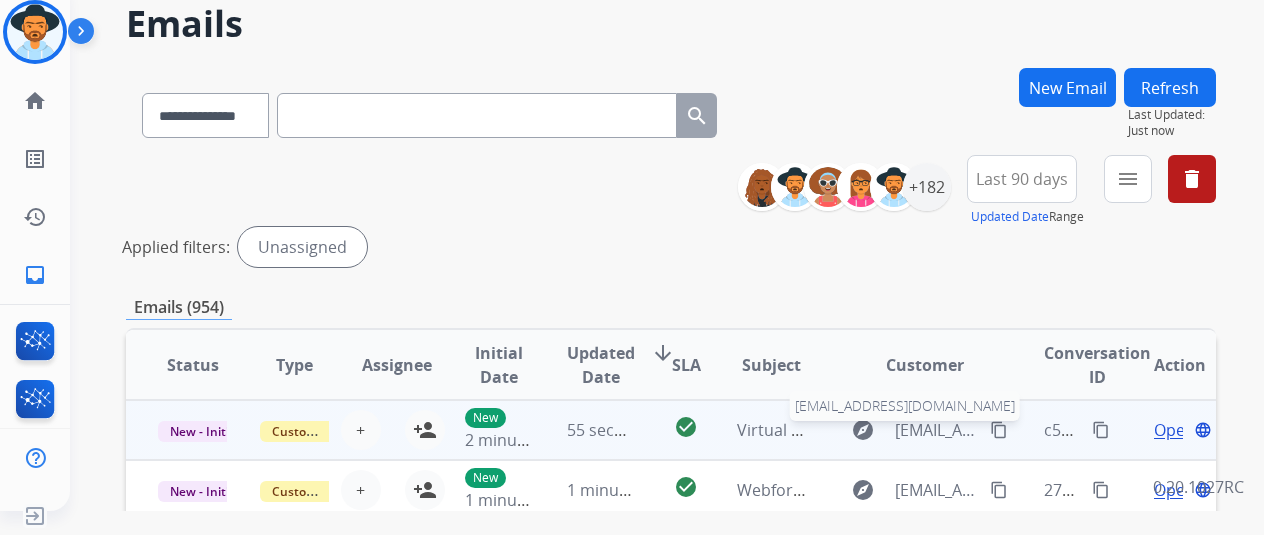 scroll, scrollTop: 0, scrollLeft: 0, axis: both 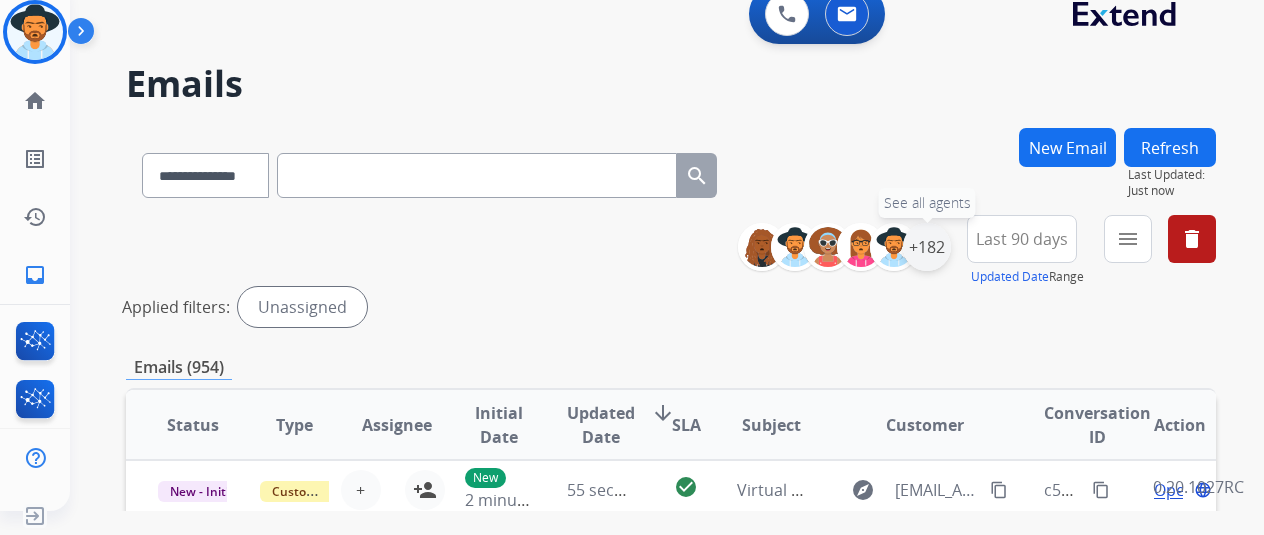 click on "+182" at bounding box center (927, 247) 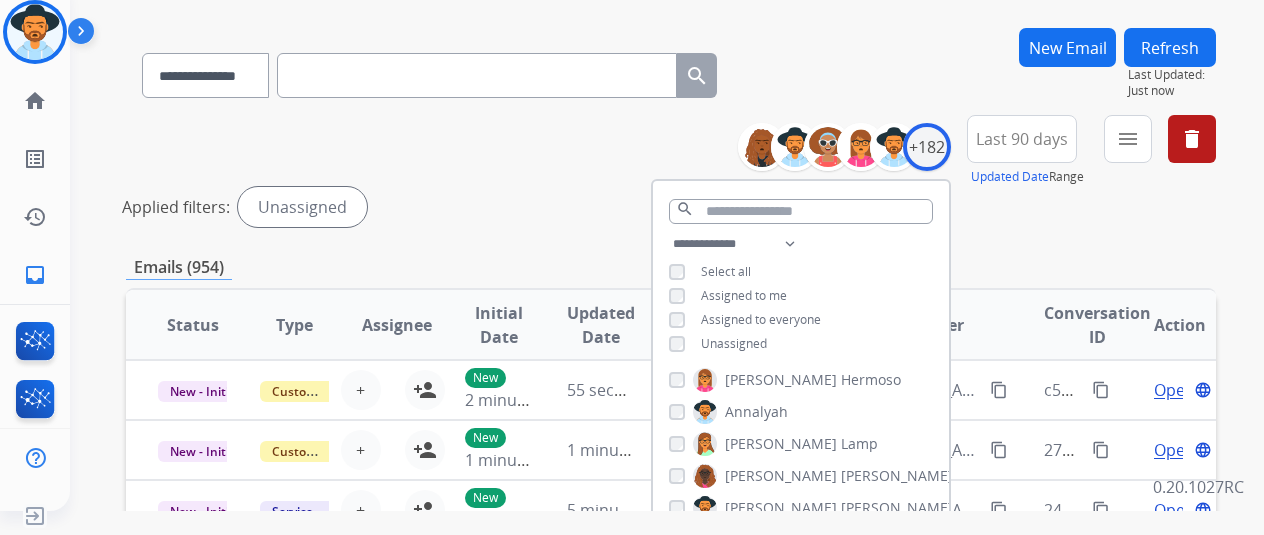 scroll, scrollTop: 200, scrollLeft: 0, axis: vertical 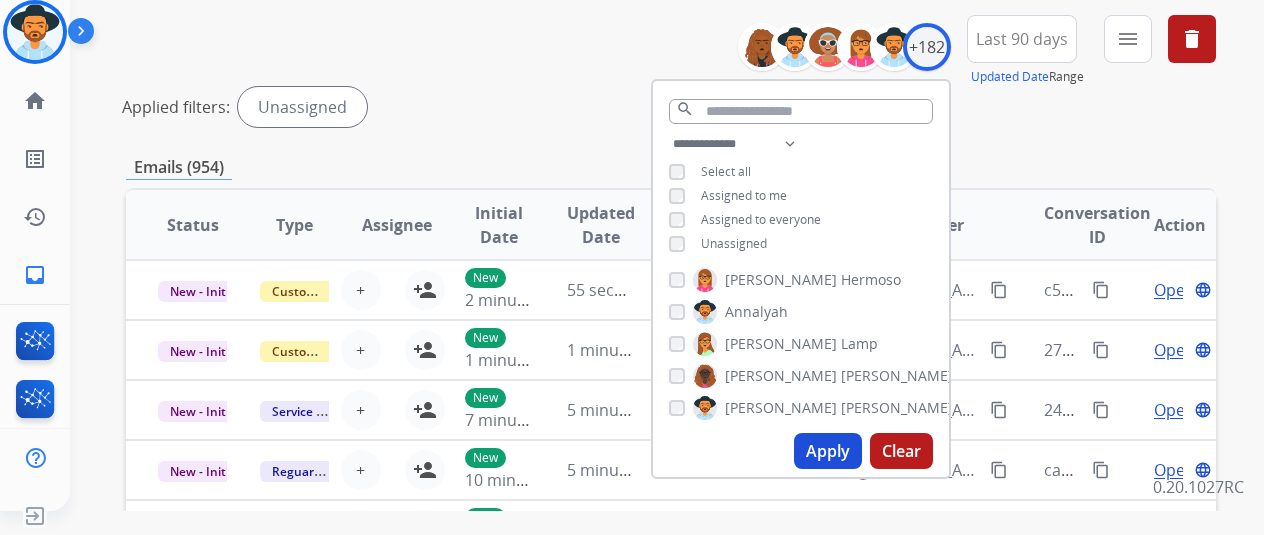 click on "Clear" at bounding box center [901, 451] 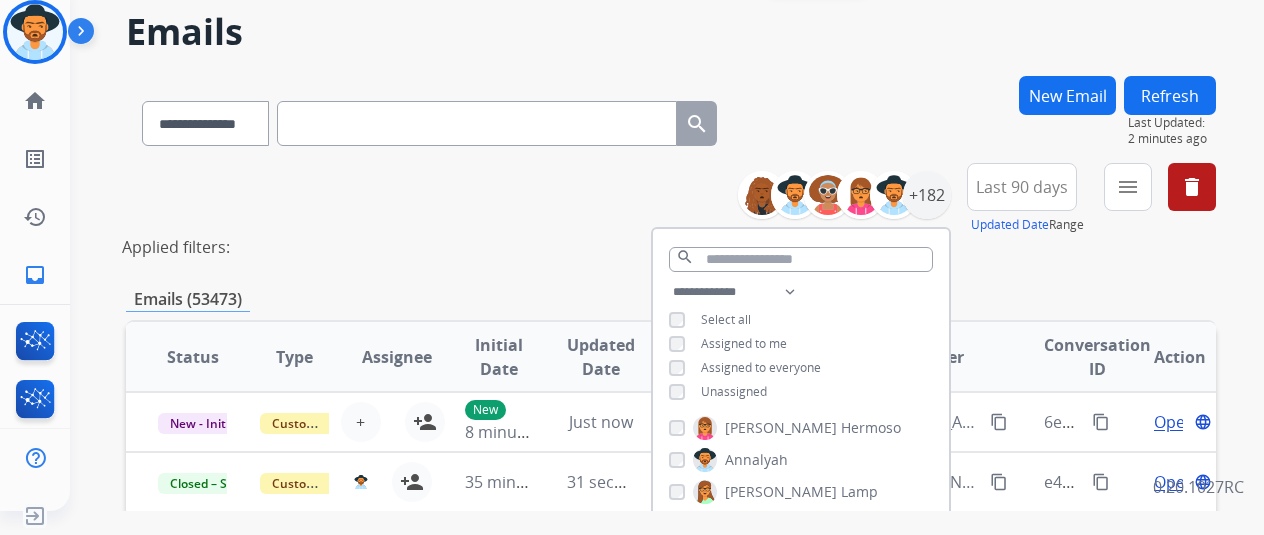 scroll, scrollTop: 300, scrollLeft: 0, axis: vertical 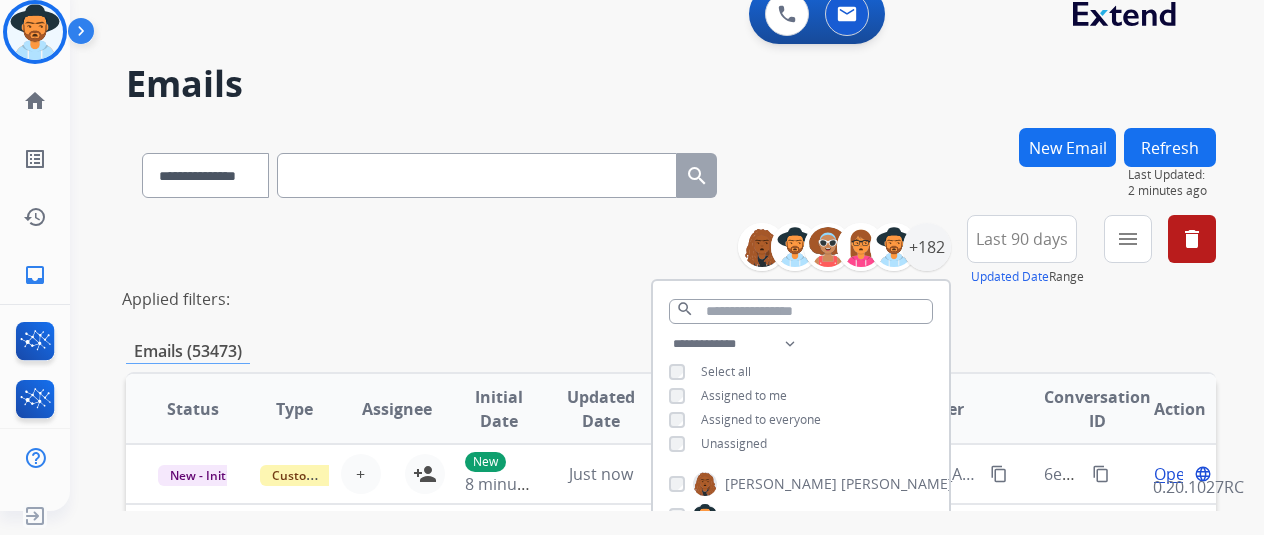 click on "Last 90 days" at bounding box center [1022, 239] 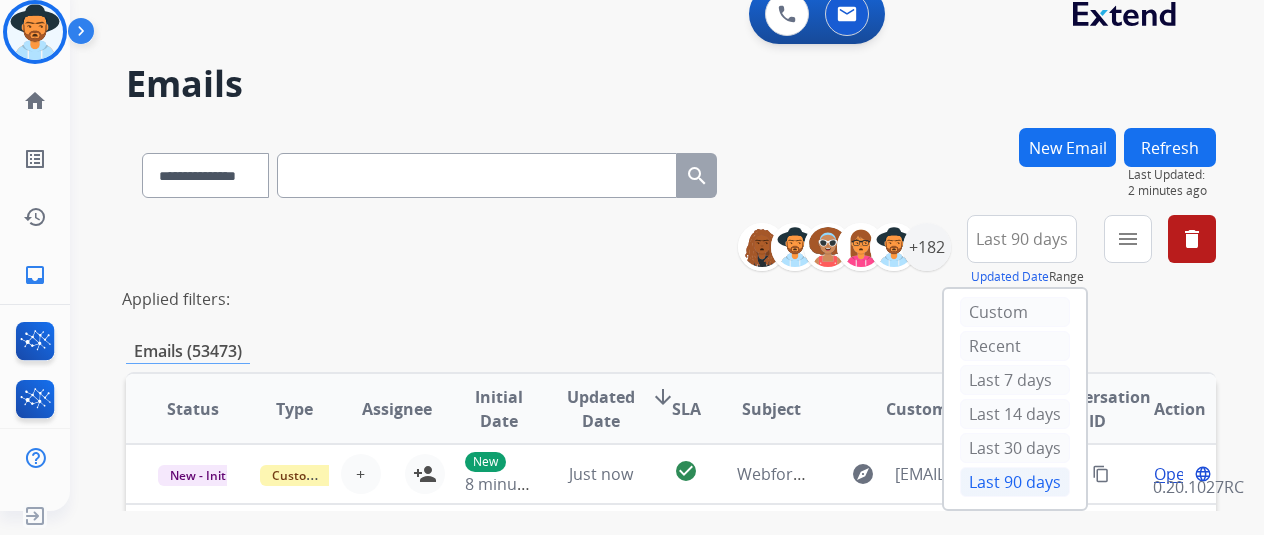 click on "Last 90 days" at bounding box center [1022, 239] 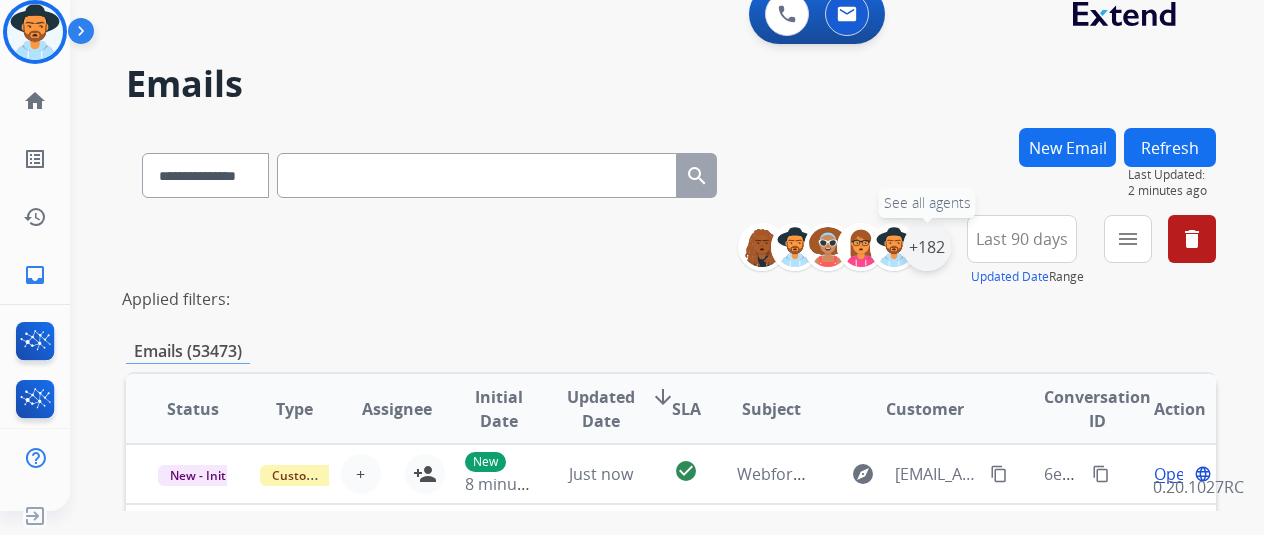 click on "+182" at bounding box center (927, 247) 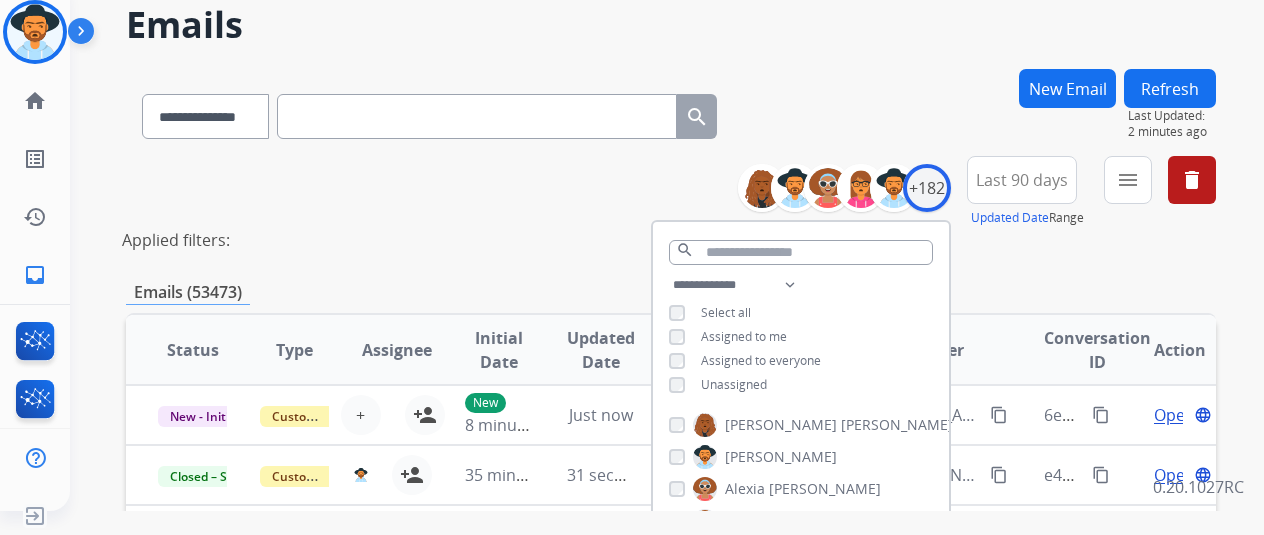 scroll, scrollTop: 100, scrollLeft: 0, axis: vertical 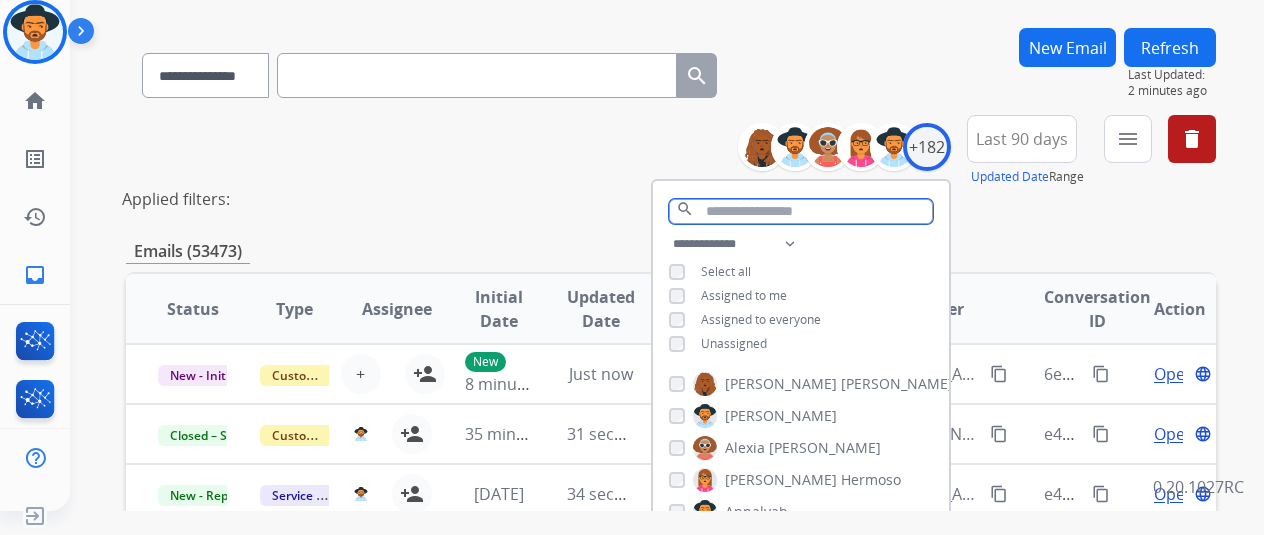 click at bounding box center [801, 211] 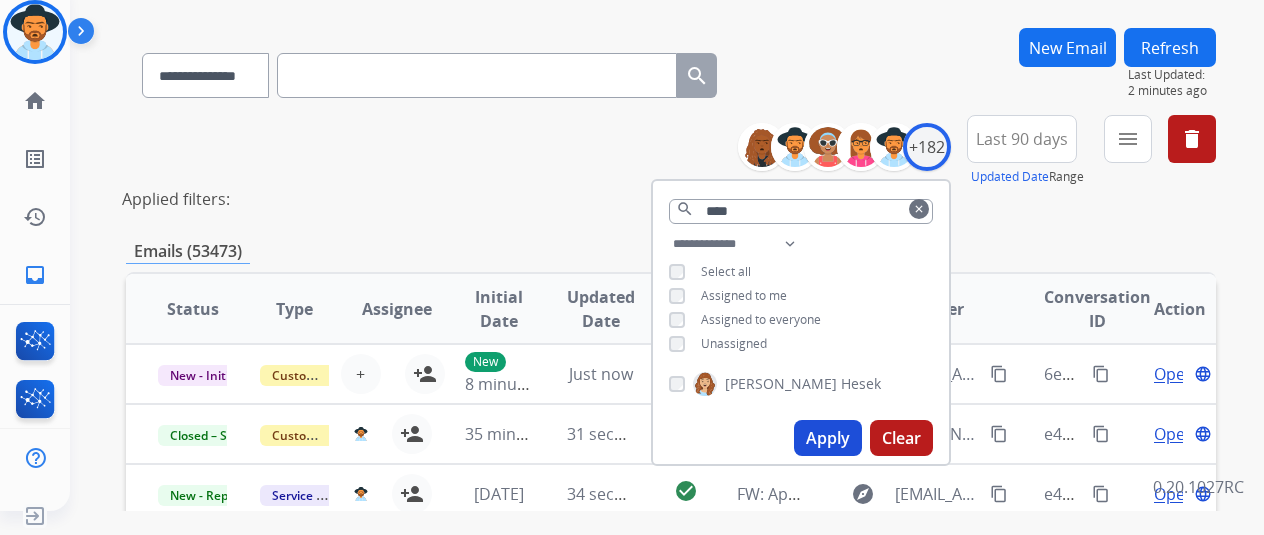 click on "[PERSON_NAME]" at bounding box center (801, 388) 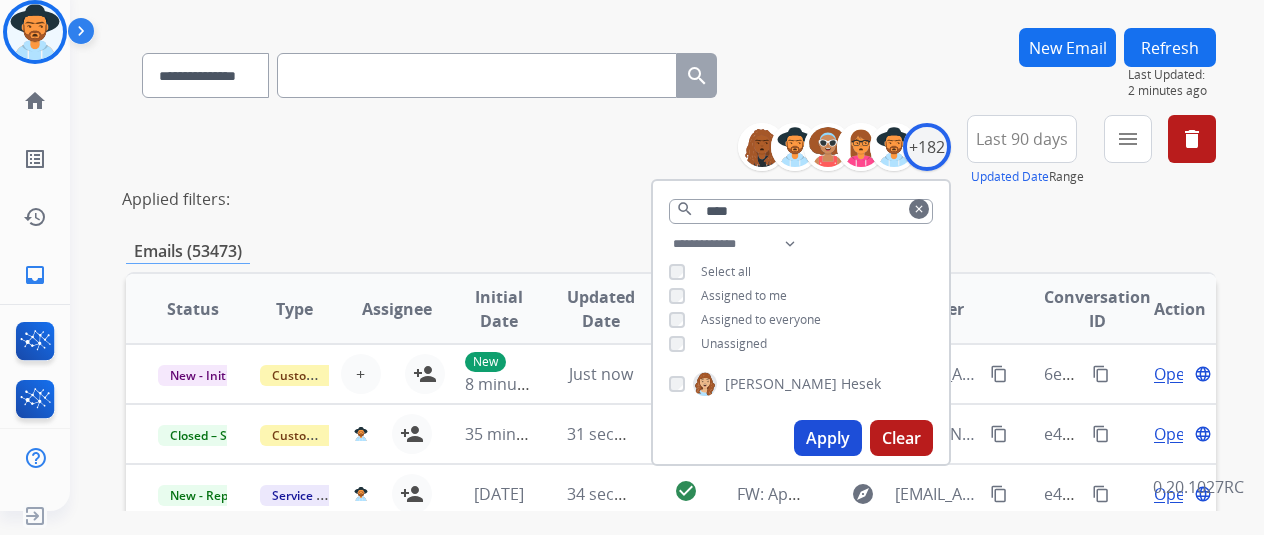 click on "Apply" at bounding box center (828, 438) 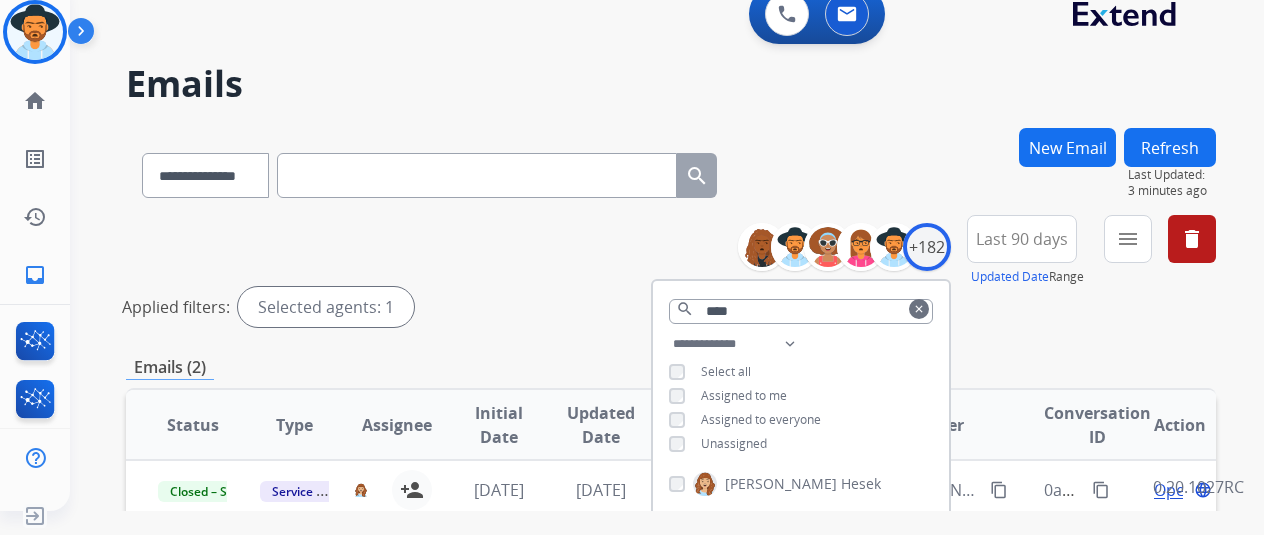 click on "**********" at bounding box center (671, 275) 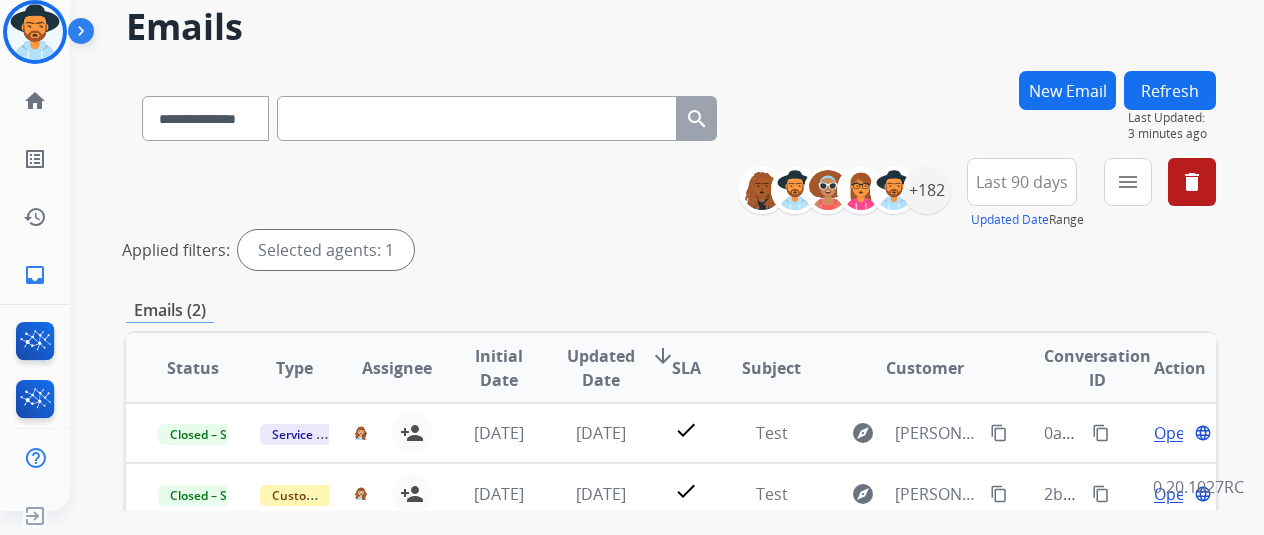 scroll, scrollTop: 0, scrollLeft: 0, axis: both 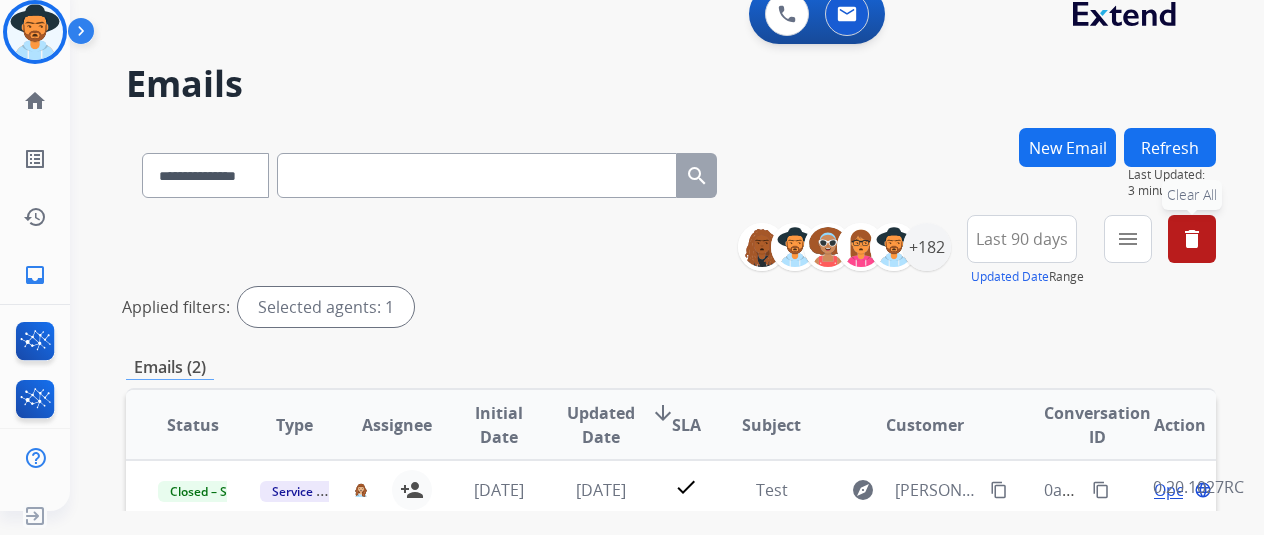 click on "delete" at bounding box center (1192, 239) 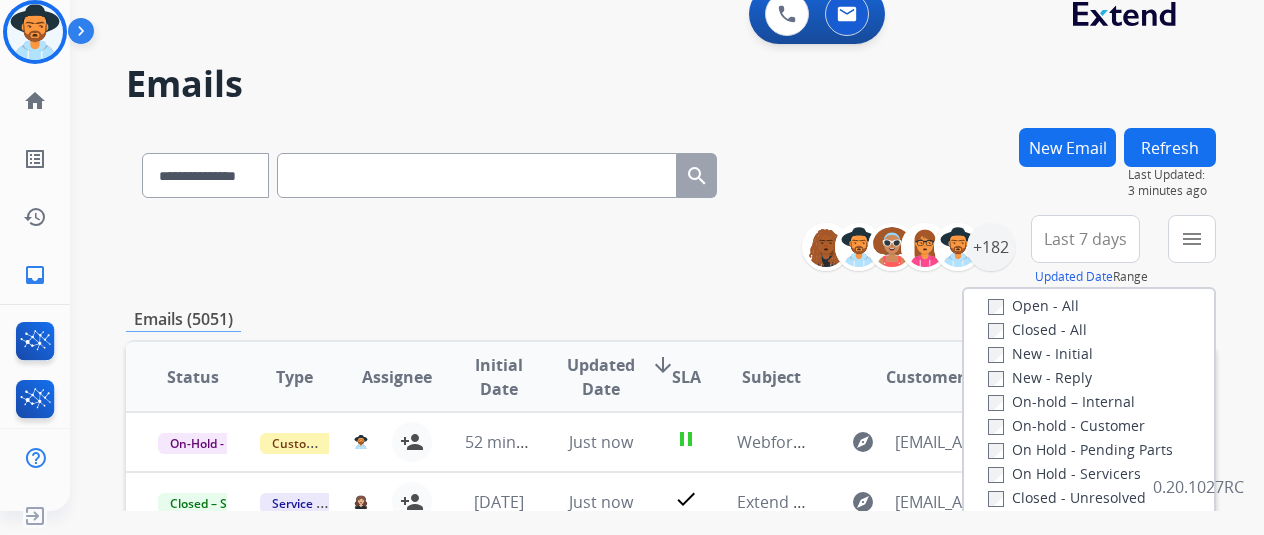 click on "Last 7 days   Updated Date   Range  Custom Recent Last 7 days Last 14 days Last 30 days Last 90 days" at bounding box center (1091, 251) 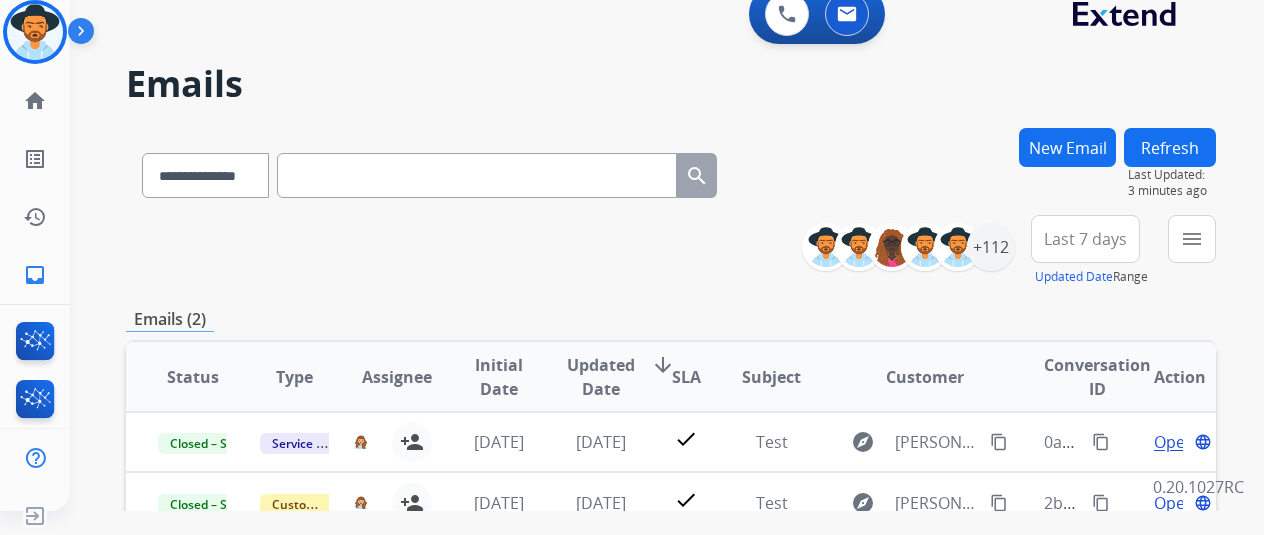 click on "Last 7 days   Updated Date   Range  Custom Recent Last 7 days Last 14 days Last 30 days Last 90 days" at bounding box center (1091, 251) 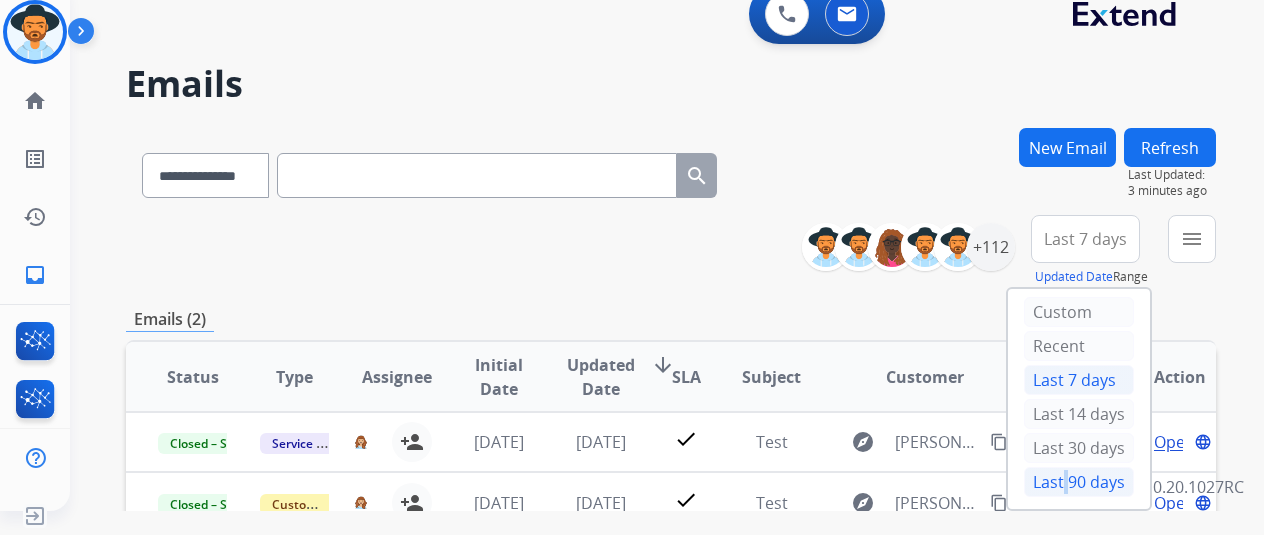 click on "Last 90 days" at bounding box center (1079, 482) 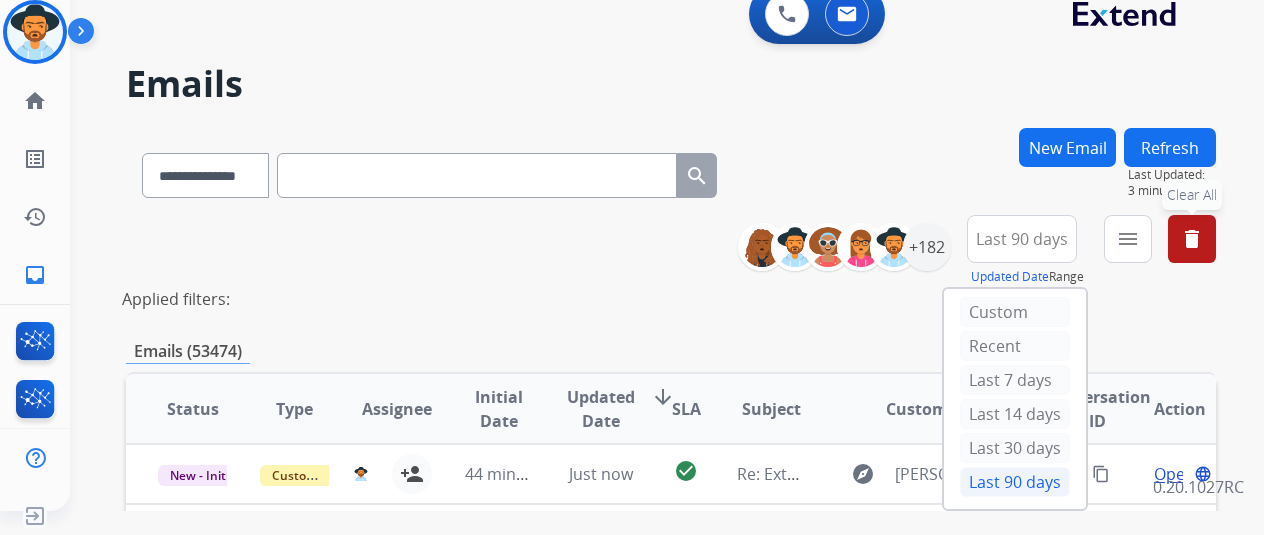 click on "Emails (53474)" at bounding box center (671, 351) 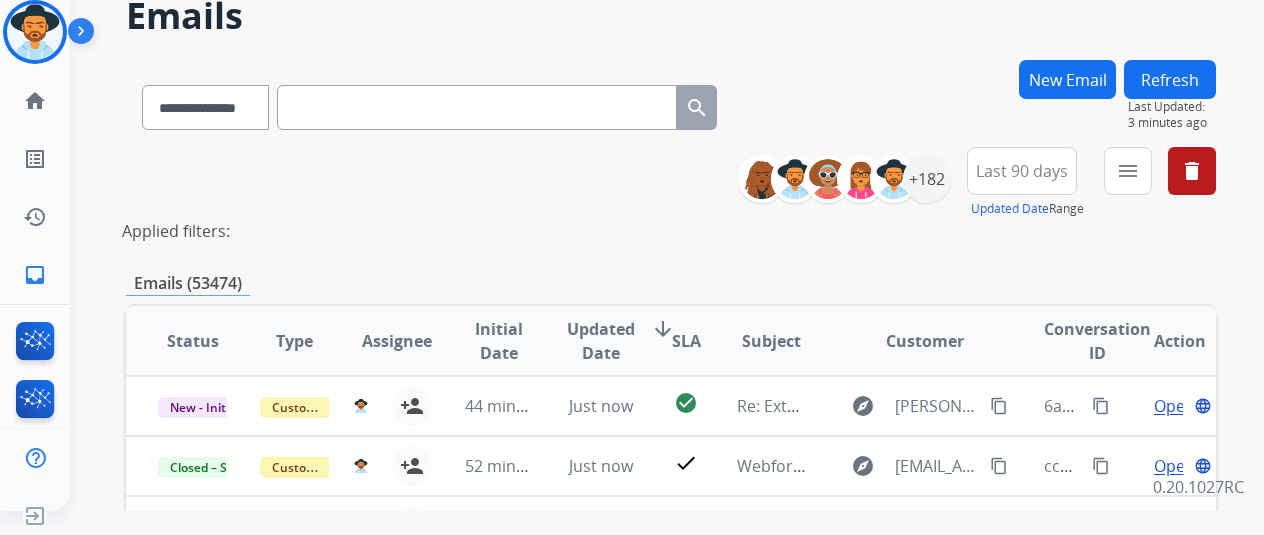 scroll, scrollTop: 100, scrollLeft: 0, axis: vertical 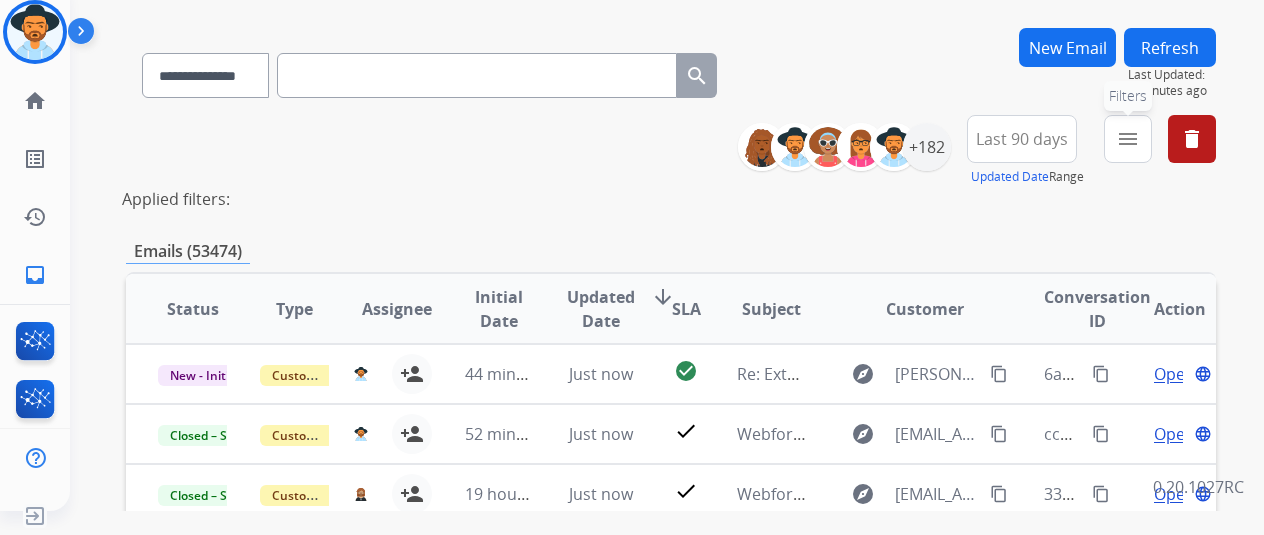 click on "menu  Filters" at bounding box center [1128, 139] 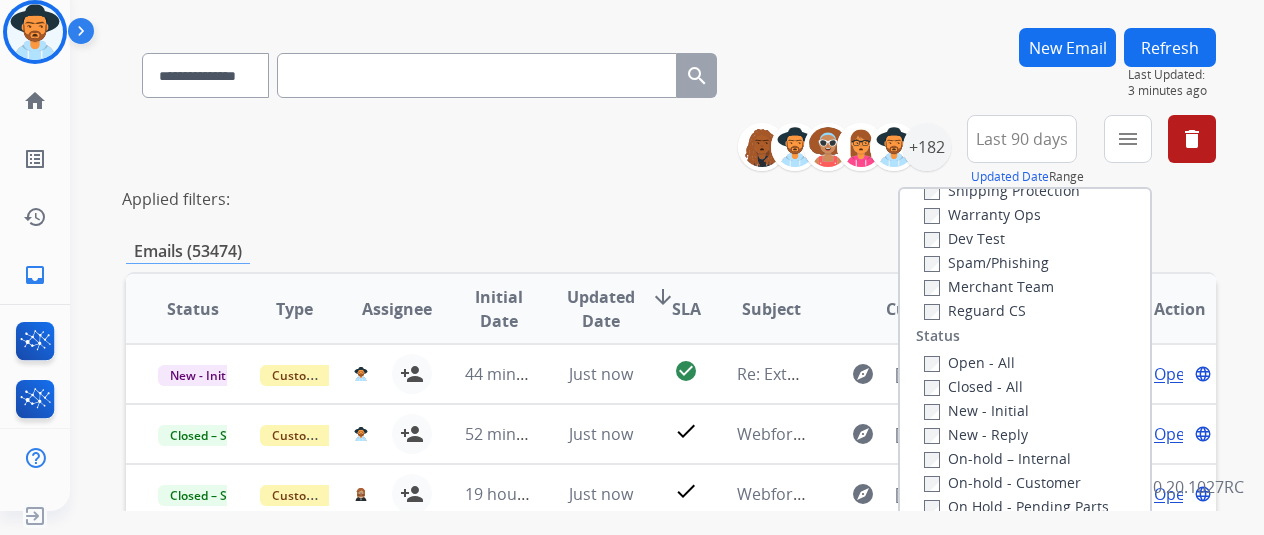 scroll, scrollTop: 0, scrollLeft: 0, axis: both 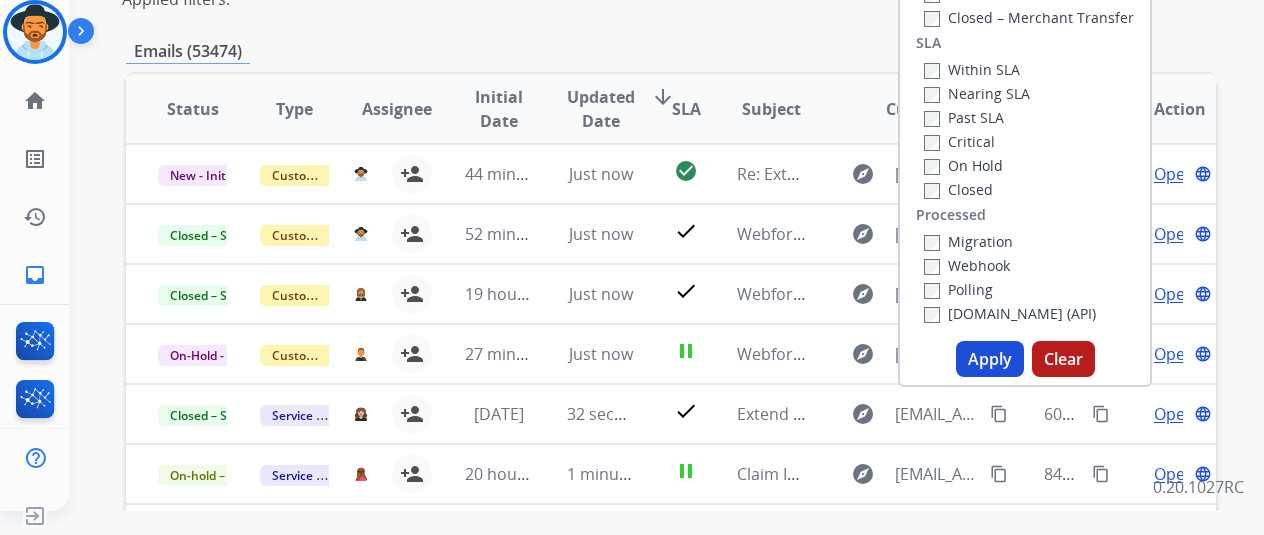 click on "Apply" at bounding box center [990, 359] 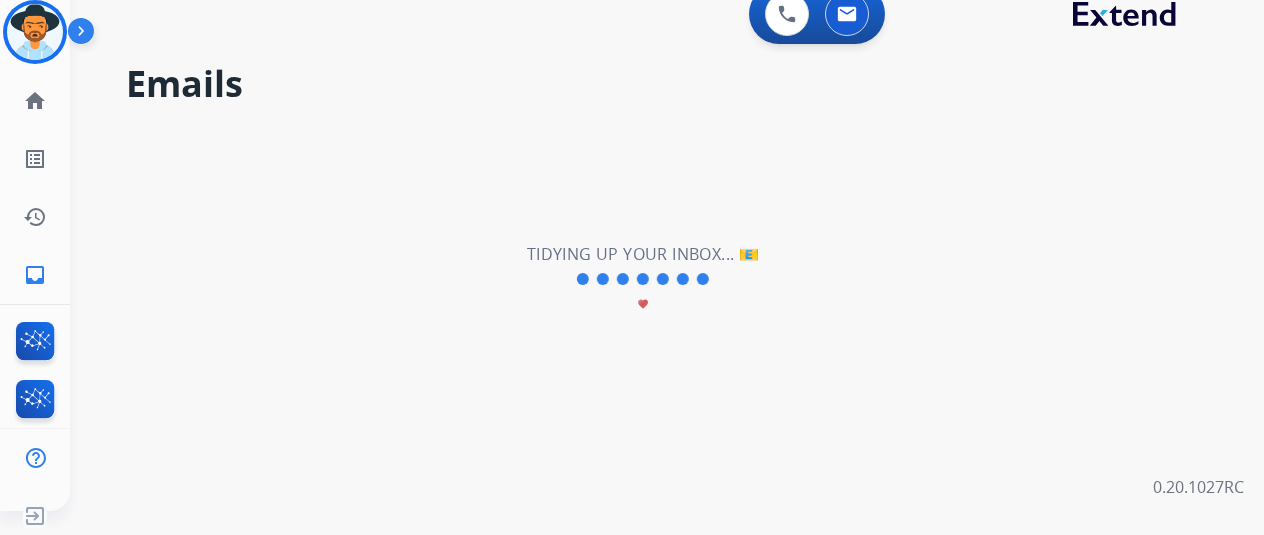 scroll, scrollTop: 0, scrollLeft: 0, axis: both 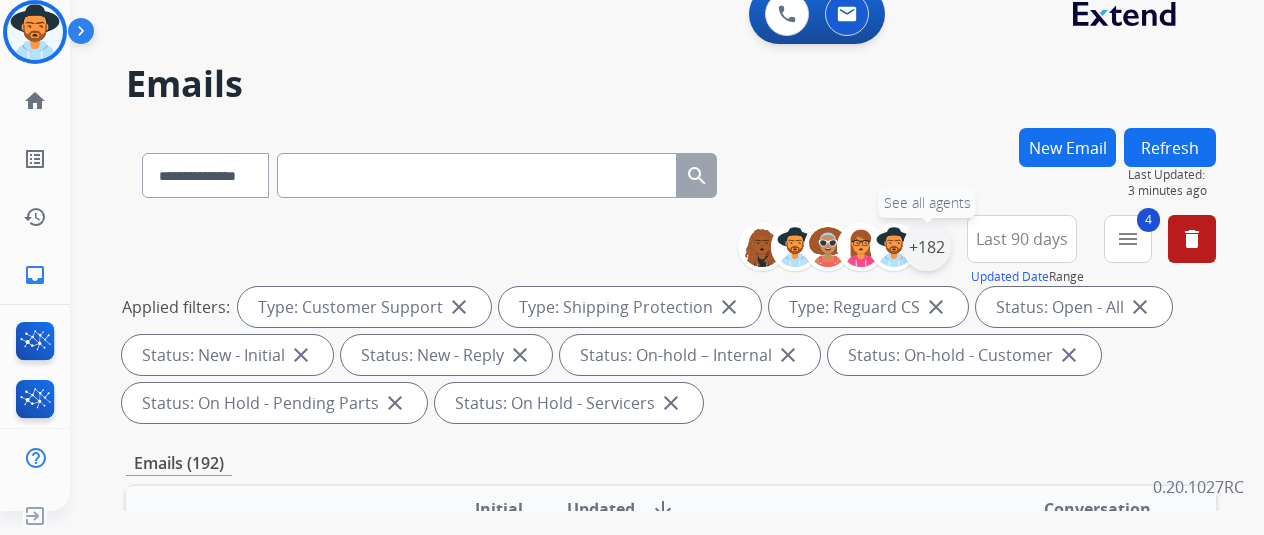 click on "+182" at bounding box center (927, 247) 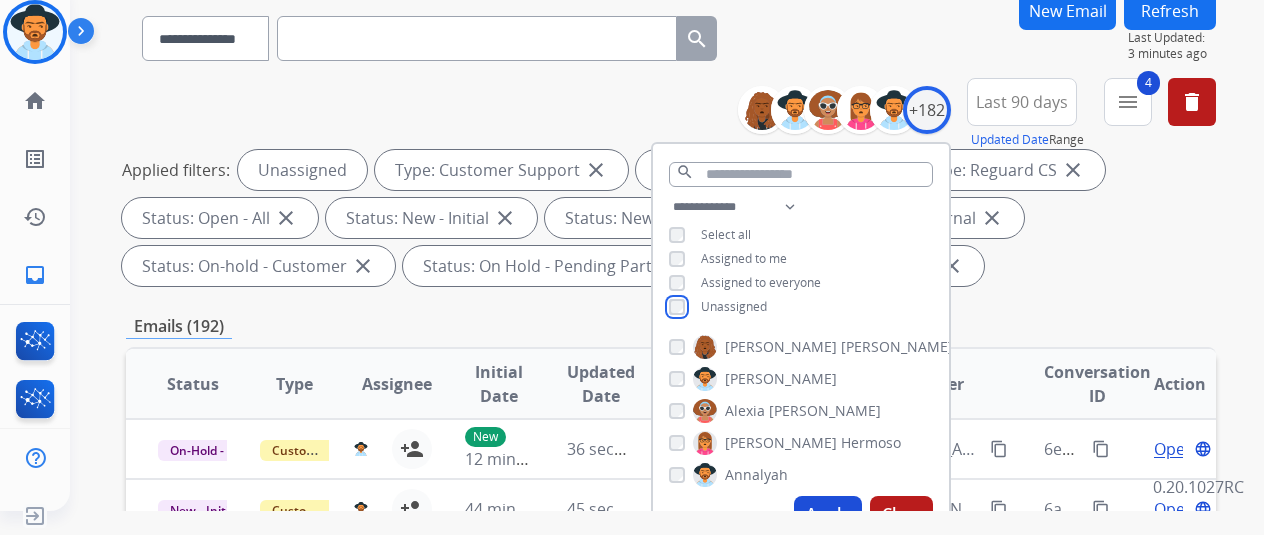 scroll, scrollTop: 300, scrollLeft: 0, axis: vertical 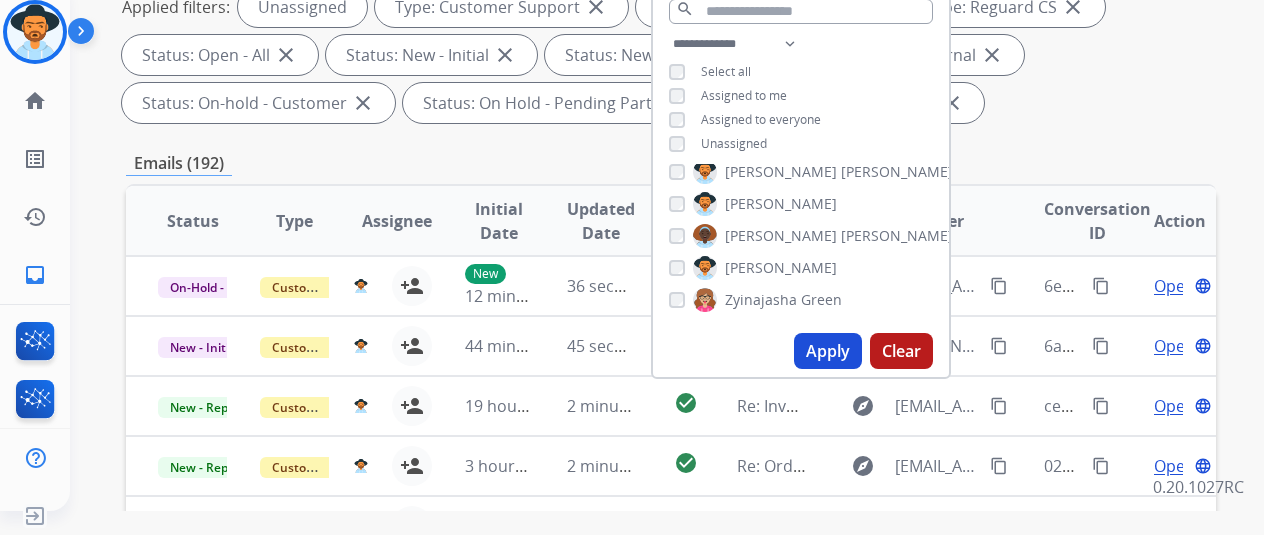 click on "Apply" at bounding box center (828, 351) 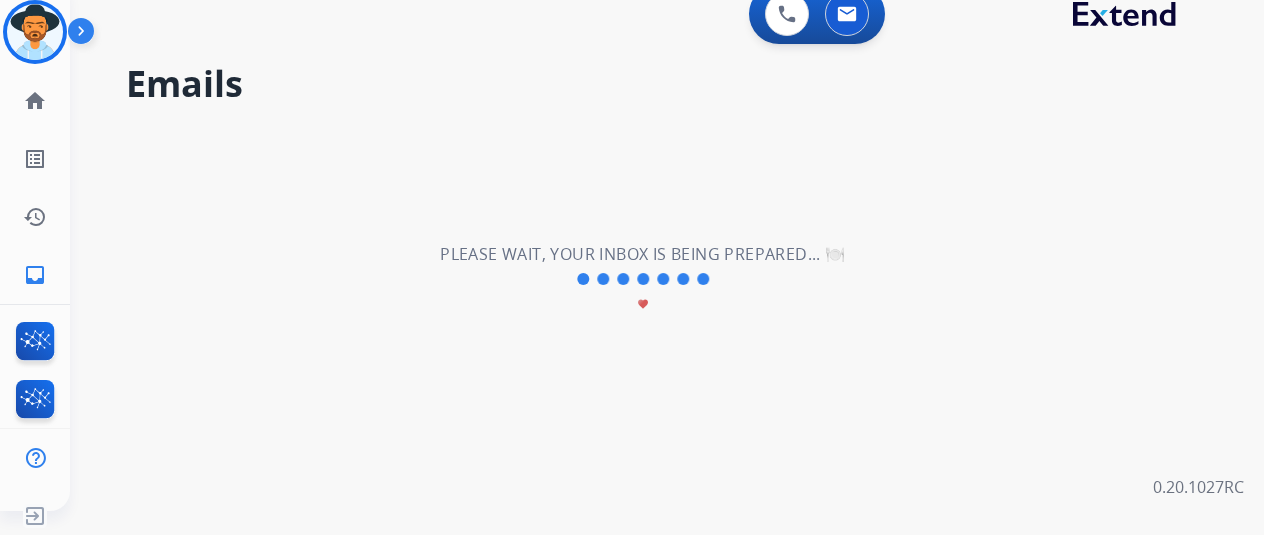 scroll, scrollTop: 0, scrollLeft: 0, axis: both 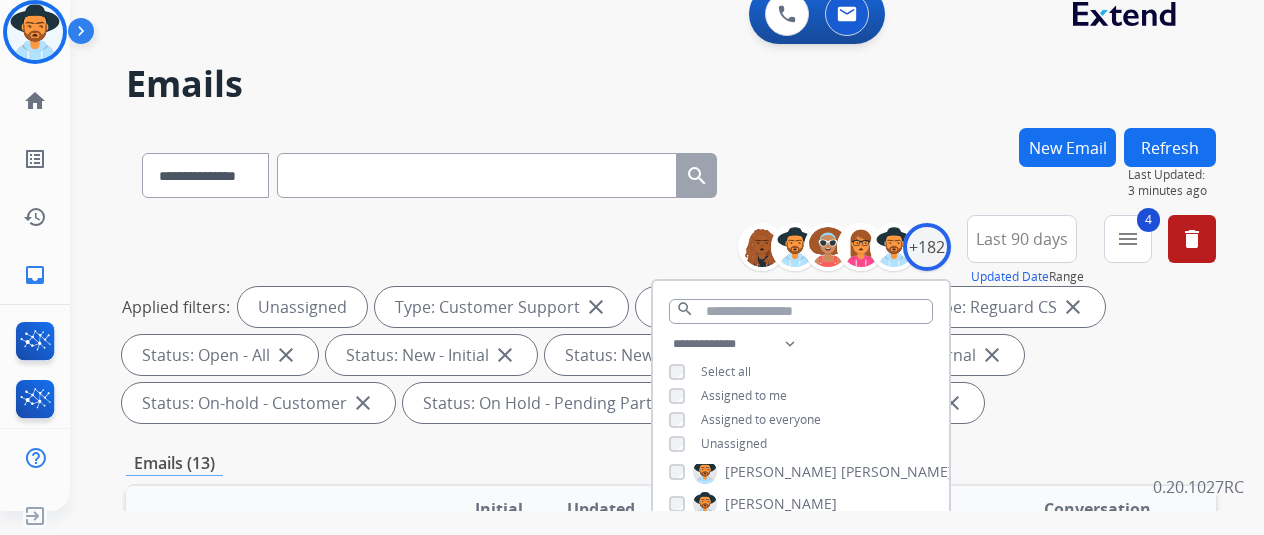 click on "Applied filters: Unassigned  Type: Customer Support  close  Type: Shipping Protection  close  Type: Reguard CS  close  Status: Open - All  close  Status: New - Initial  close  Status: New - Reply  close  Status: On-hold – Internal  close  Status: On-hold - Customer  close  Status: On Hold - Pending Parts  close  Status: On Hold - Servicers  close" at bounding box center [667, 355] 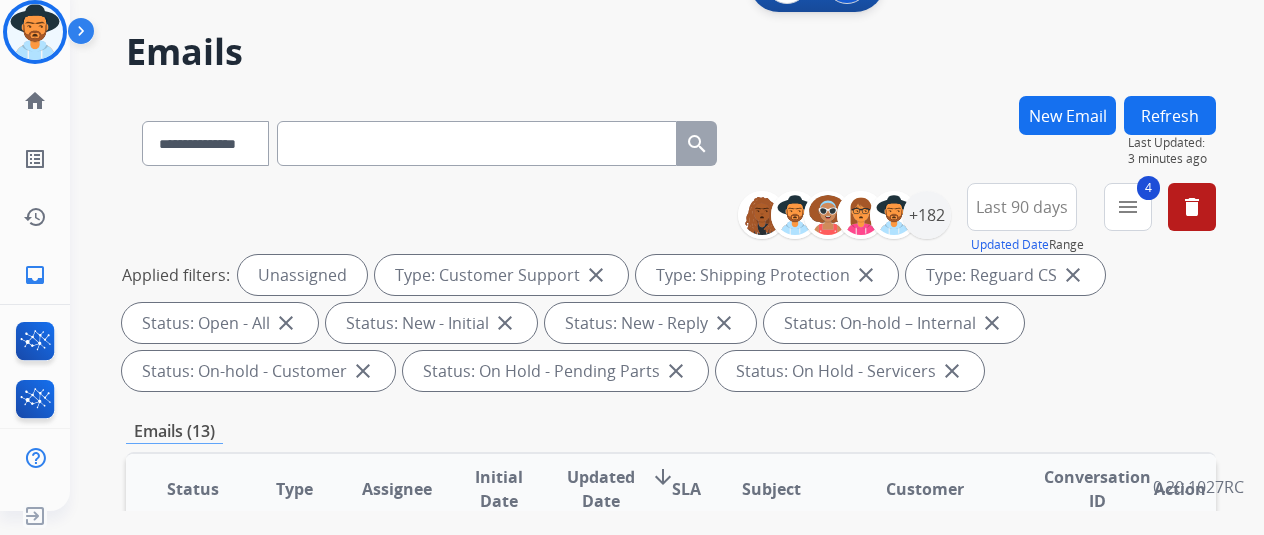 scroll, scrollTop: 0, scrollLeft: 0, axis: both 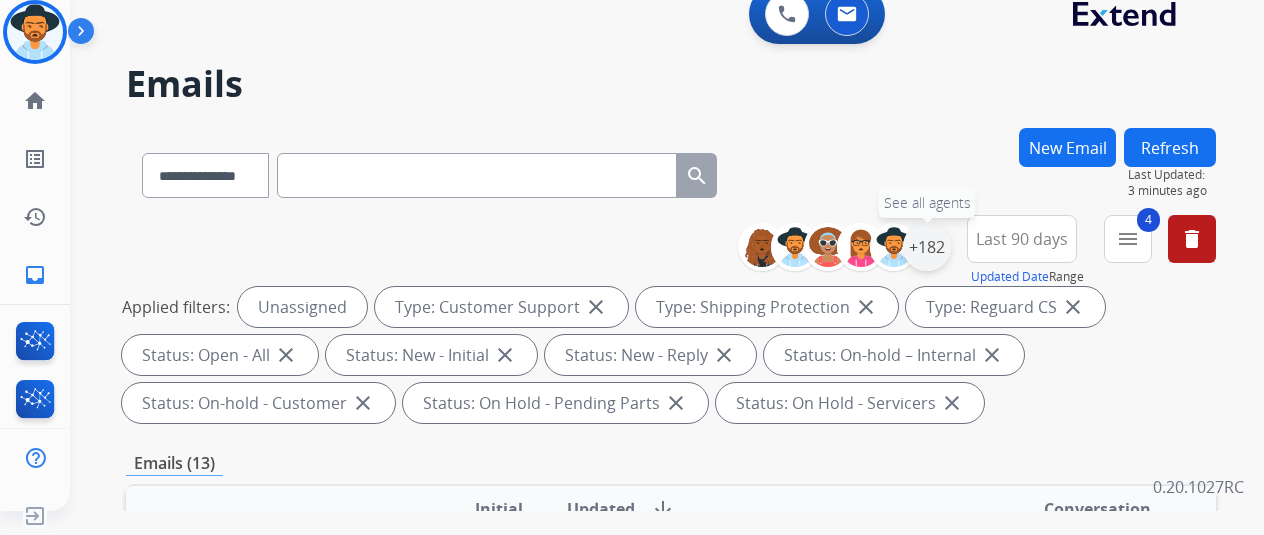 click on "+182" at bounding box center (927, 247) 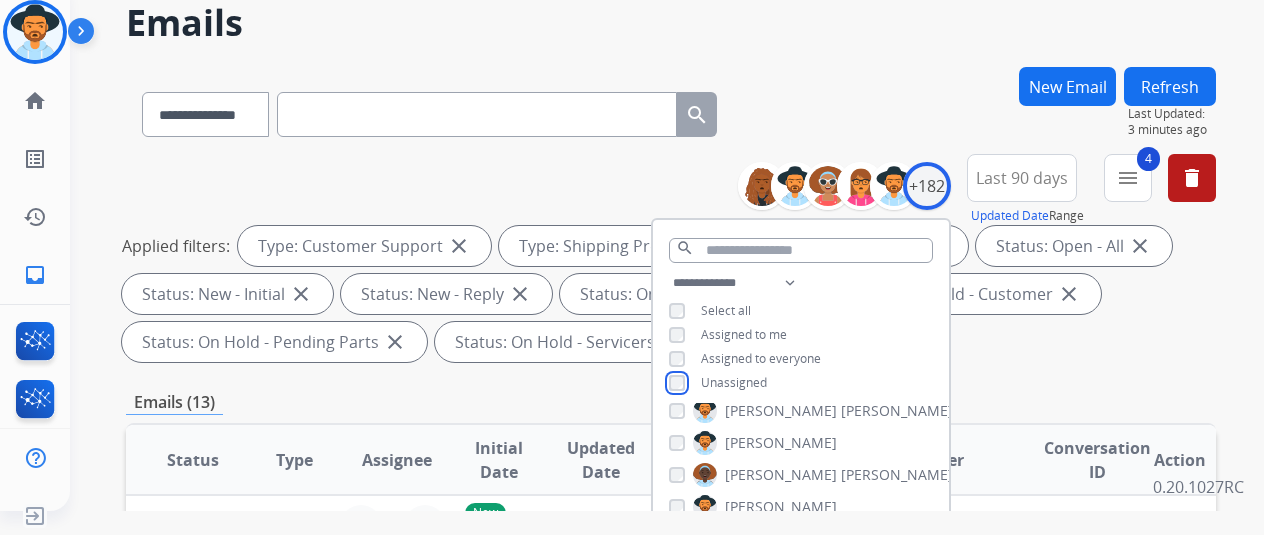 scroll, scrollTop: 200, scrollLeft: 0, axis: vertical 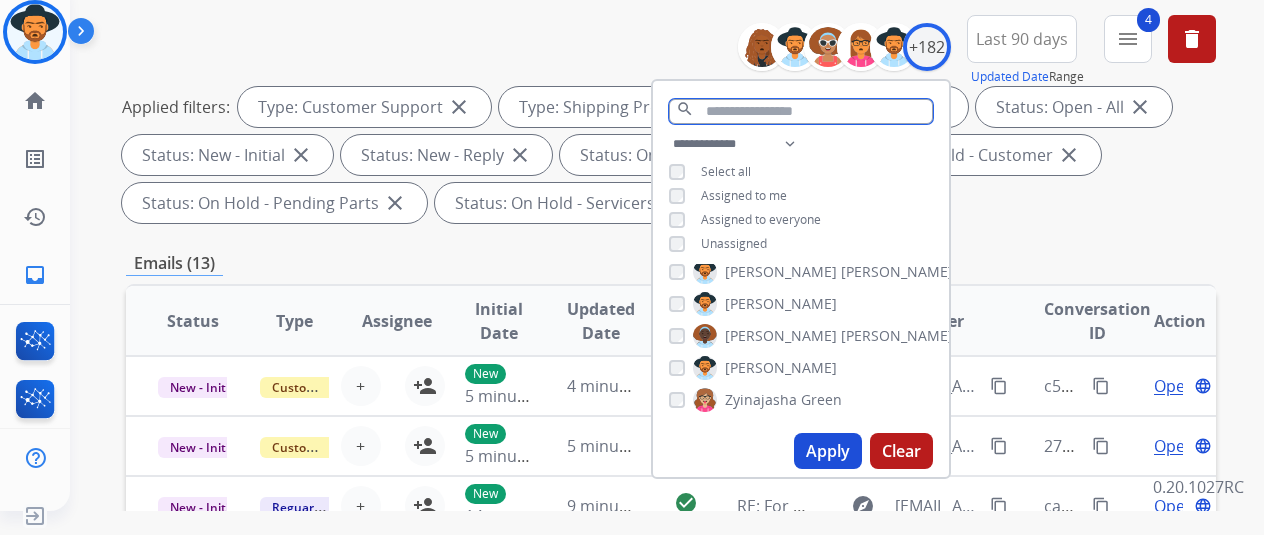 click at bounding box center (801, 111) 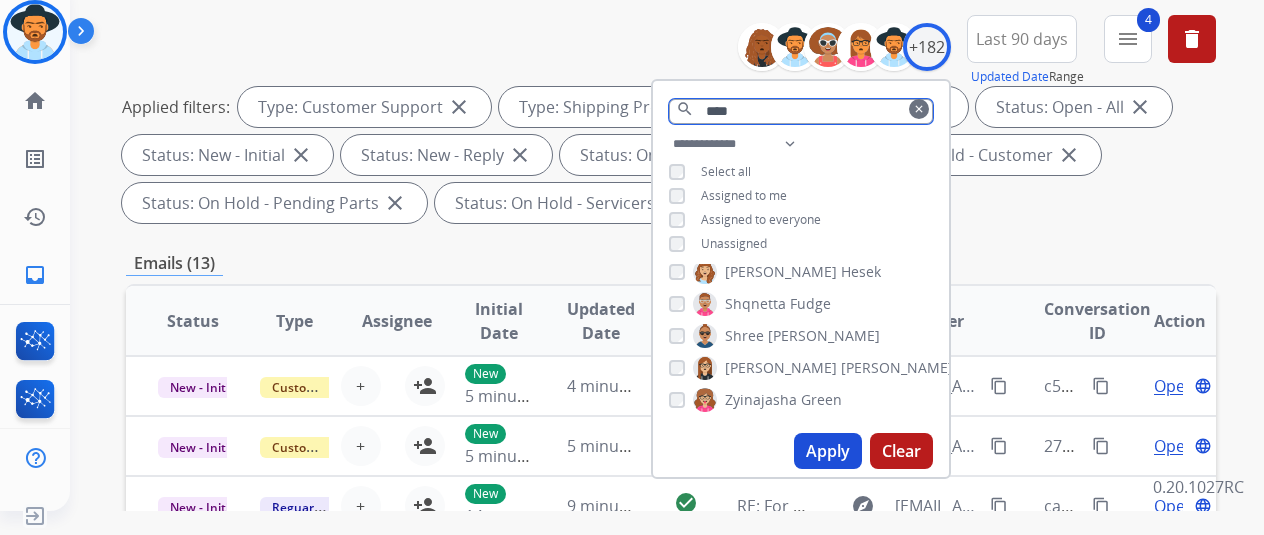 scroll, scrollTop: 0, scrollLeft: 0, axis: both 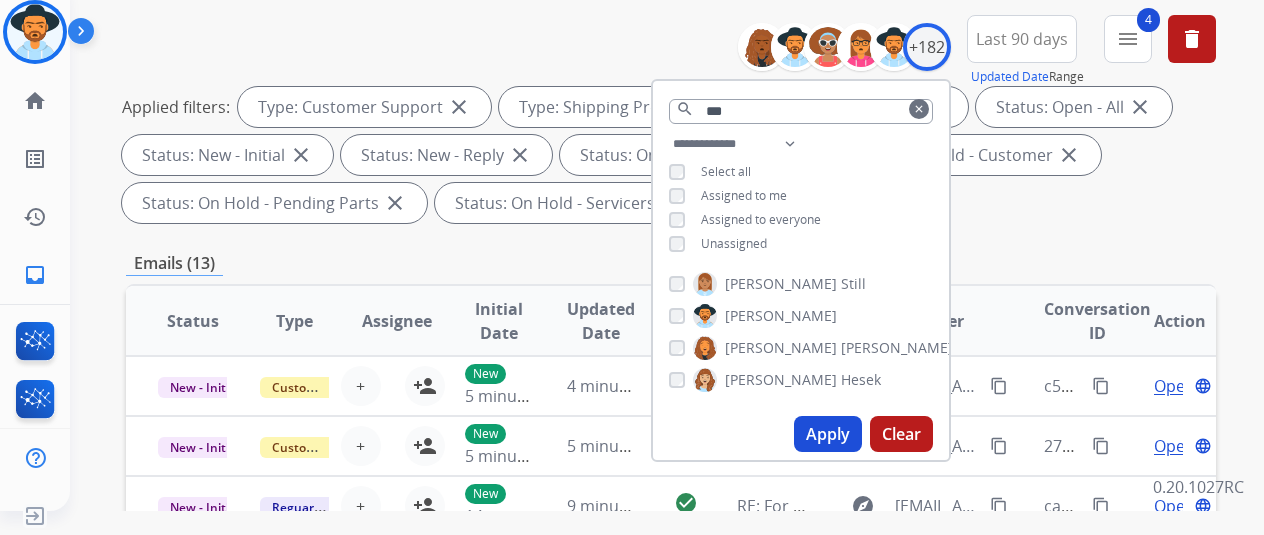 click on "Apply" at bounding box center [828, 434] 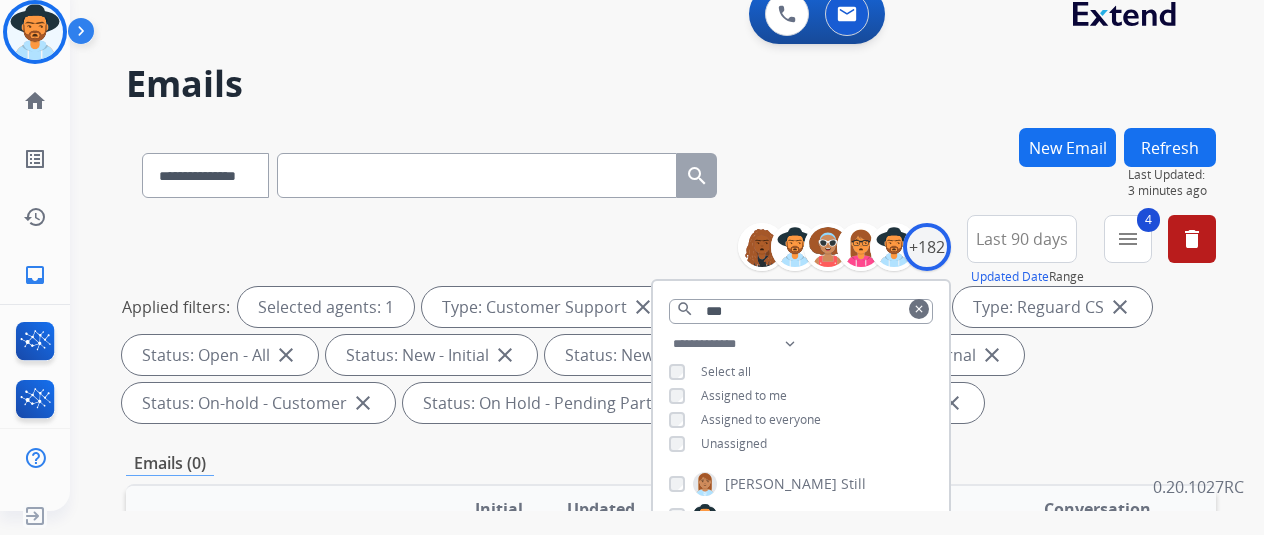 click on "**********" at bounding box center (671, 693) 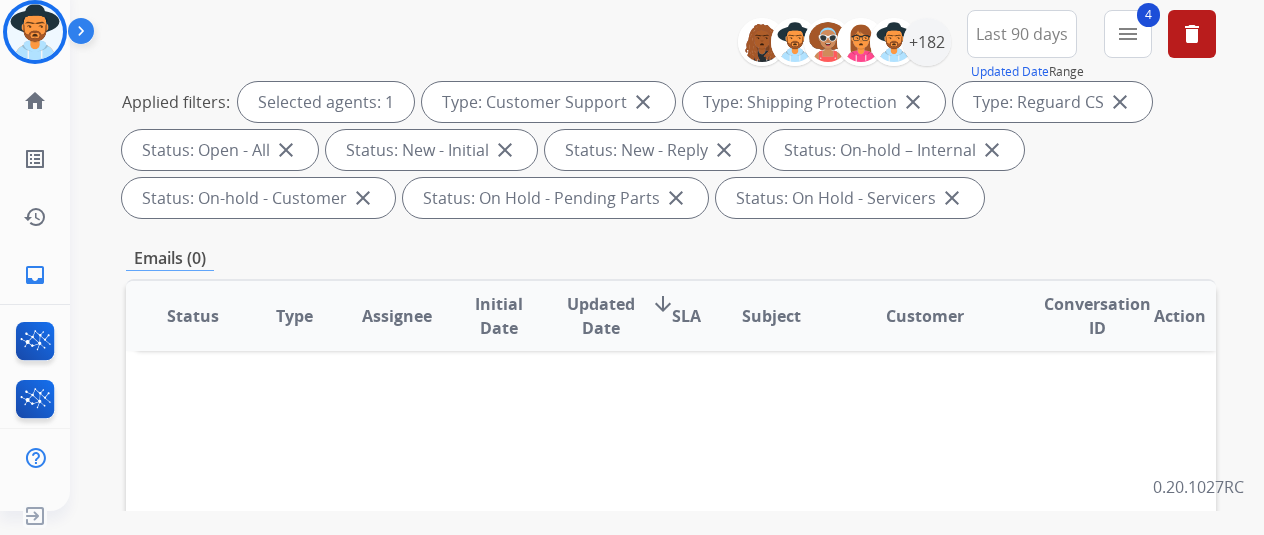 scroll, scrollTop: 100, scrollLeft: 0, axis: vertical 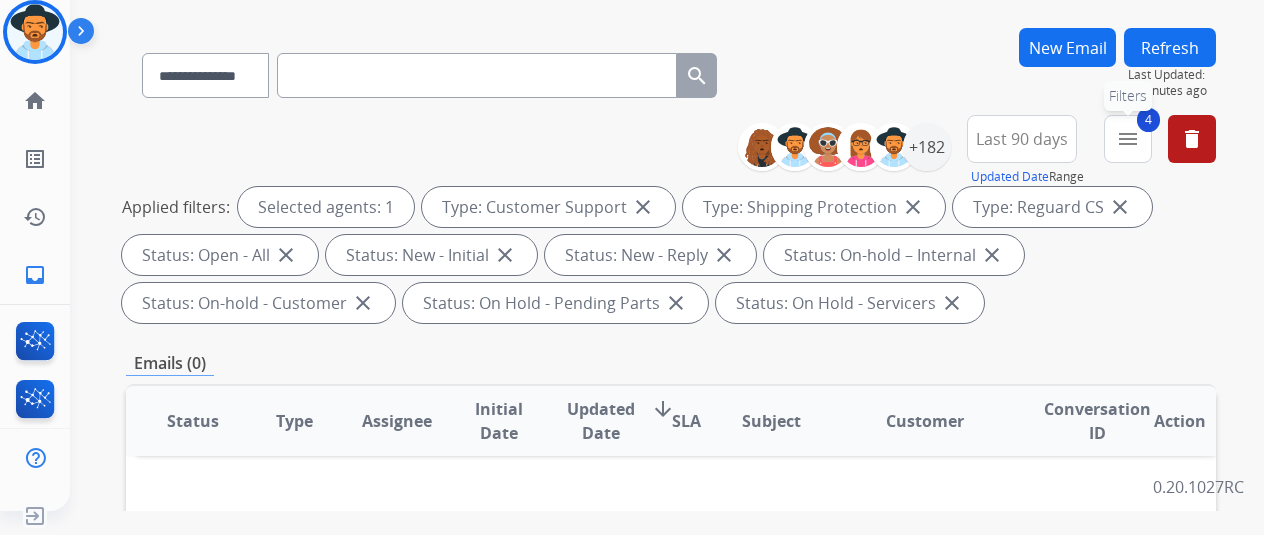 click on "menu" at bounding box center [1128, 139] 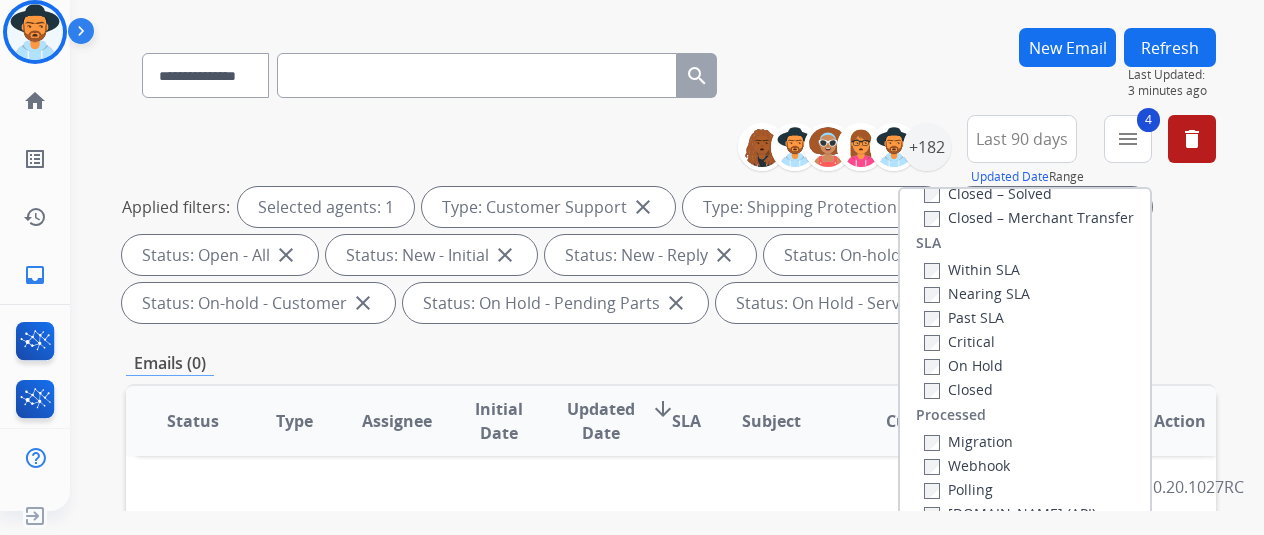 click on "Last 90 days   Updated Date   Range  Custom Recent Last 7 days Last 14 days Last 30 days Last 90 days" at bounding box center [1027, 151] 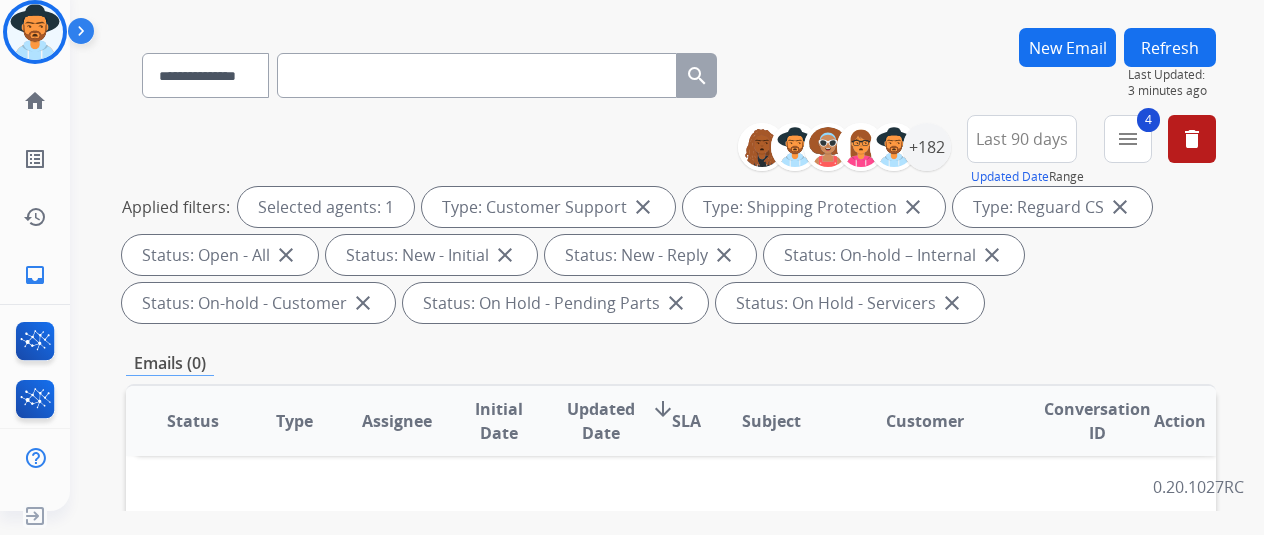 click on "Last 90 days" at bounding box center [1022, 139] 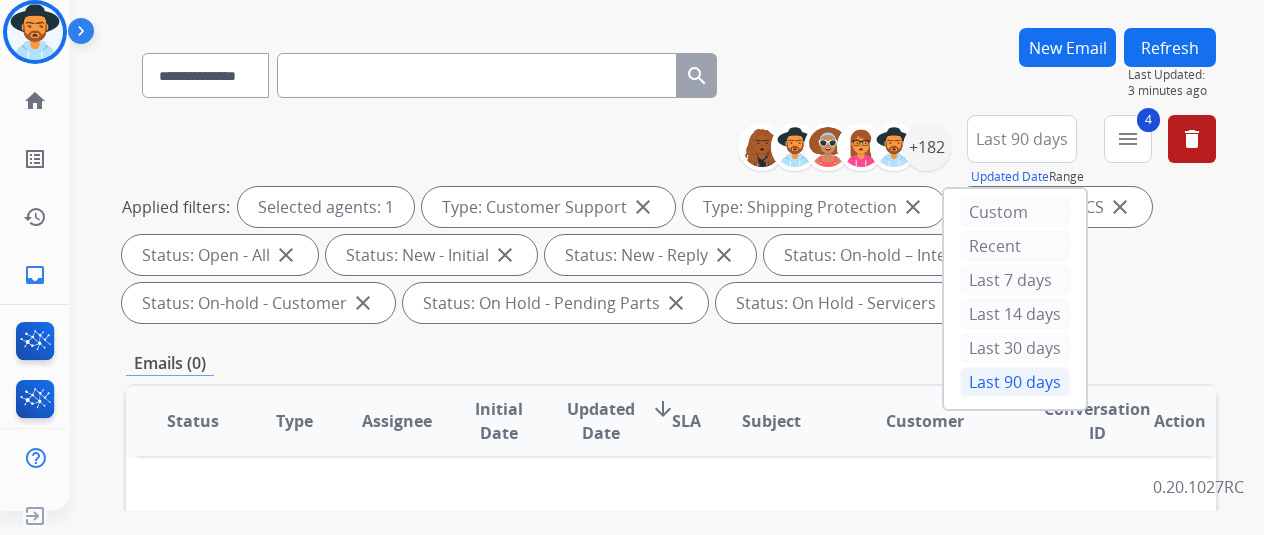 click on "Last 90 days" at bounding box center [1015, 382] 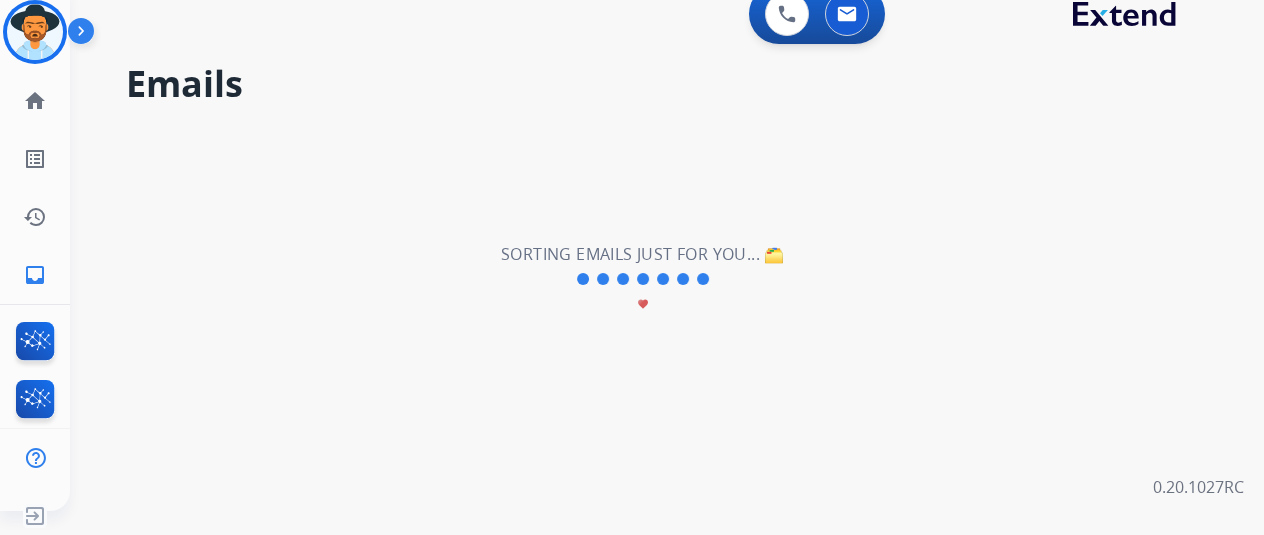 scroll, scrollTop: 0, scrollLeft: 0, axis: both 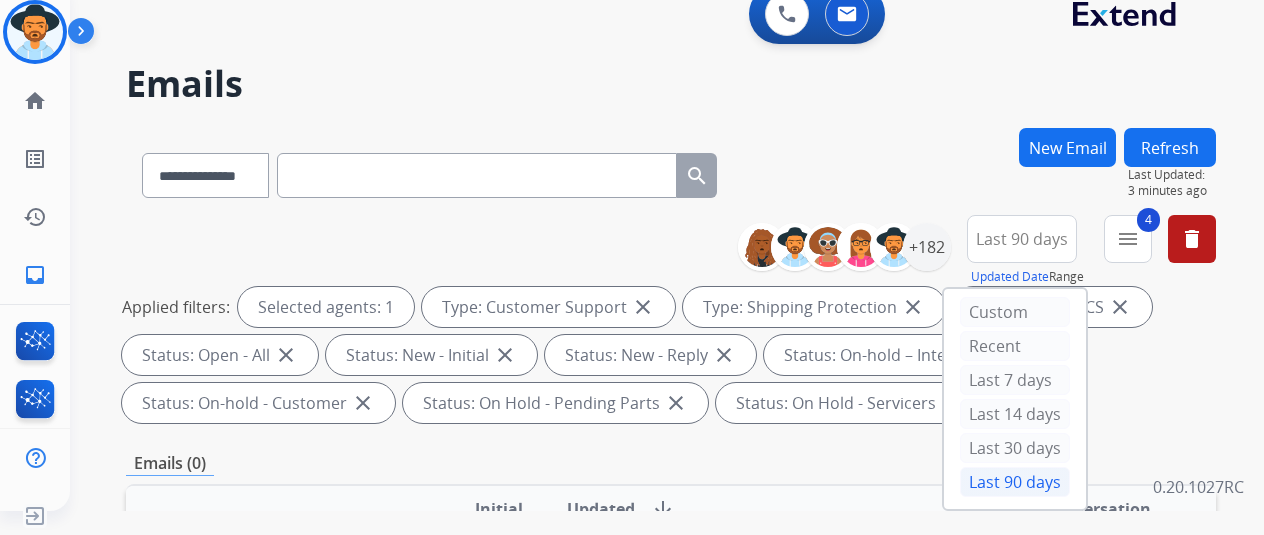 click on "Applied filters:  Selected agents: 1   Type: Customer Support  close  Type: Shipping Protection  close  Type: Reguard CS  close  Status: Open - All  close  Status: New - Initial  close  Status: New - Reply  close  Status: On-hold – Internal  close  Status: On-hold - Customer  close  Status: On Hold - Pending Parts  close  Status: On Hold - Servicers  close" at bounding box center [667, 355] 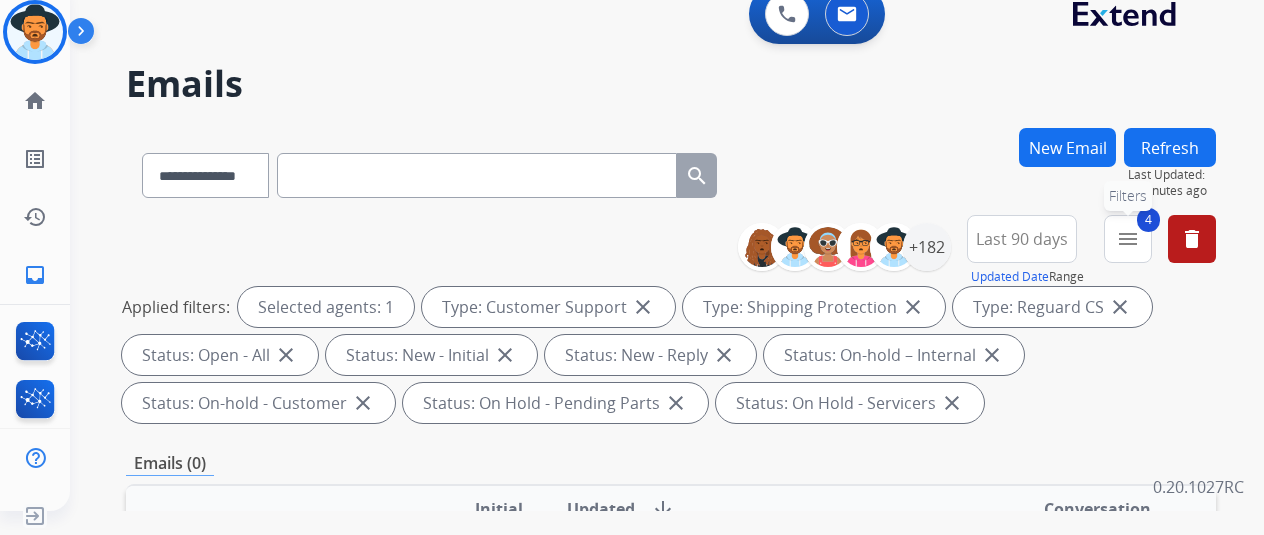 click on "menu" at bounding box center [1128, 239] 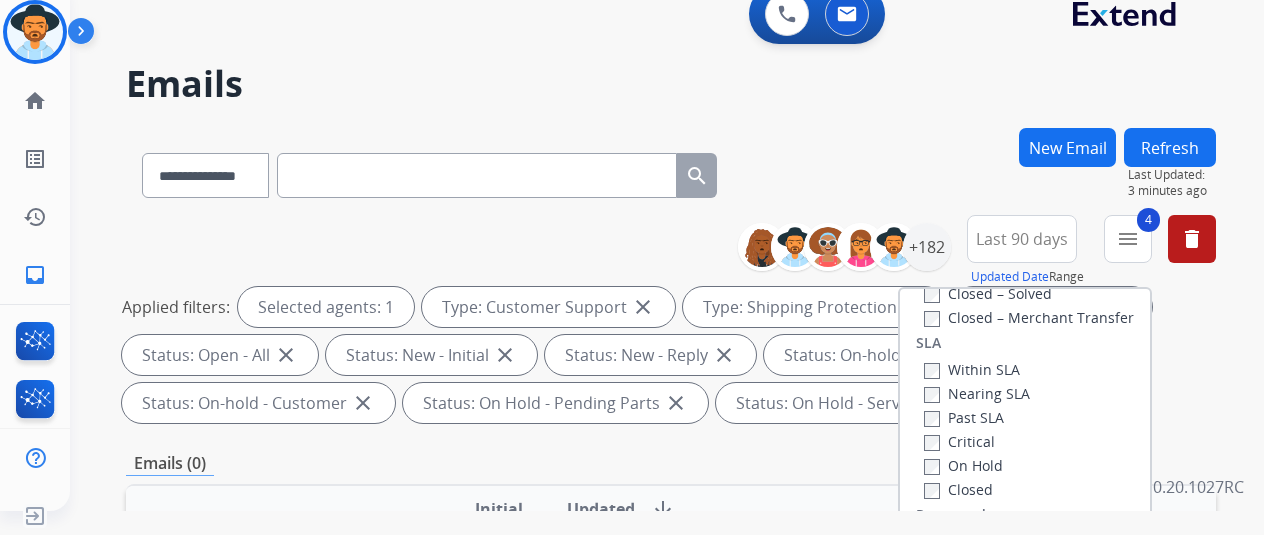 scroll, scrollTop: 200, scrollLeft: 0, axis: vertical 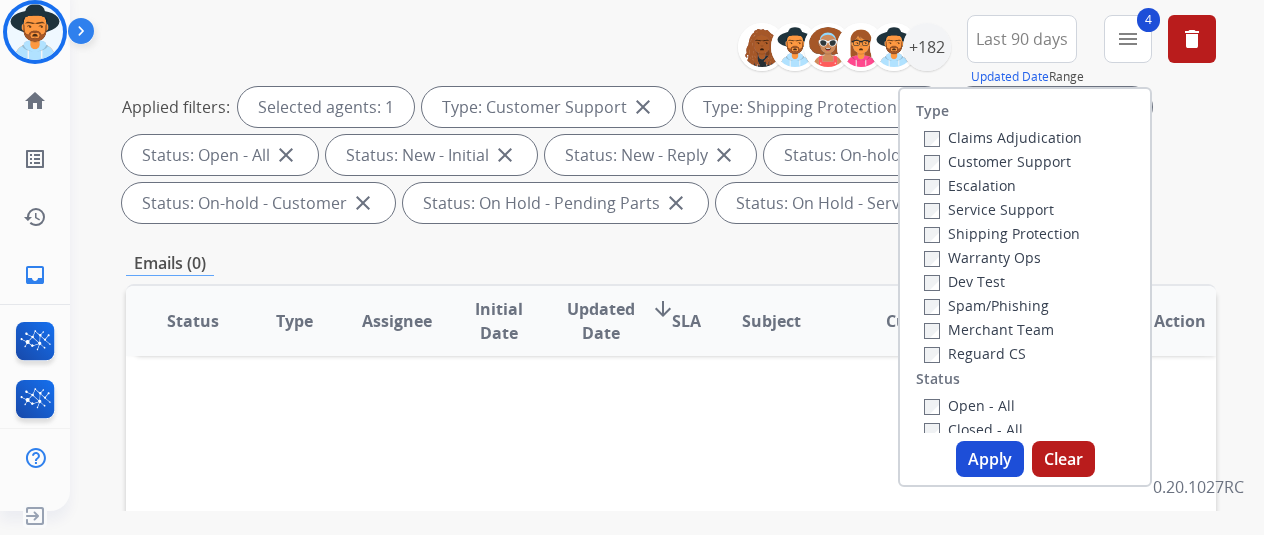 click on "**********" at bounding box center [671, 123] 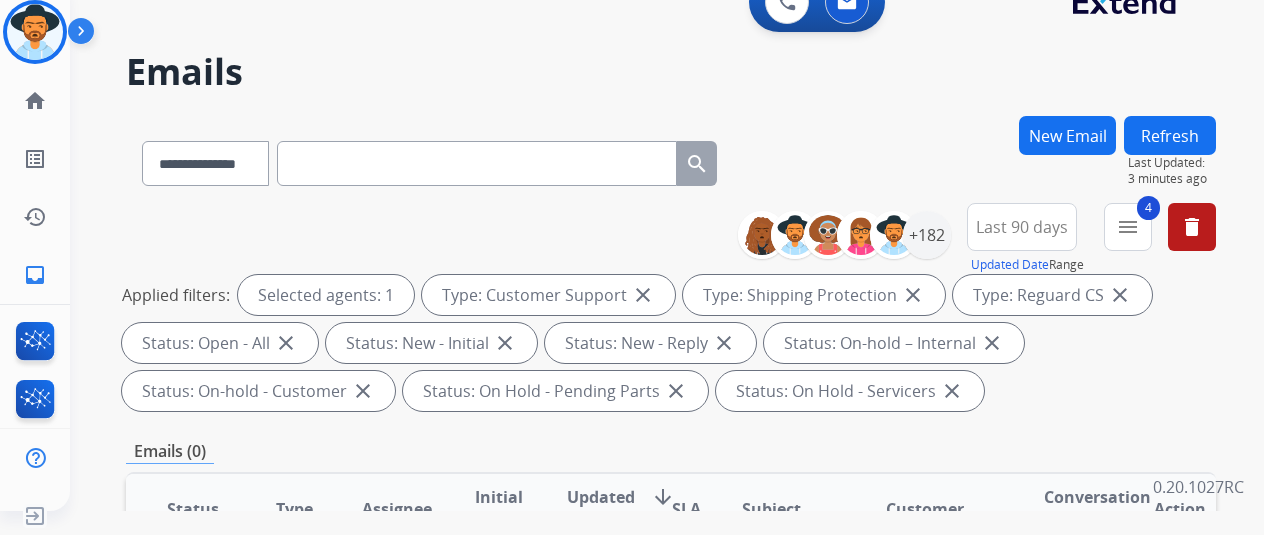 scroll, scrollTop: 0, scrollLeft: 0, axis: both 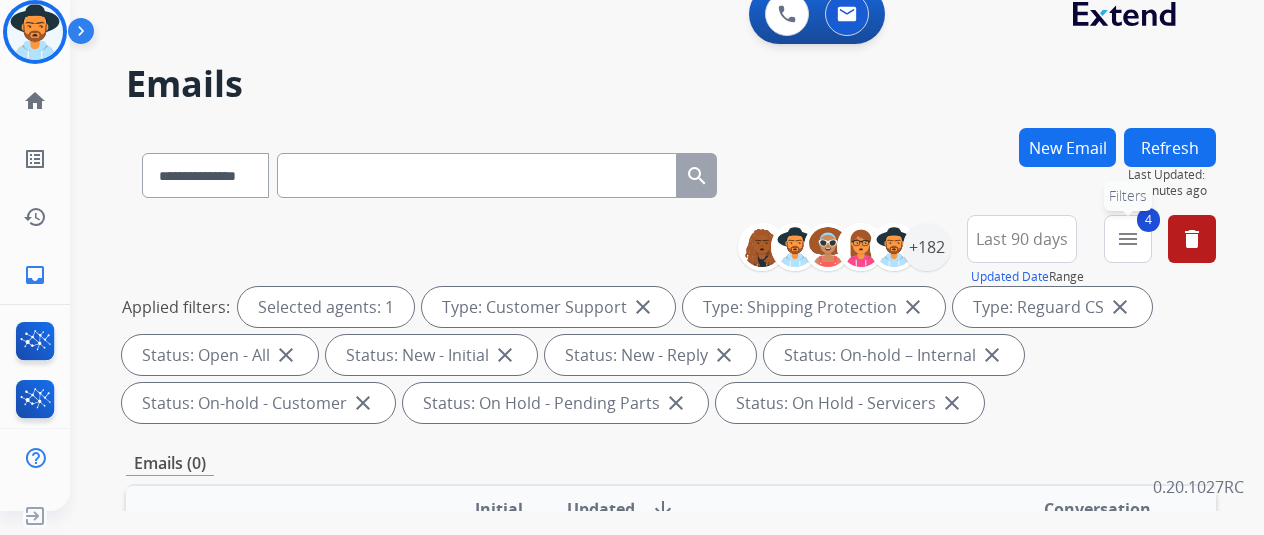 click on "menu" at bounding box center [1128, 239] 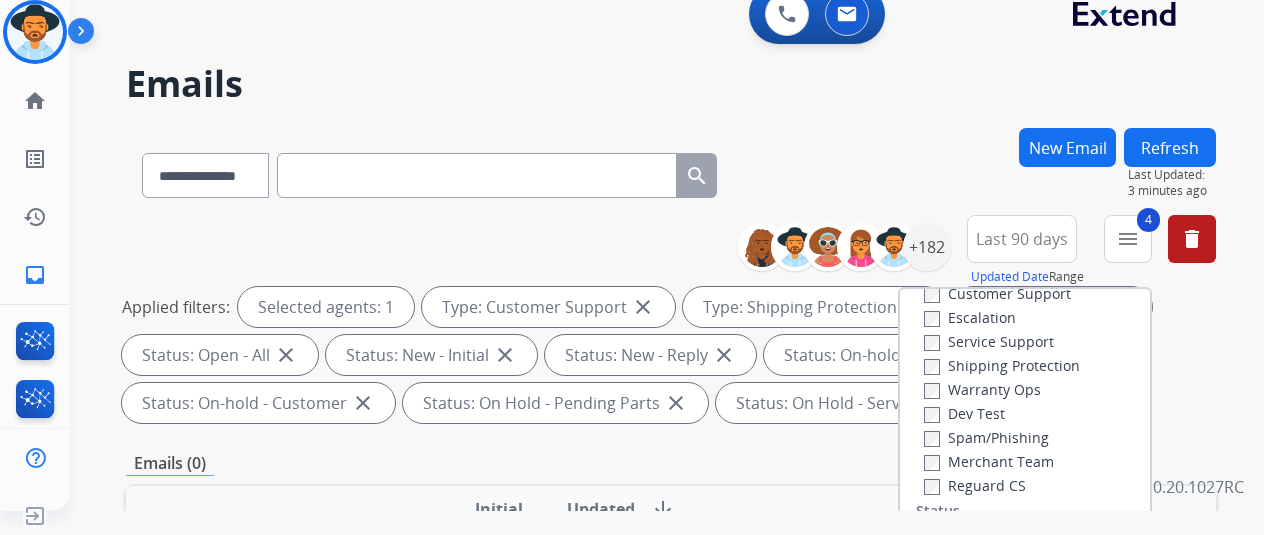 scroll, scrollTop: 100, scrollLeft: 0, axis: vertical 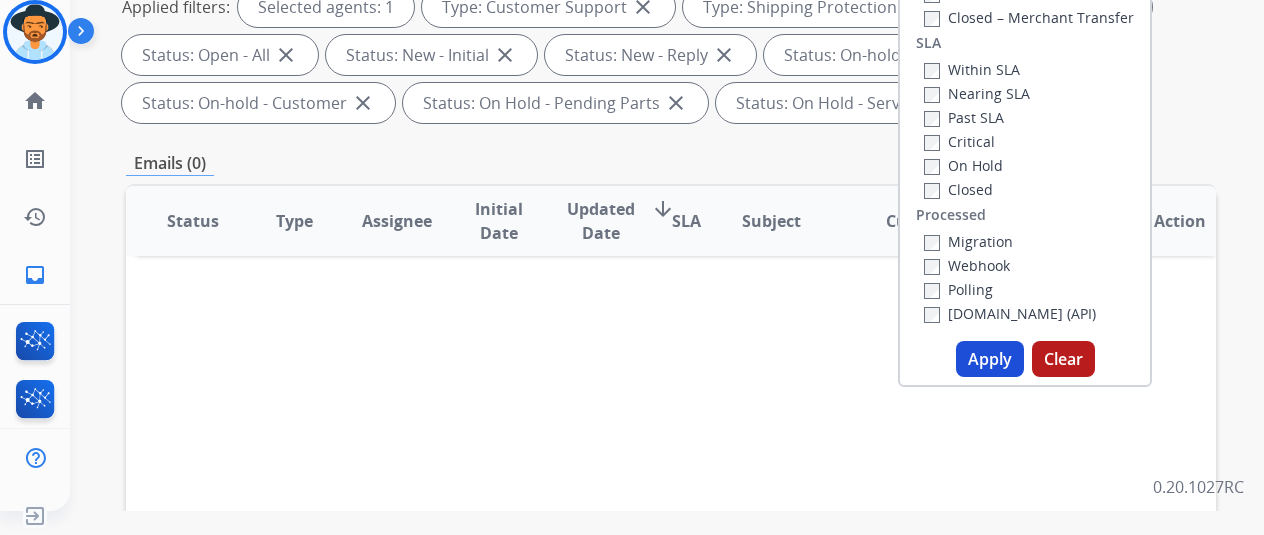 click on "Apply" at bounding box center (990, 359) 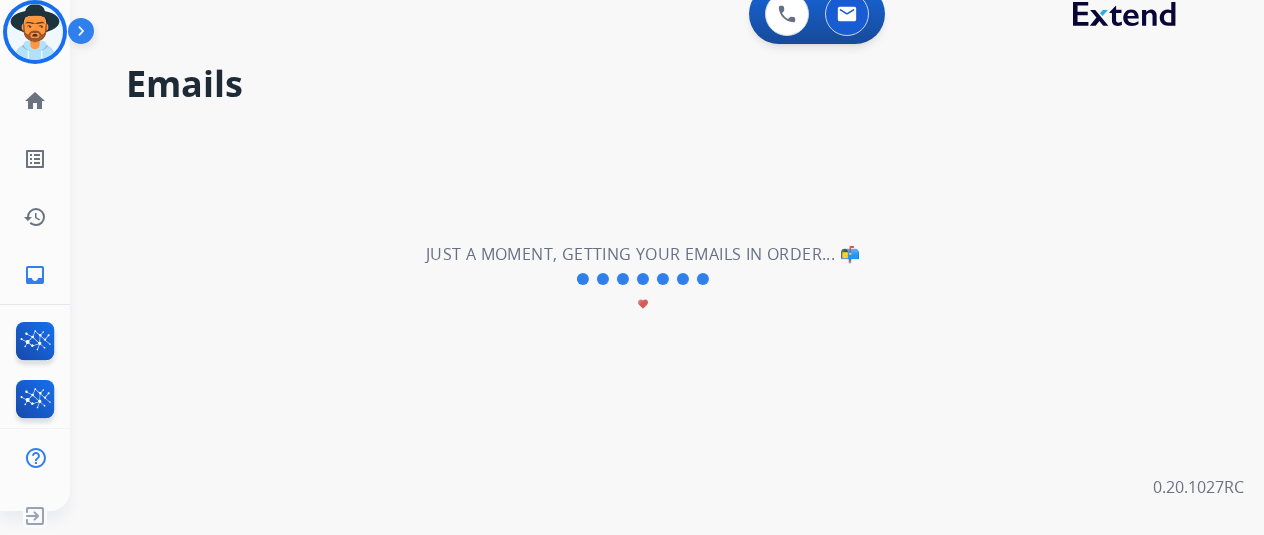 scroll, scrollTop: 0, scrollLeft: 0, axis: both 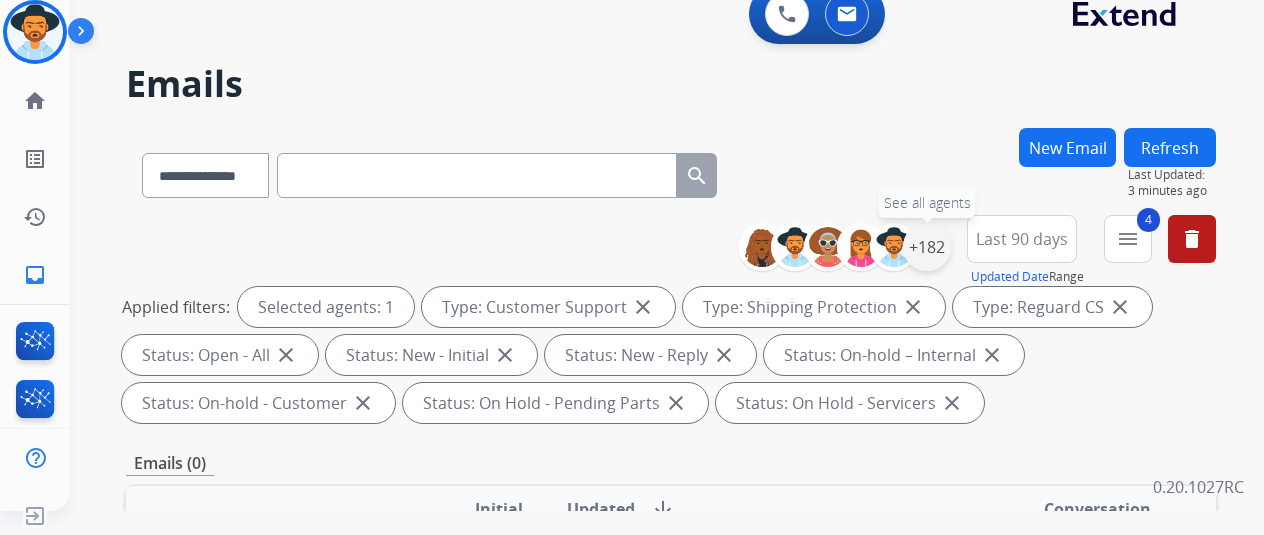 click on "+182" at bounding box center [927, 247] 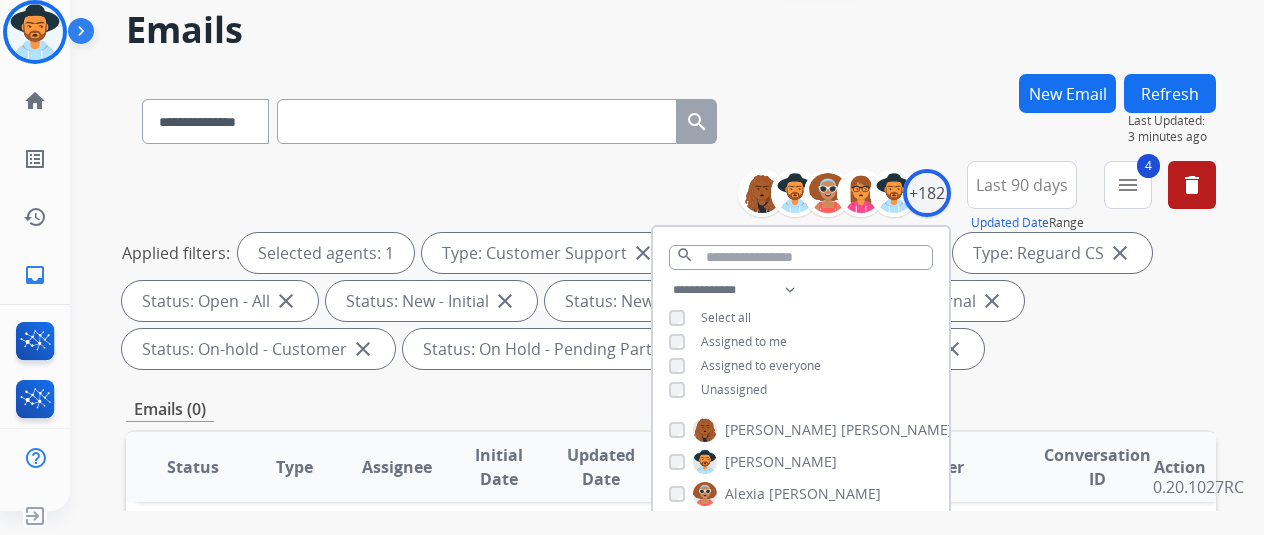 scroll, scrollTop: 100, scrollLeft: 0, axis: vertical 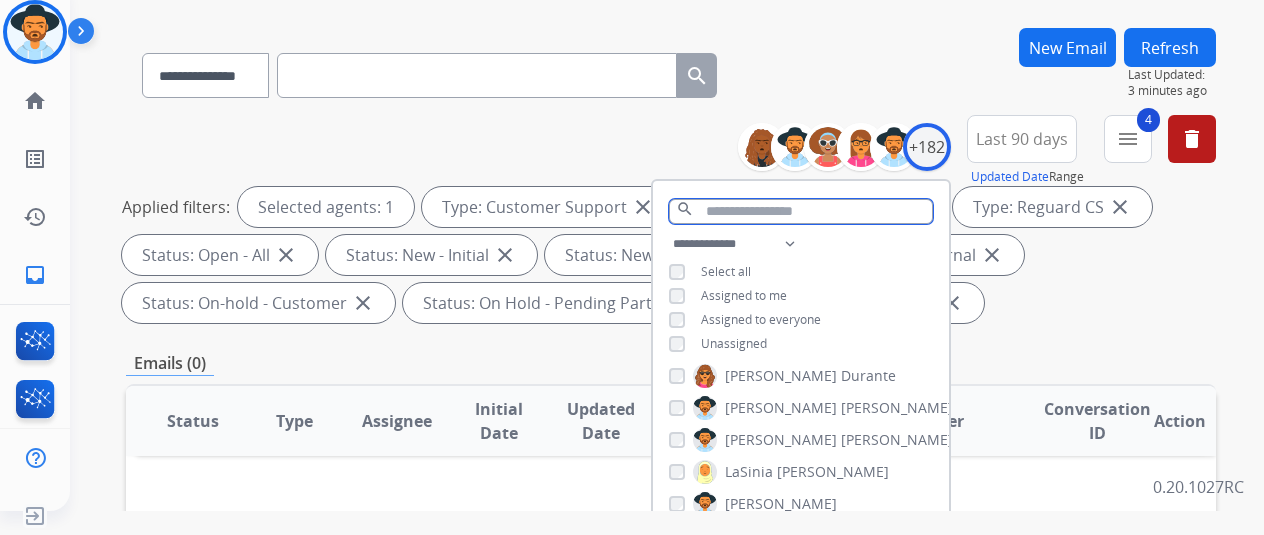click at bounding box center [801, 211] 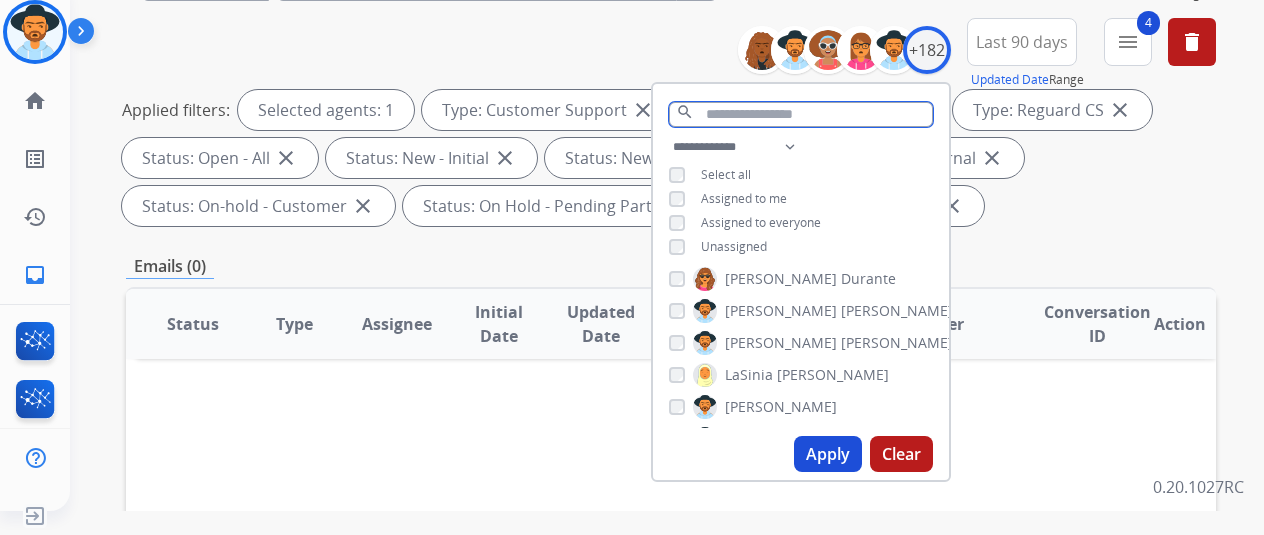 scroll, scrollTop: 400, scrollLeft: 0, axis: vertical 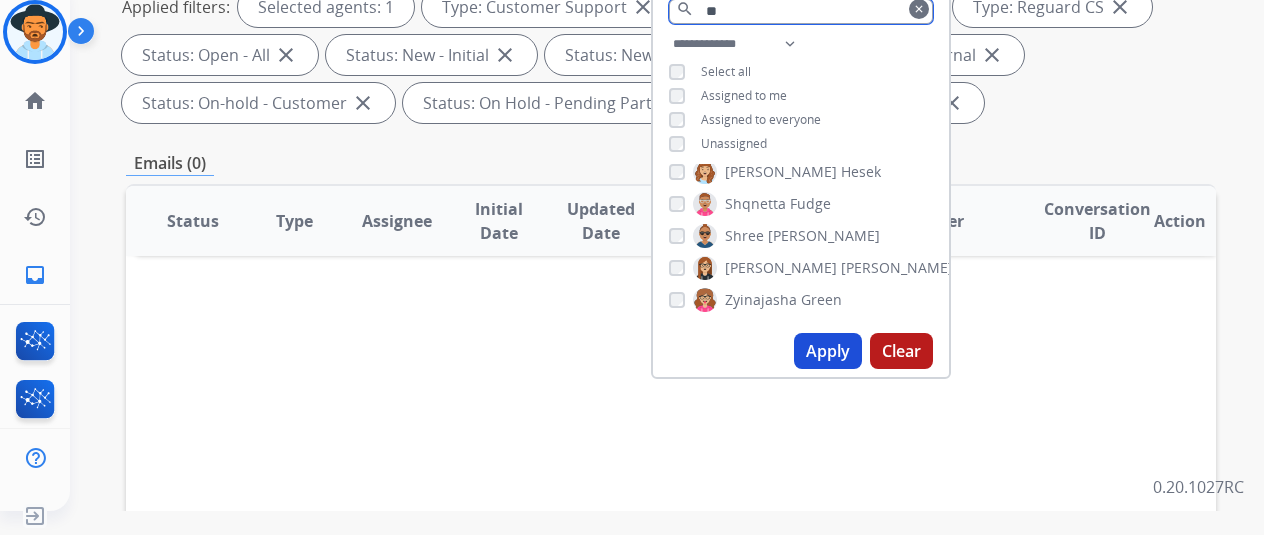 type on "**" 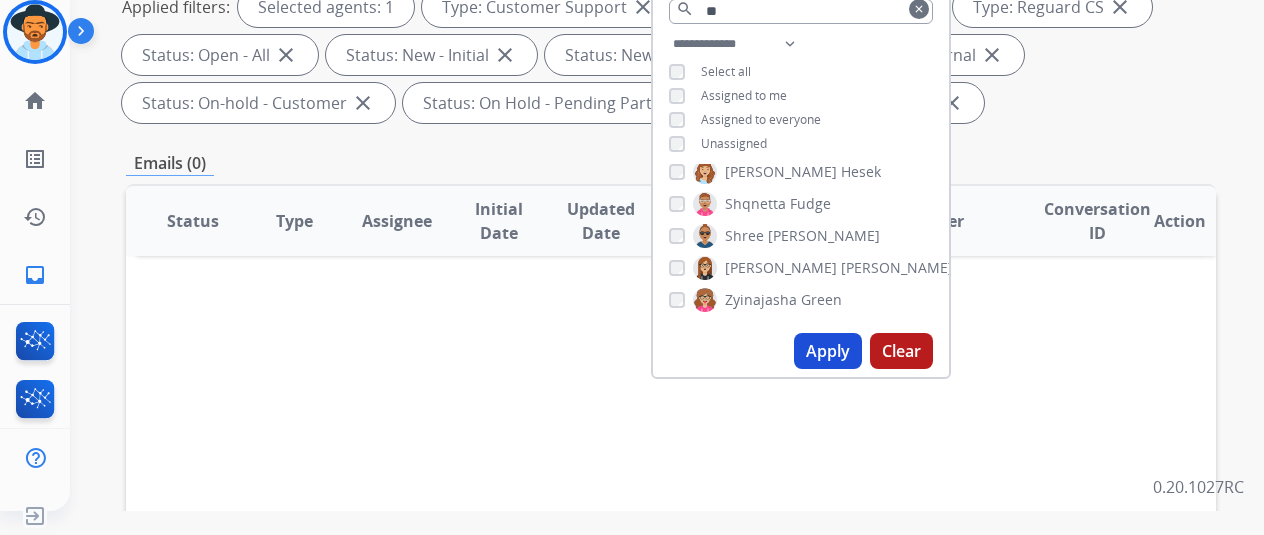 click on "Conversation ID" at bounding box center [1097, 221] 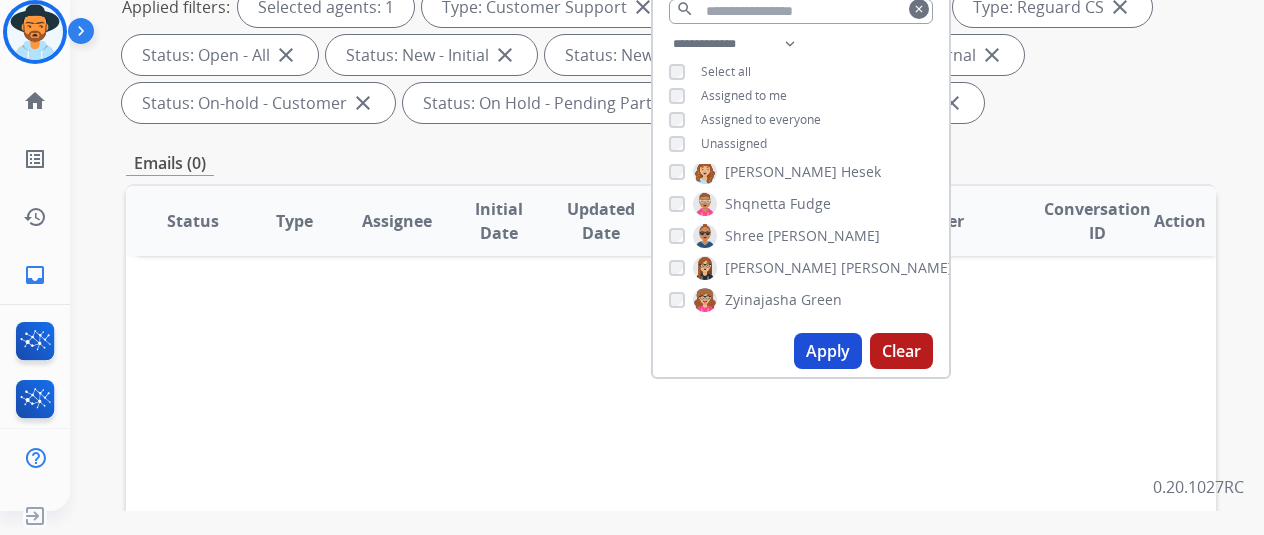 scroll, scrollTop: 0, scrollLeft: 0, axis: both 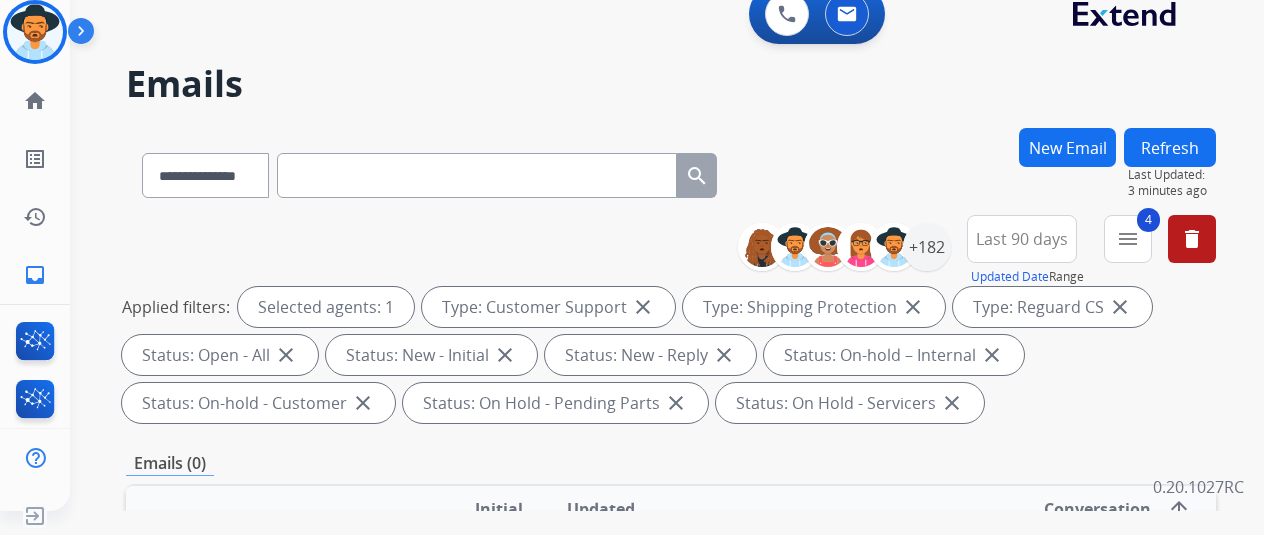 click on "**********" at bounding box center (984, 251) 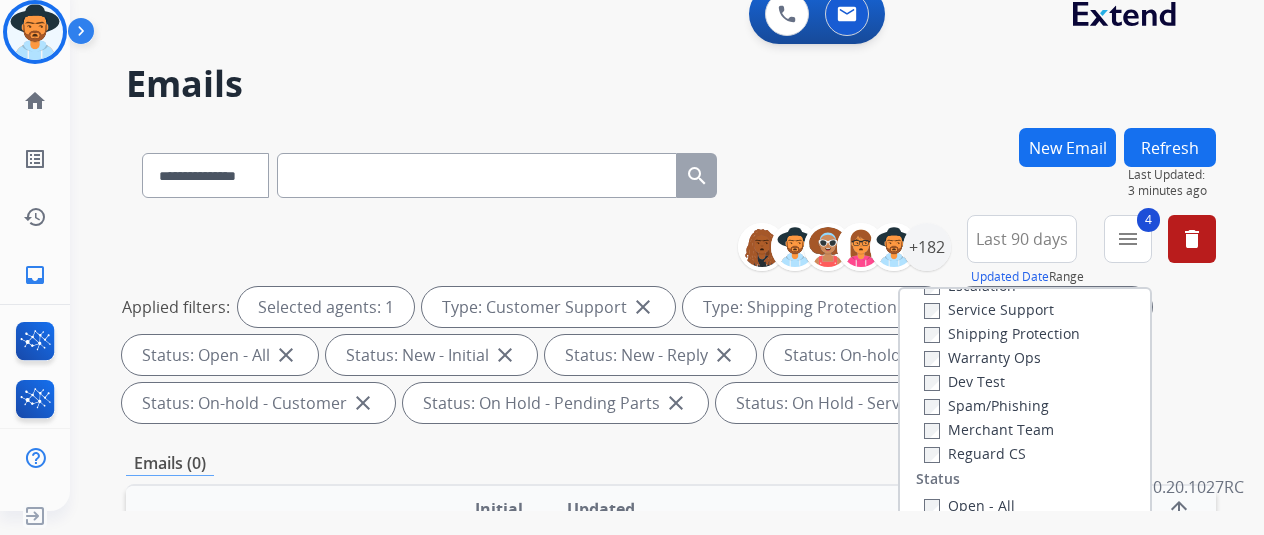 scroll, scrollTop: 0, scrollLeft: 0, axis: both 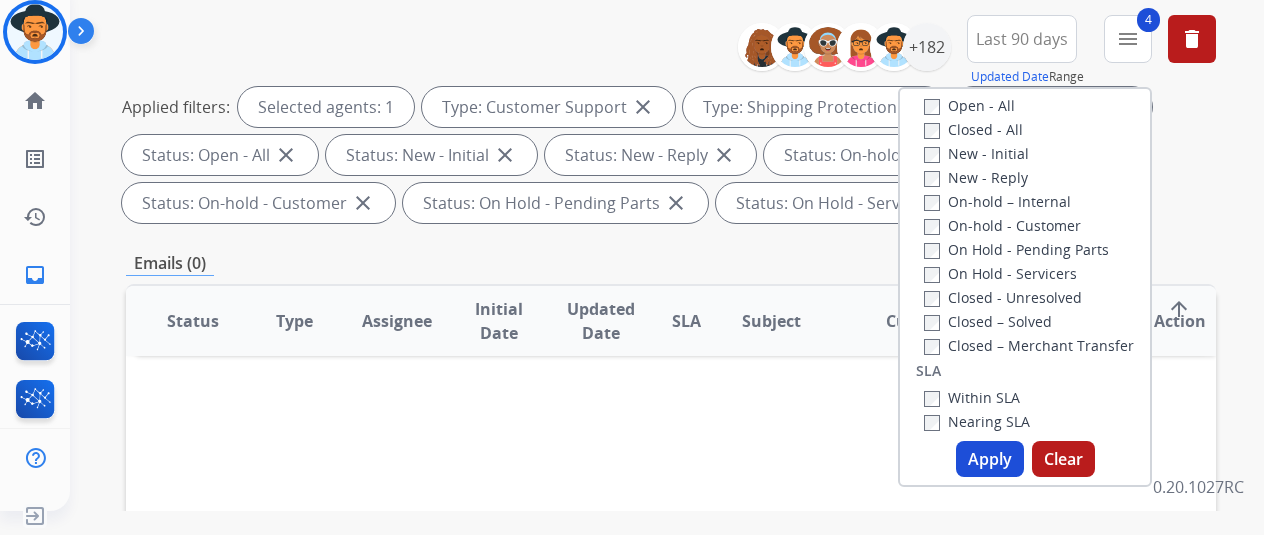 click on "Apply" at bounding box center (990, 459) 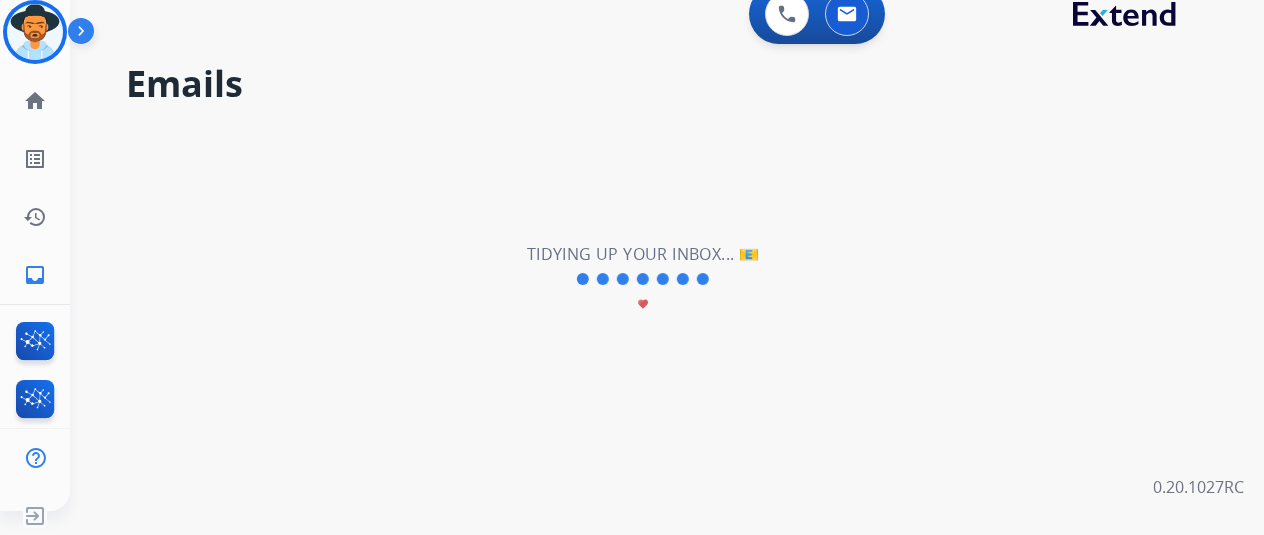 scroll, scrollTop: 0, scrollLeft: 0, axis: both 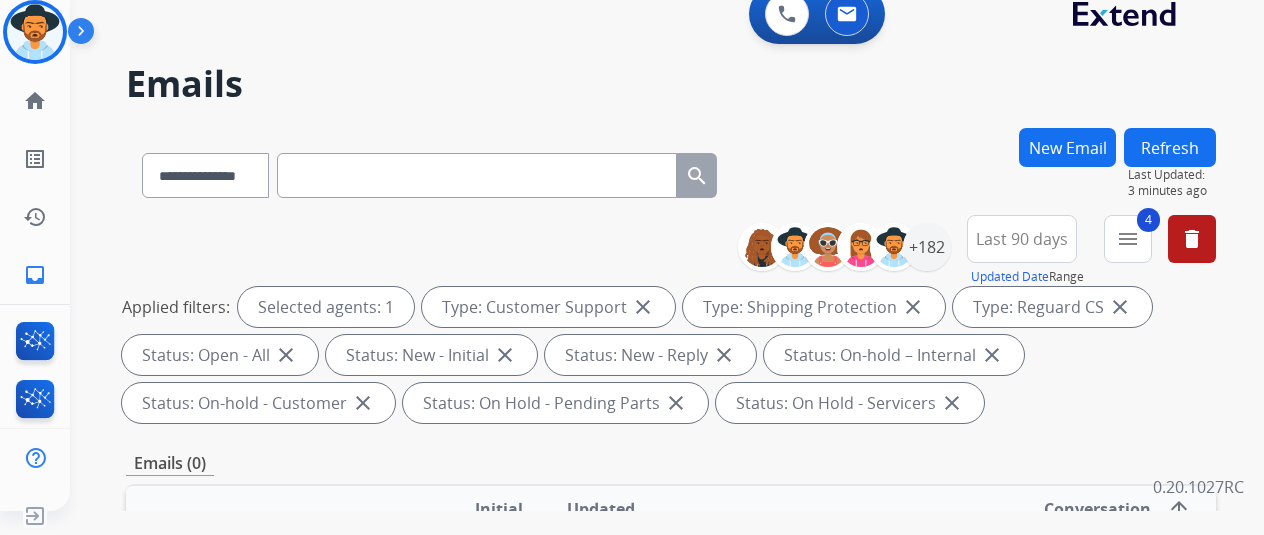 click on "Last 90 days" at bounding box center [1022, 239] 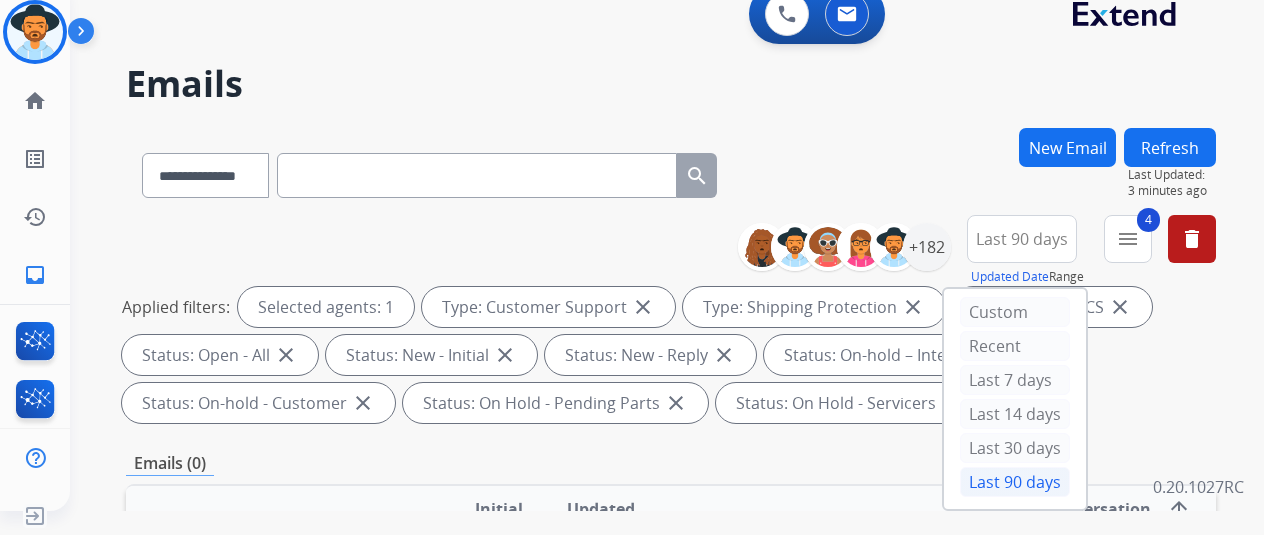 click on "Last 90 days" at bounding box center (1015, 482) 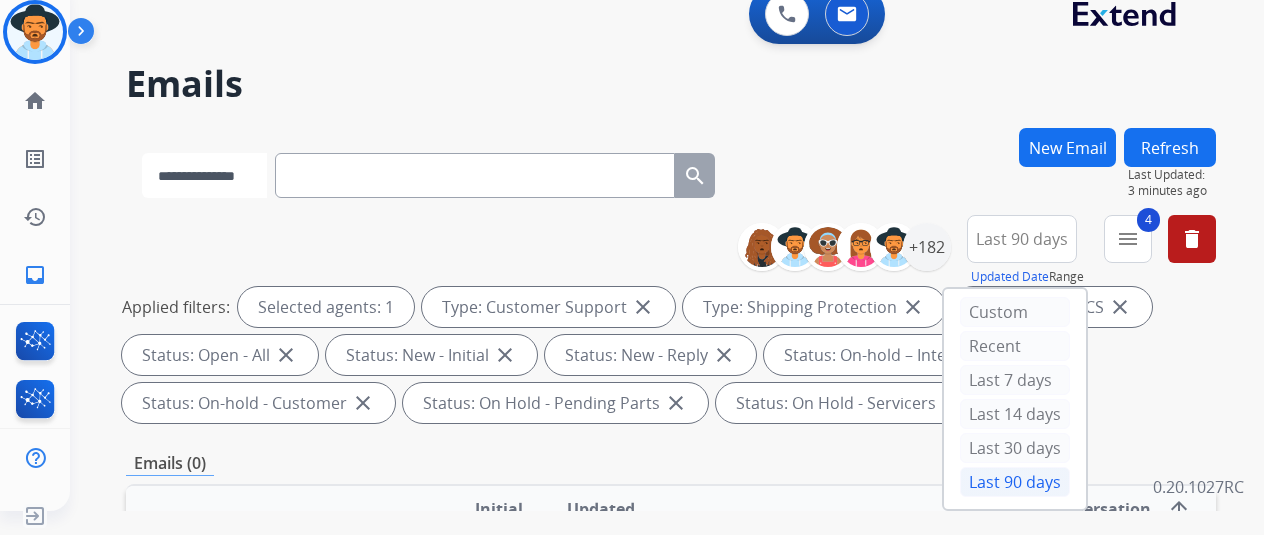 click on "**********" at bounding box center (204, 175) 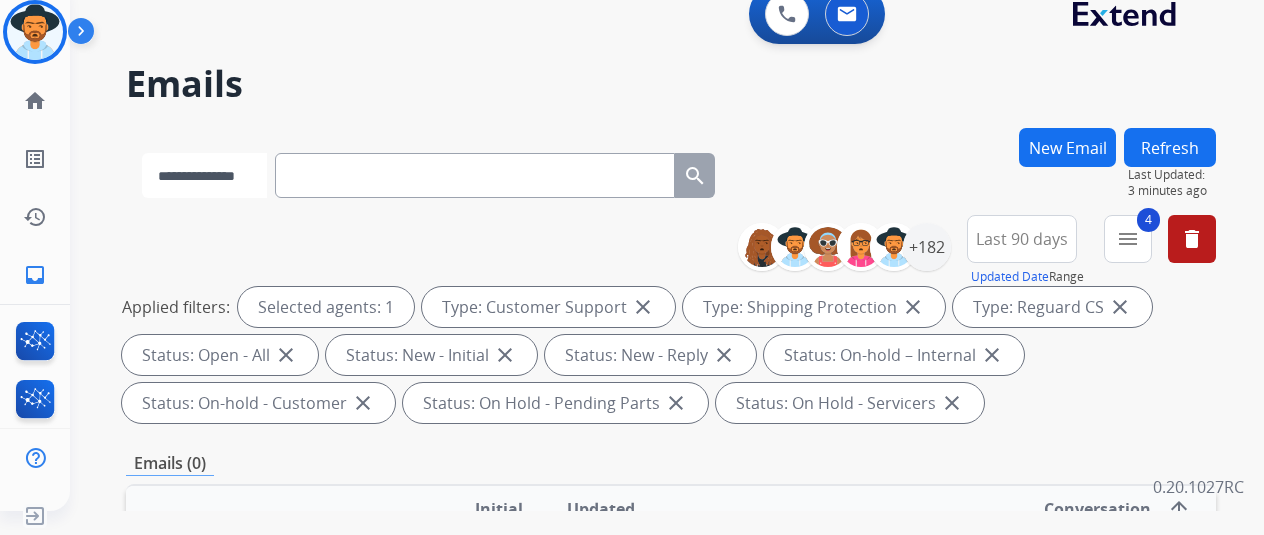 select on "**********" 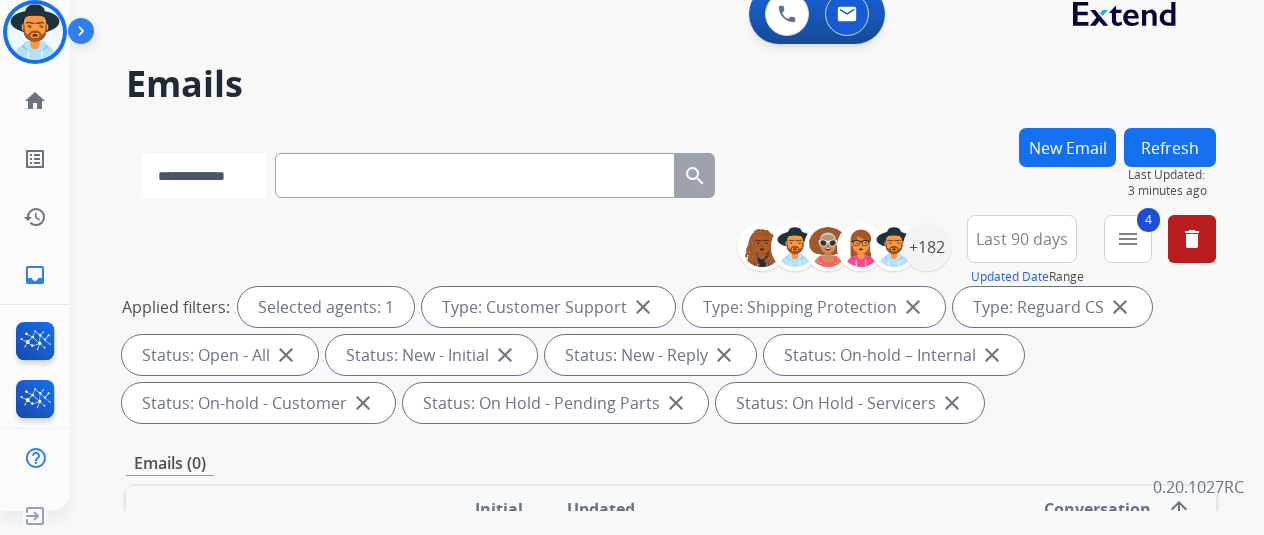 click on "**********" at bounding box center [204, 175] 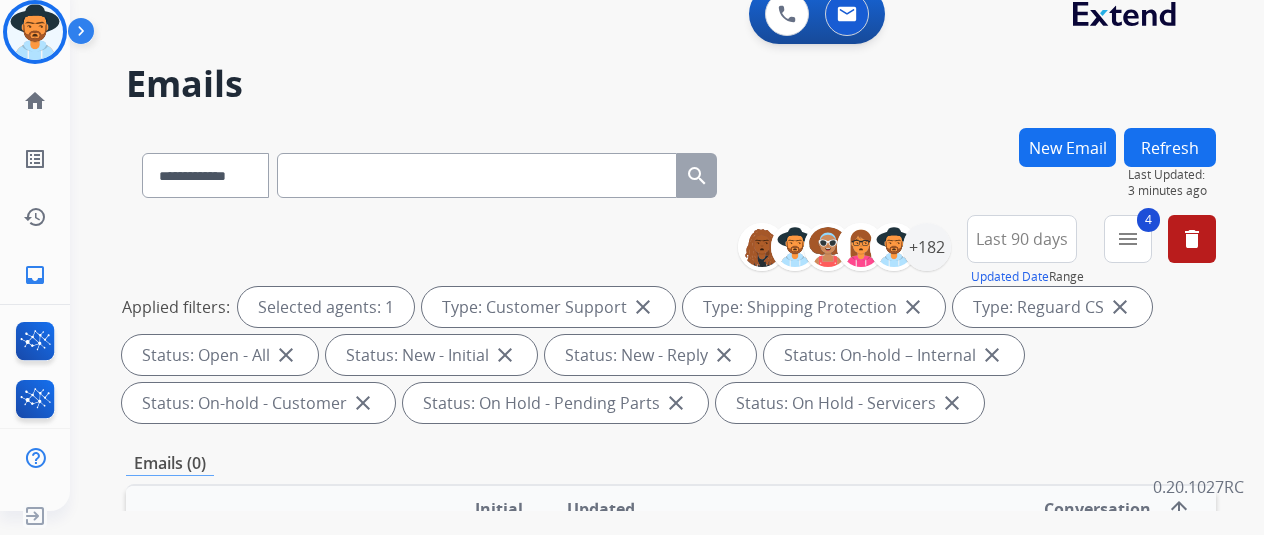 click on "**********" at bounding box center [671, 171] 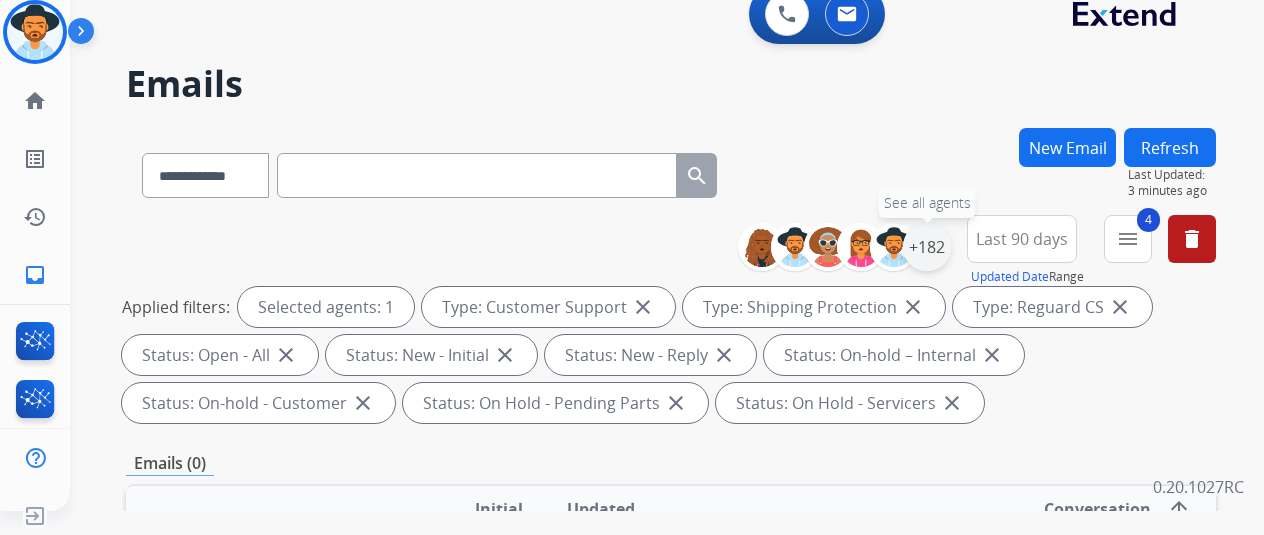 click on "+182" at bounding box center (927, 247) 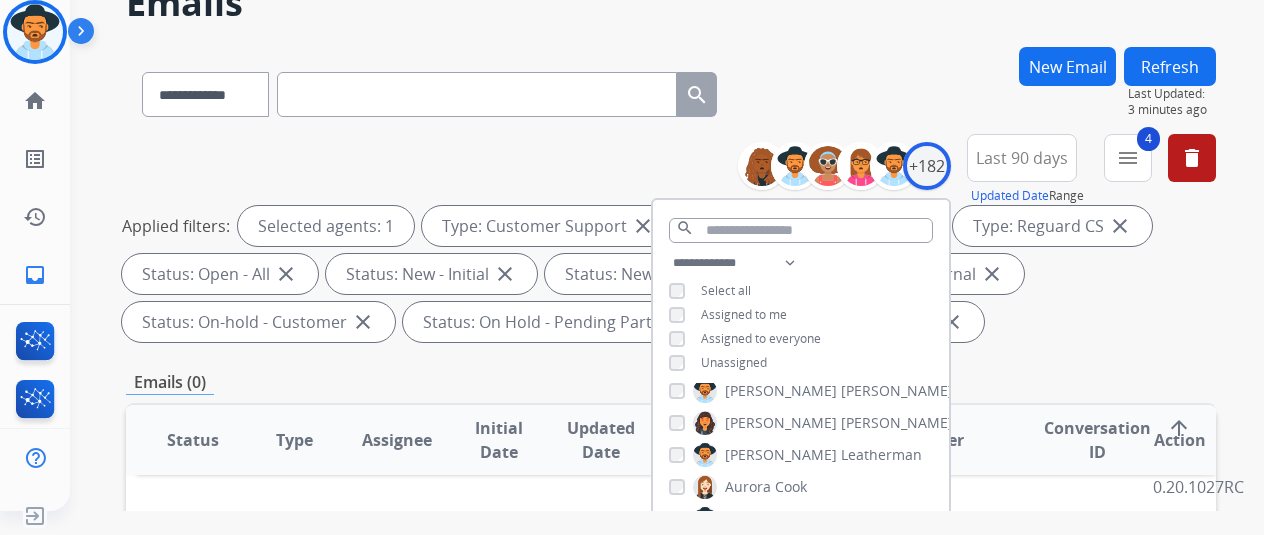 scroll, scrollTop: 100, scrollLeft: 0, axis: vertical 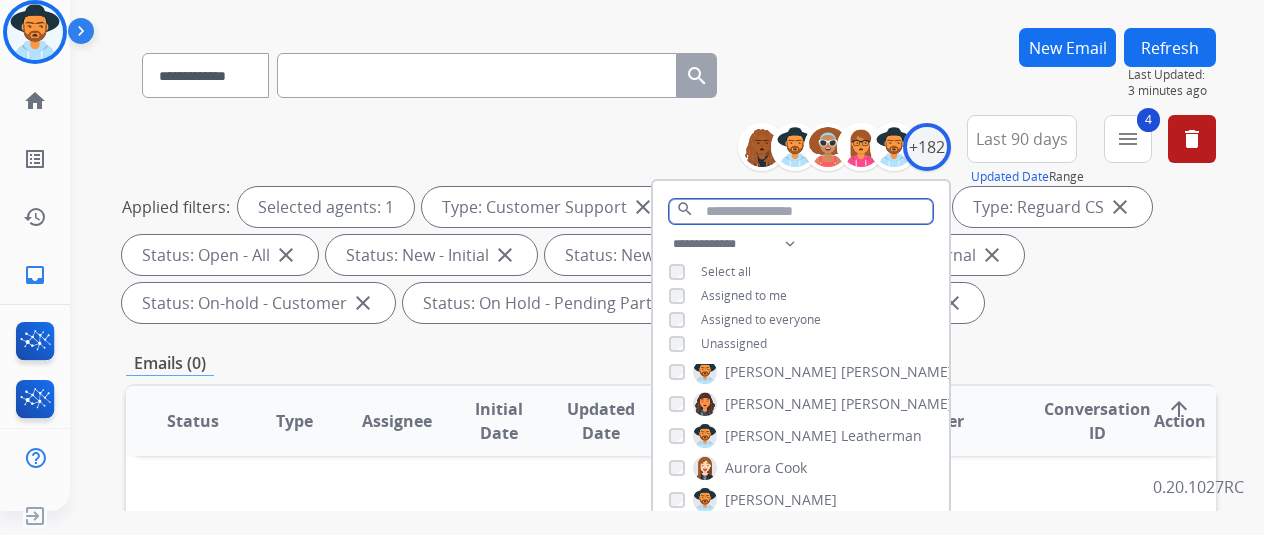 click at bounding box center (801, 211) 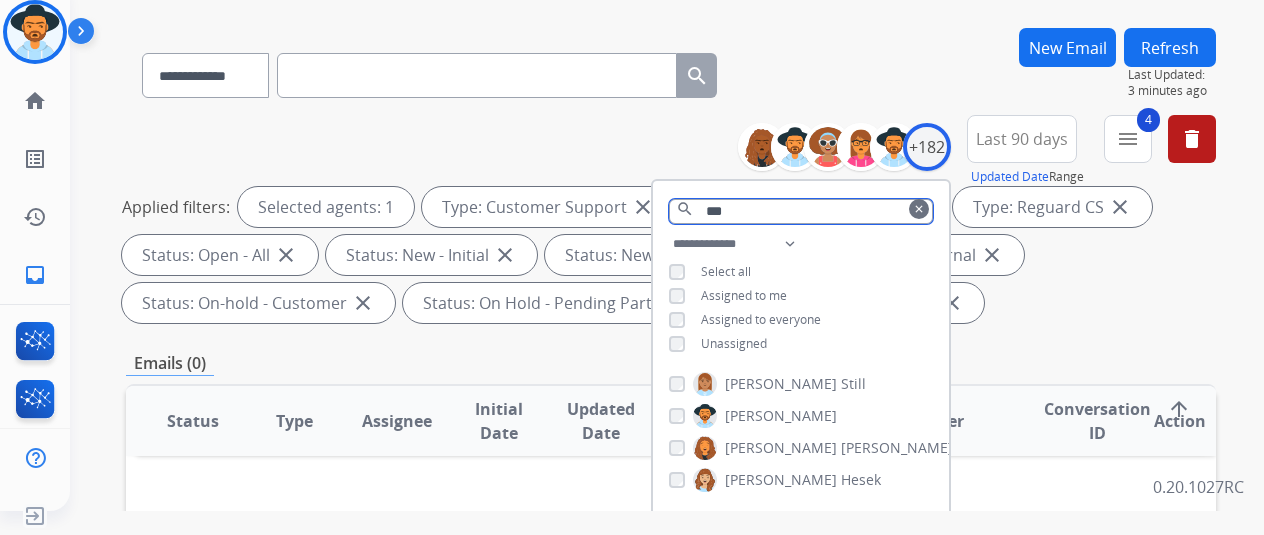 scroll, scrollTop: 0, scrollLeft: 0, axis: both 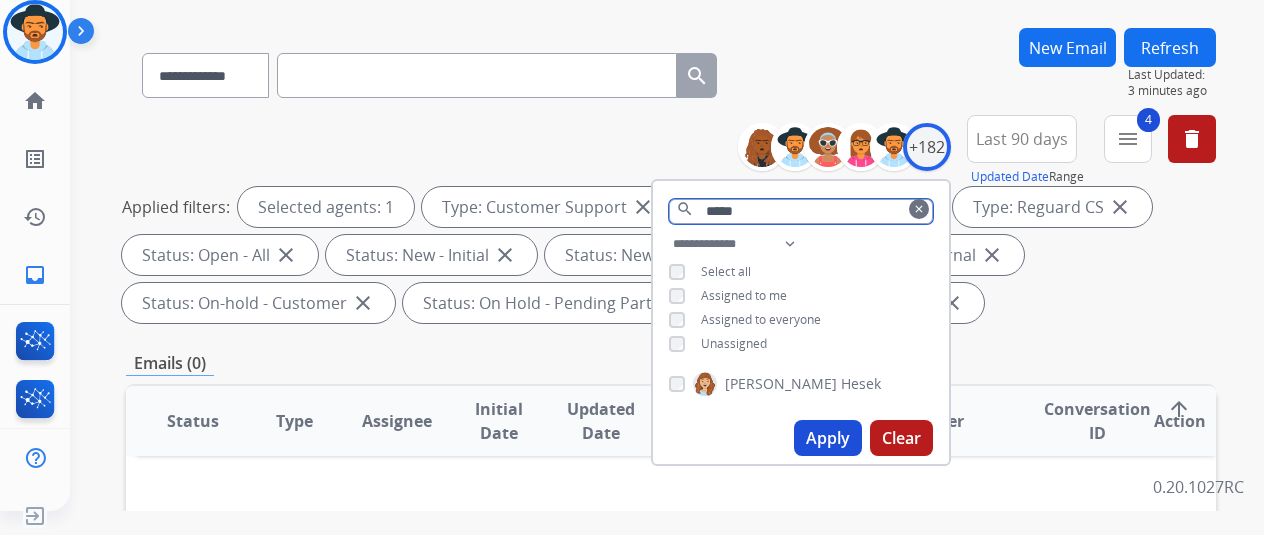 type on "*****" 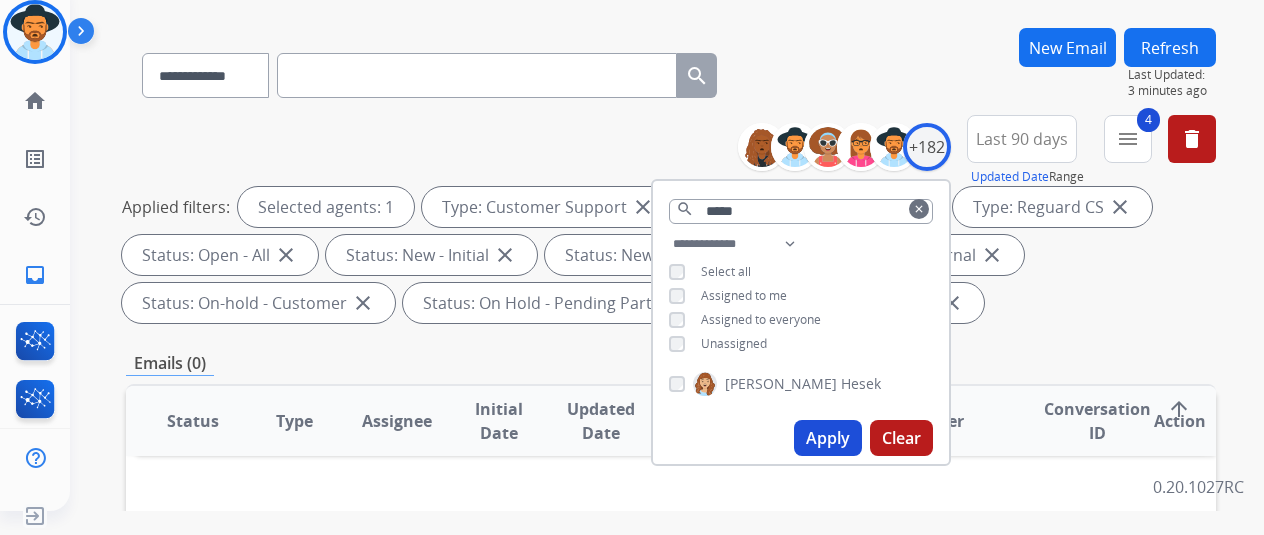 click on "Apply" at bounding box center (828, 438) 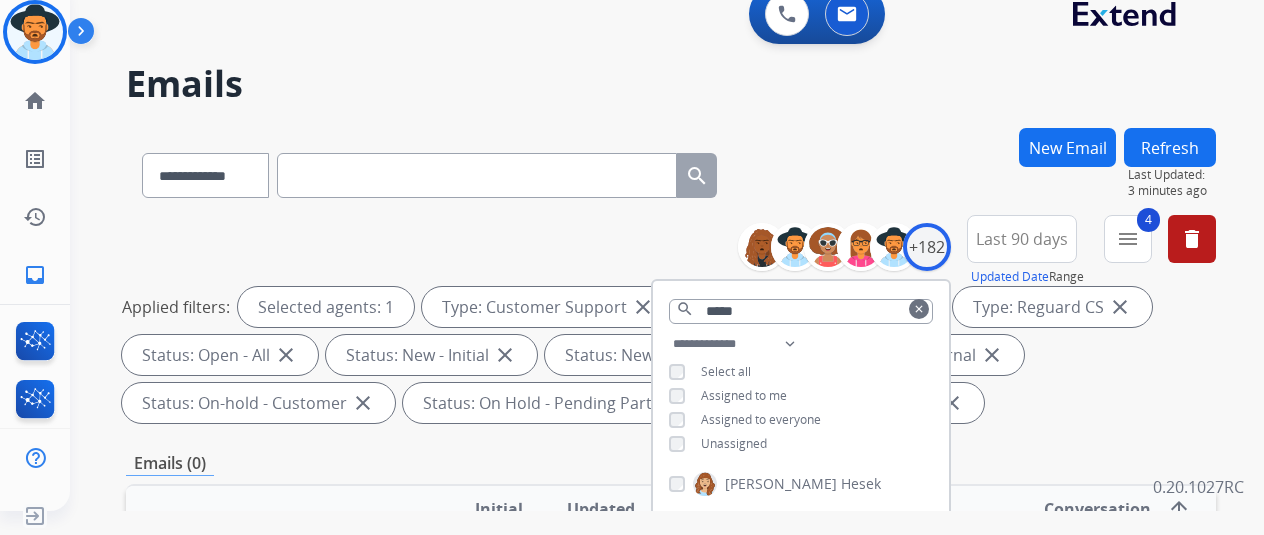 click on "Applied filters:  Selected agents: 1   Type: Customer Support  close  Type: Shipping Protection  close  Type: Reguard CS  close  Status: Open - All  close  Status: New - Initial  close  Status: New - Reply  close  Status: On-hold – Internal  close  Status: On-hold - Customer  close  Status: On Hold - Pending Parts  close  Status: On Hold - Servicers  close" at bounding box center [667, 355] 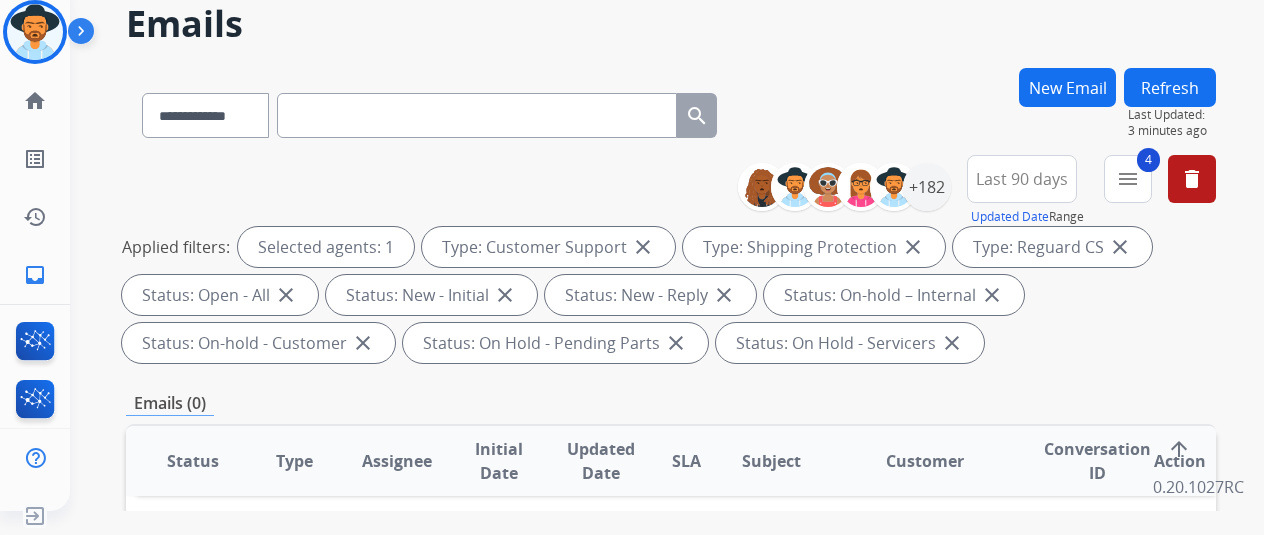 scroll, scrollTop: 0, scrollLeft: 0, axis: both 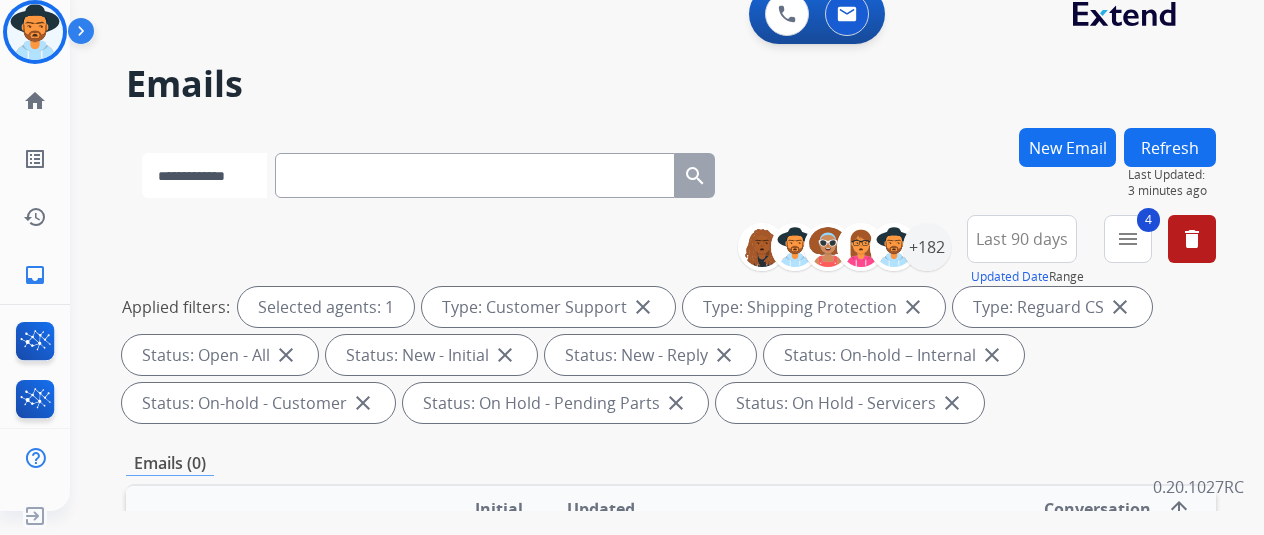 click on "**********" at bounding box center (204, 175) 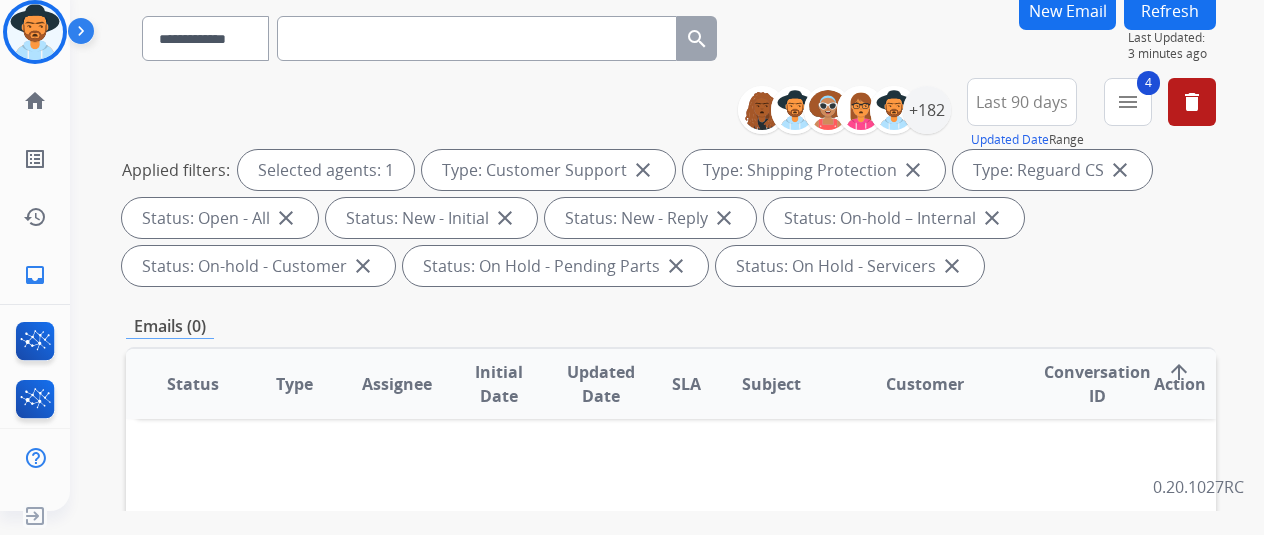 scroll, scrollTop: 0, scrollLeft: 0, axis: both 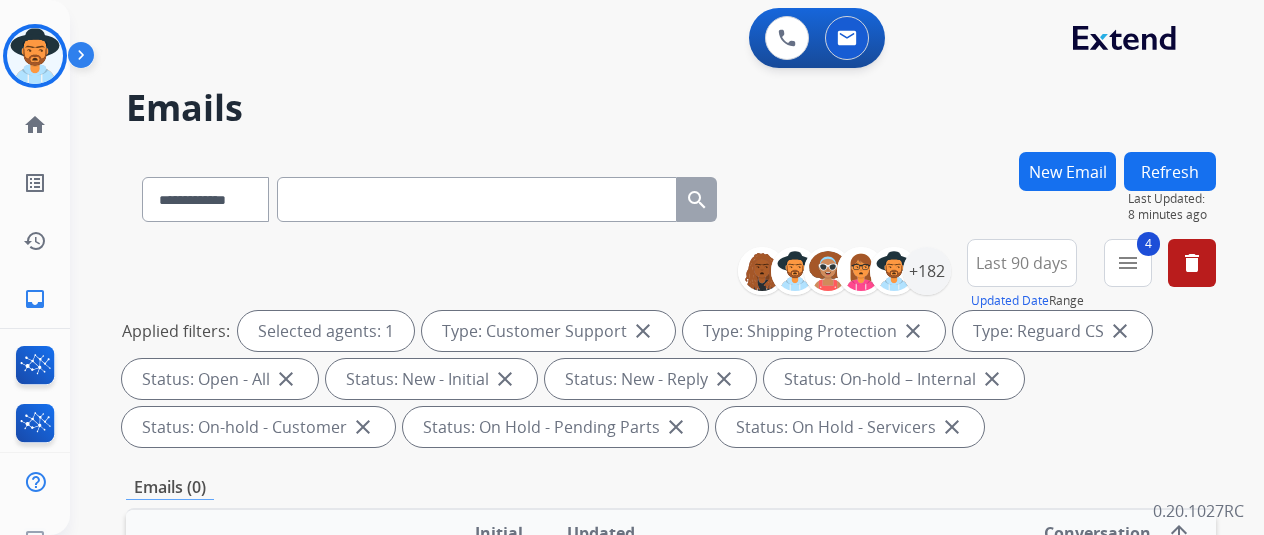 click at bounding box center (477, 199) 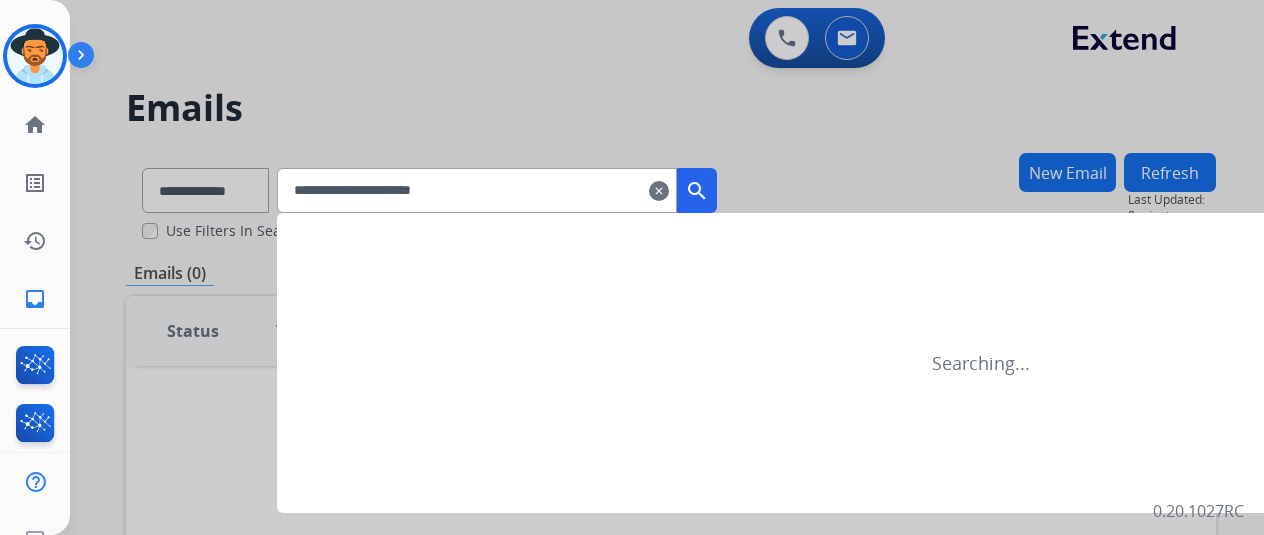 click on "**********" at bounding box center [477, 190] 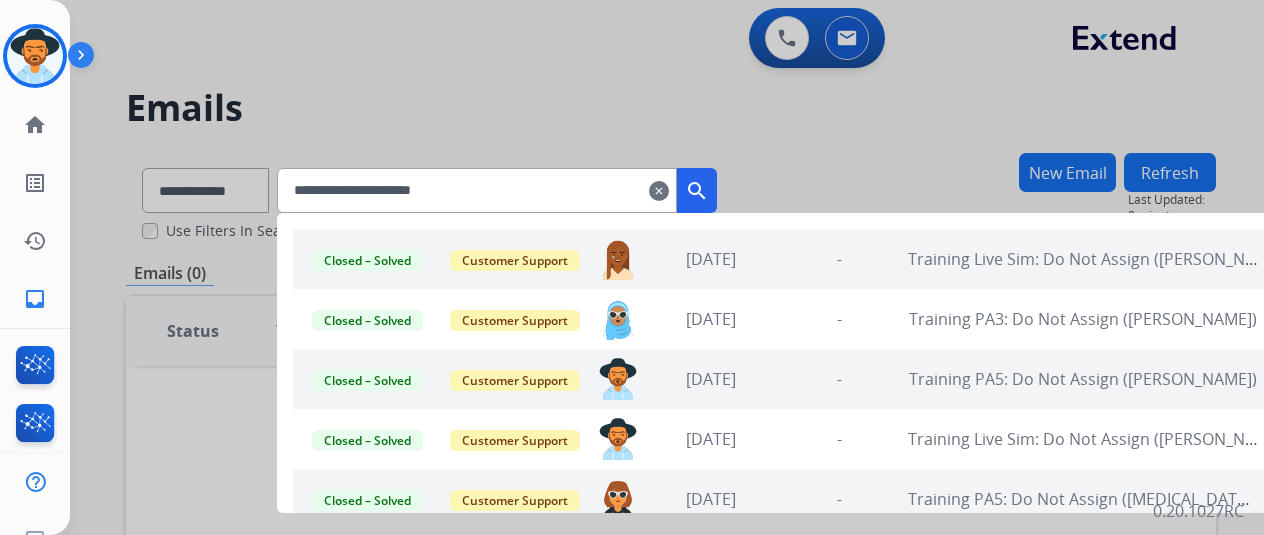 click 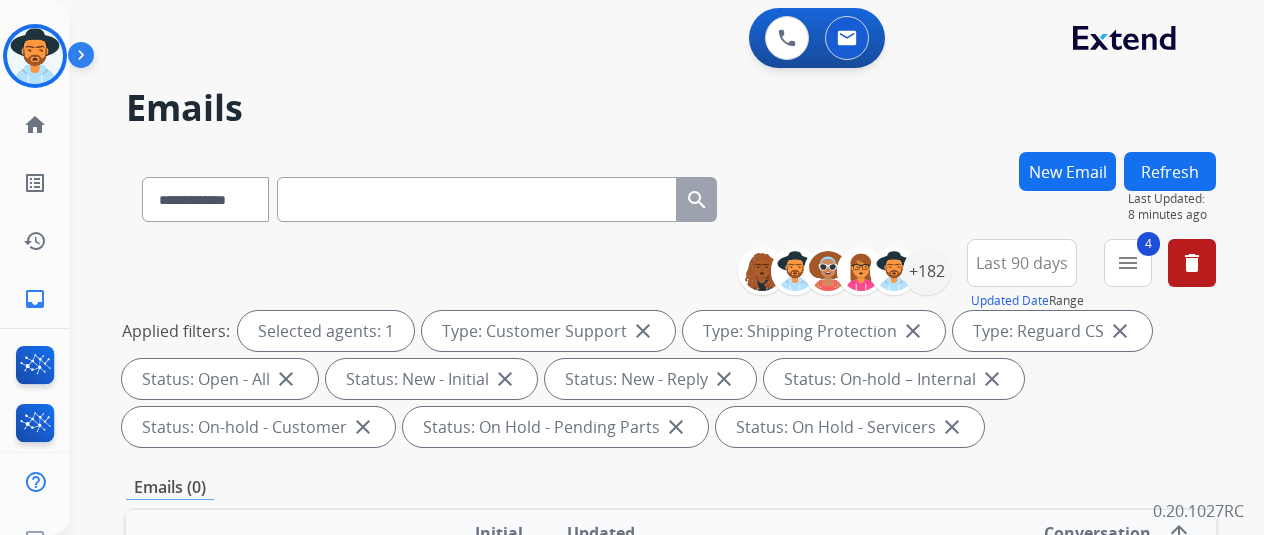 click at bounding box center [477, 199] 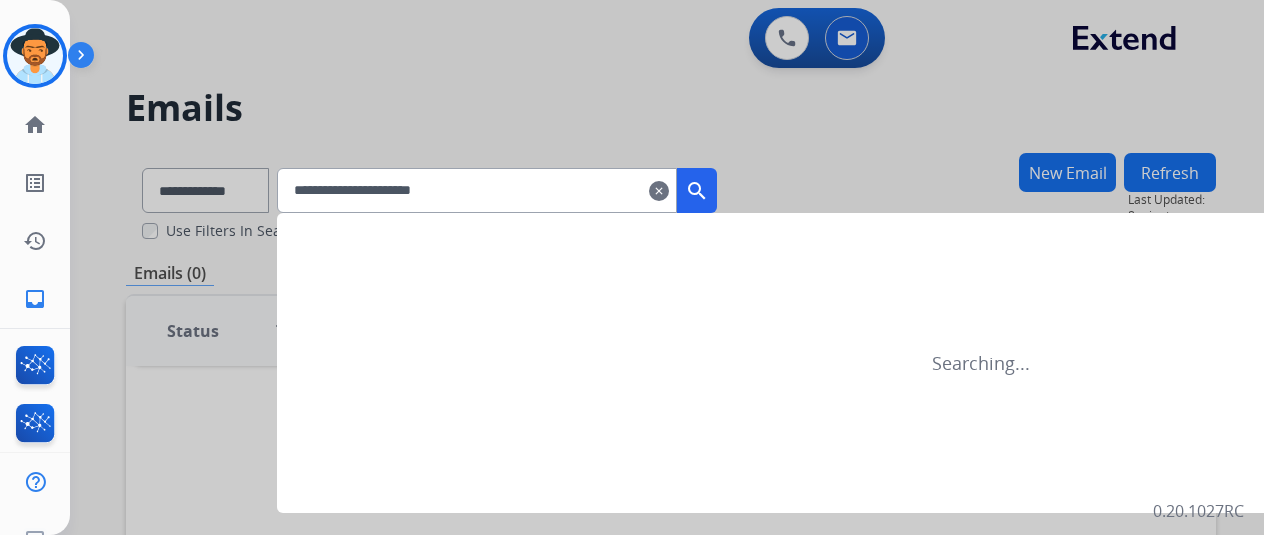 type on "**********" 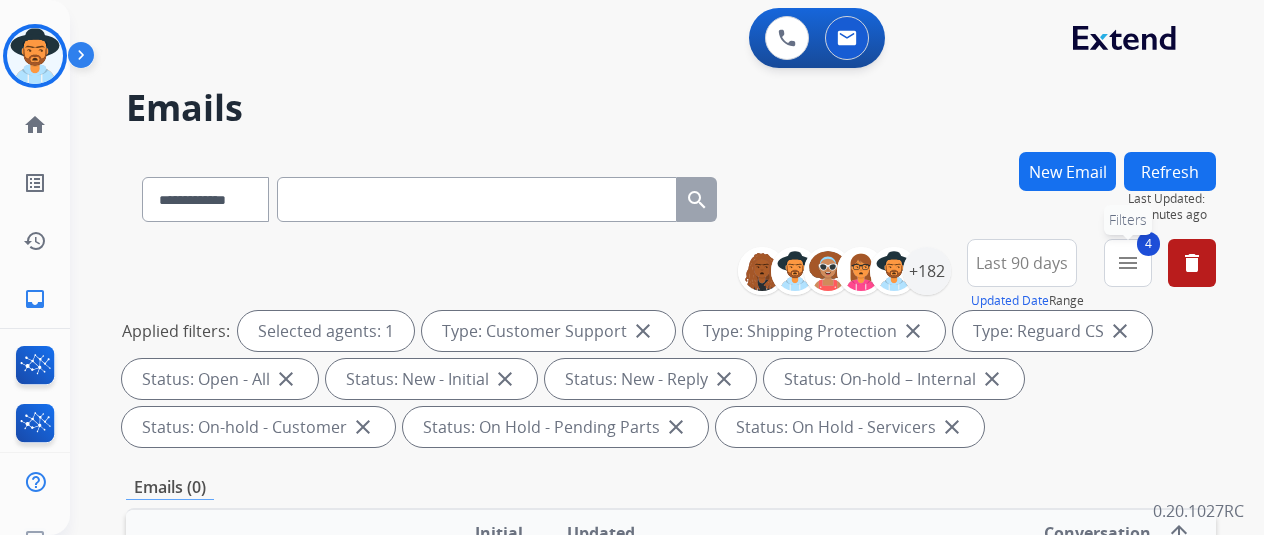 click on "menu" at bounding box center [1128, 263] 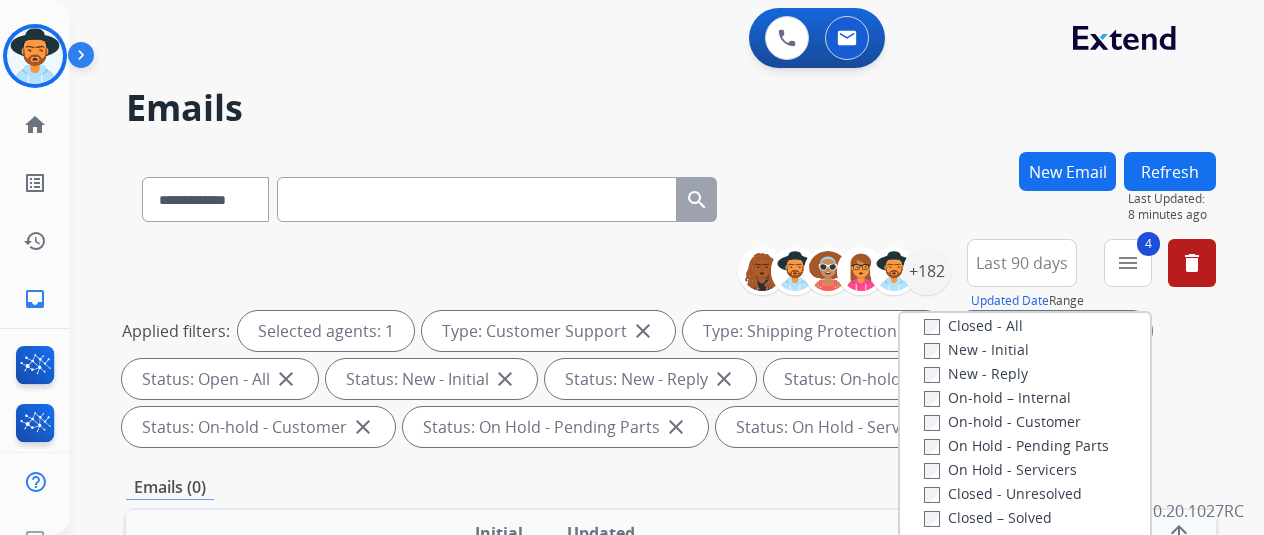 scroll, scrollTop: 228, scrollLeft: 0, axis: vertical 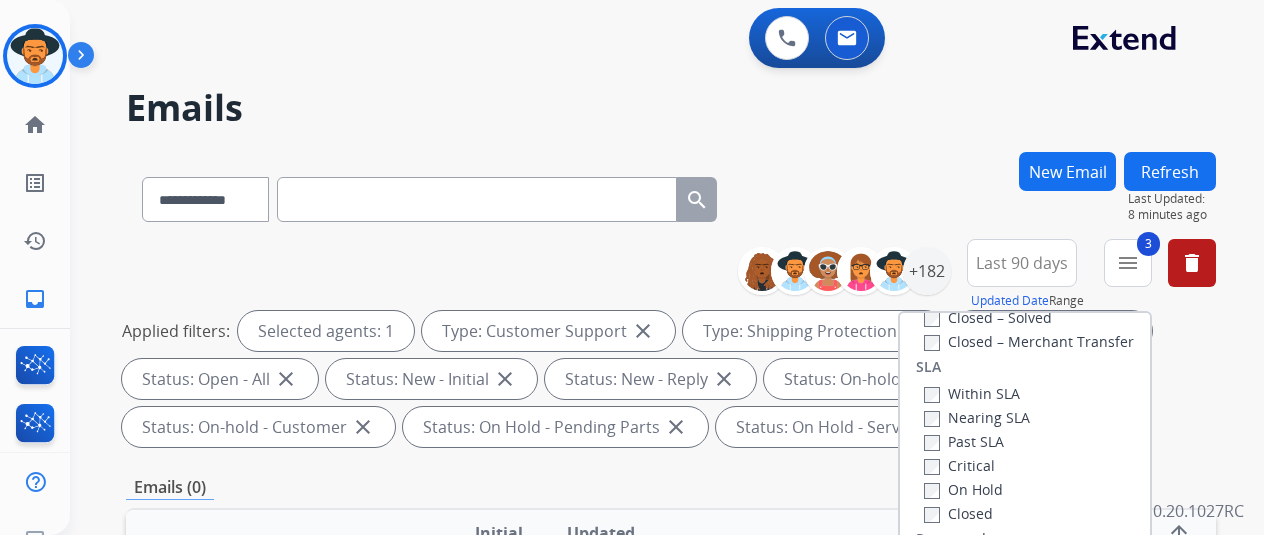 click at bounding box center [477, 199] 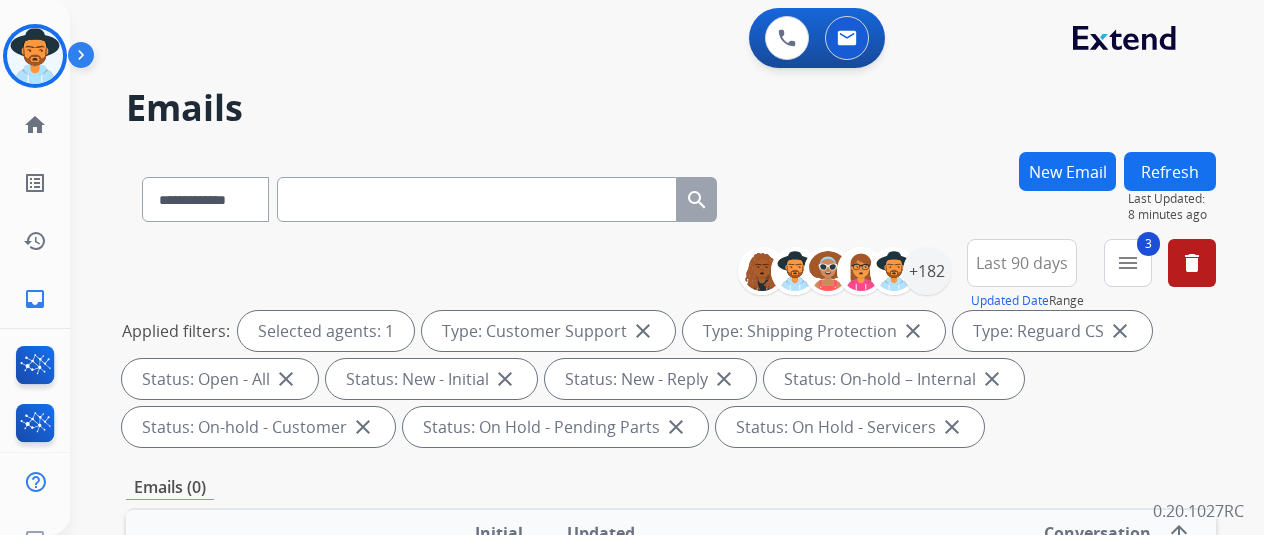 paste on "**********" 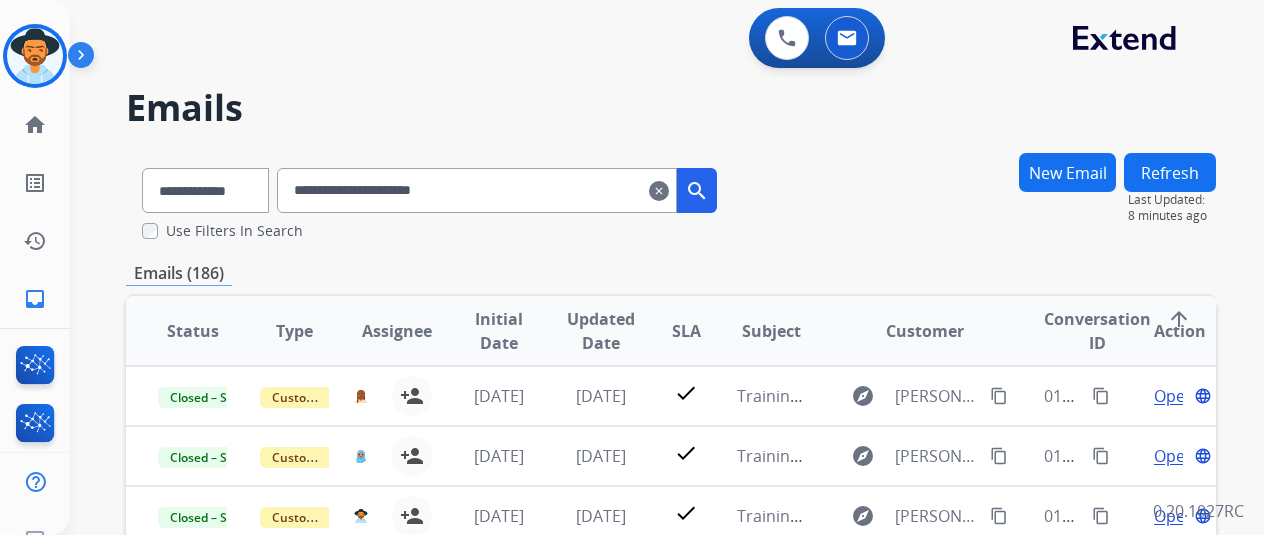 click on "Use Filters In Search" at bounding box center (234, 231) 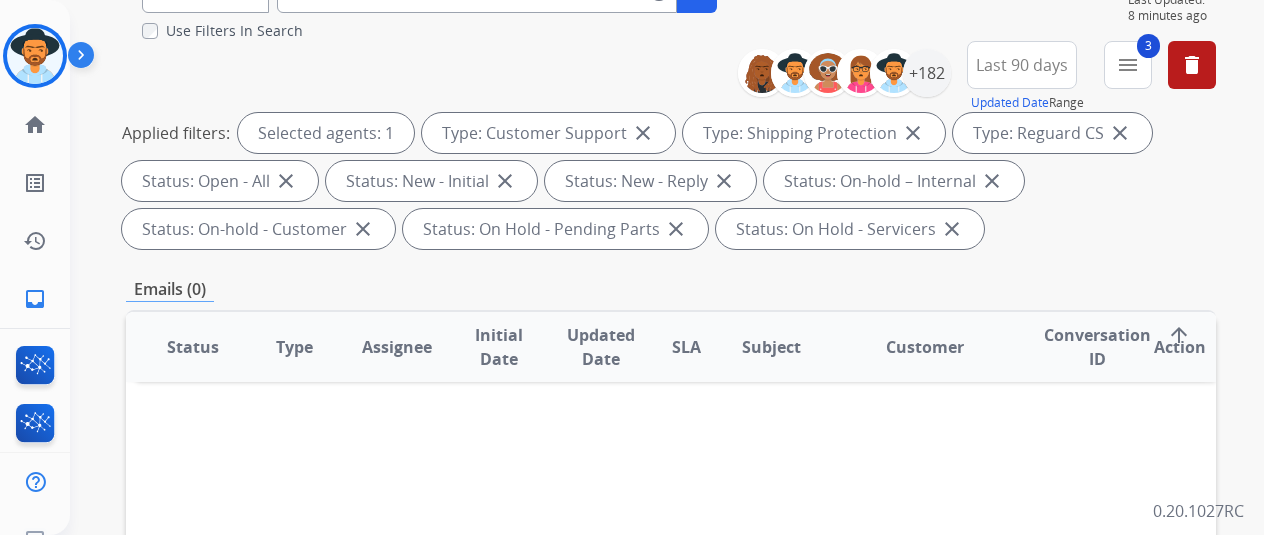 scroll, scrollTop: 100, scrollLeft: 0, axis: vertical 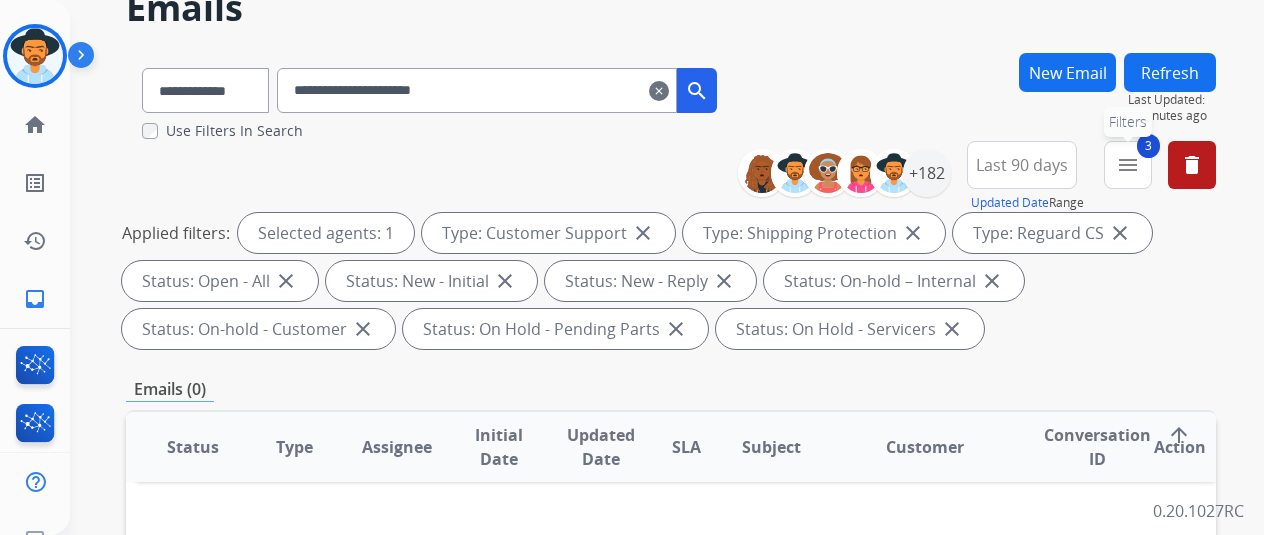 click on "menu" at bounding box center [1128, 165] 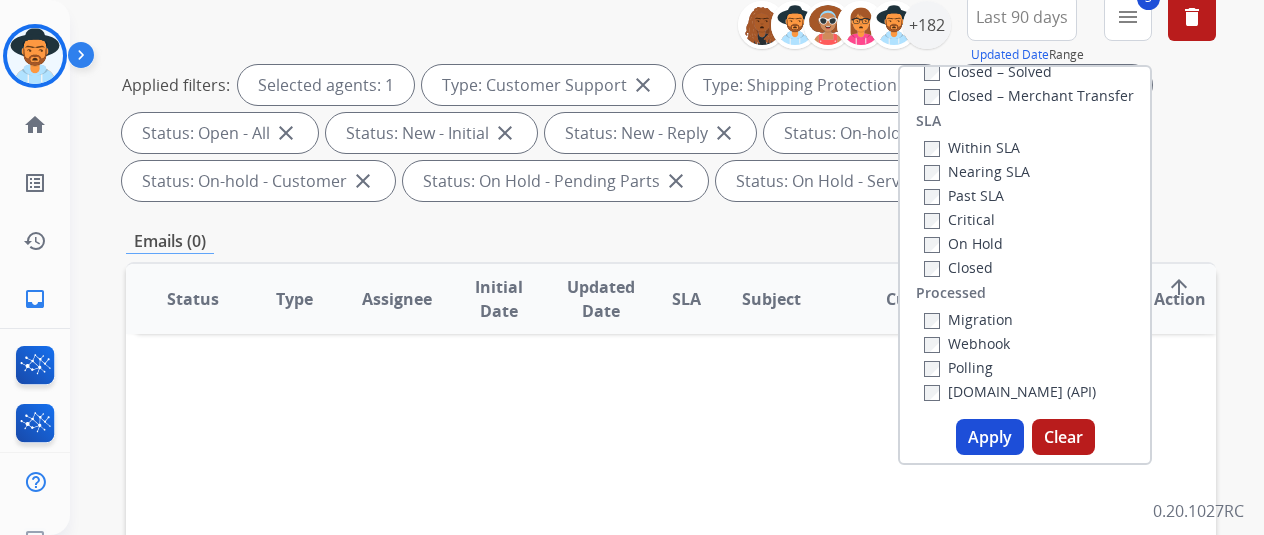 scroll, scrollTop: 400, scrollLeft: 0, axis: vertical 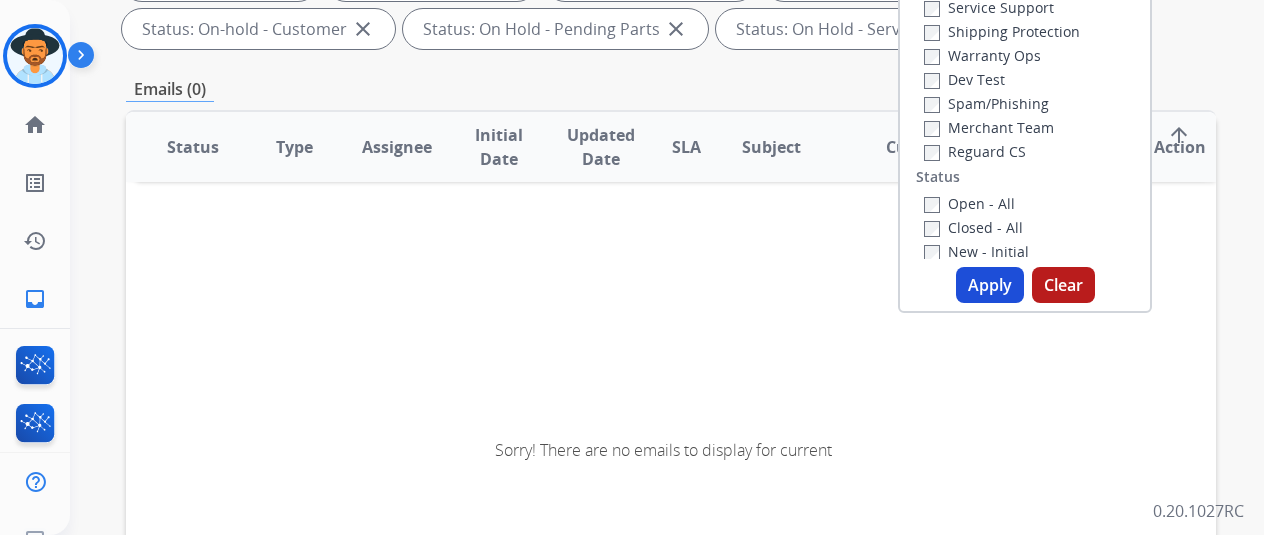 click on "Apply" at bounding box center [990, 285] 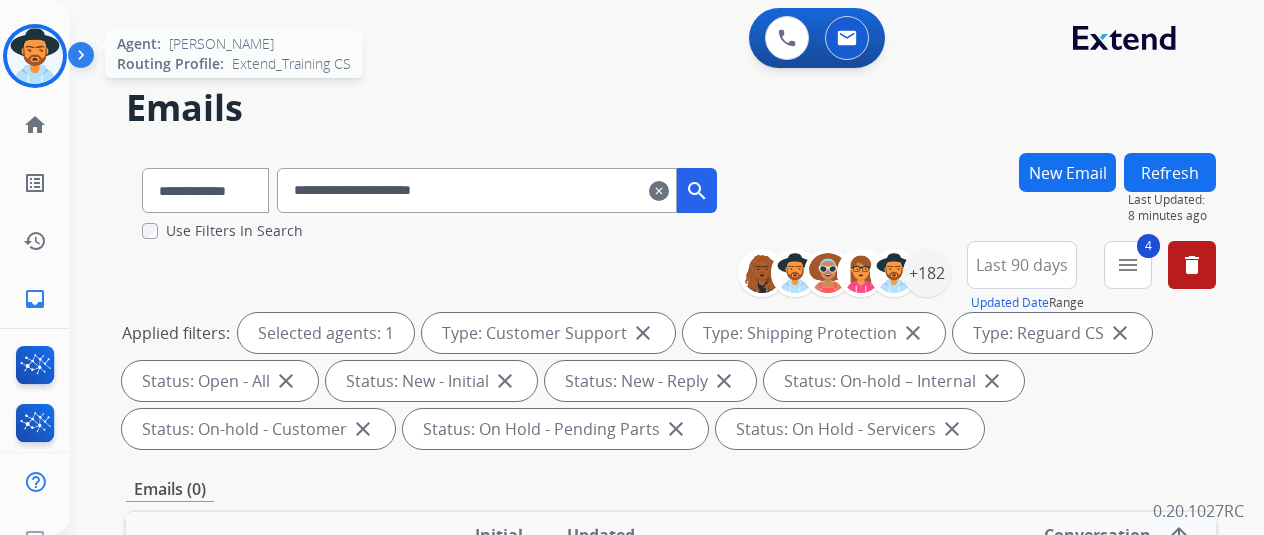 click at bounding box center (35, 56) 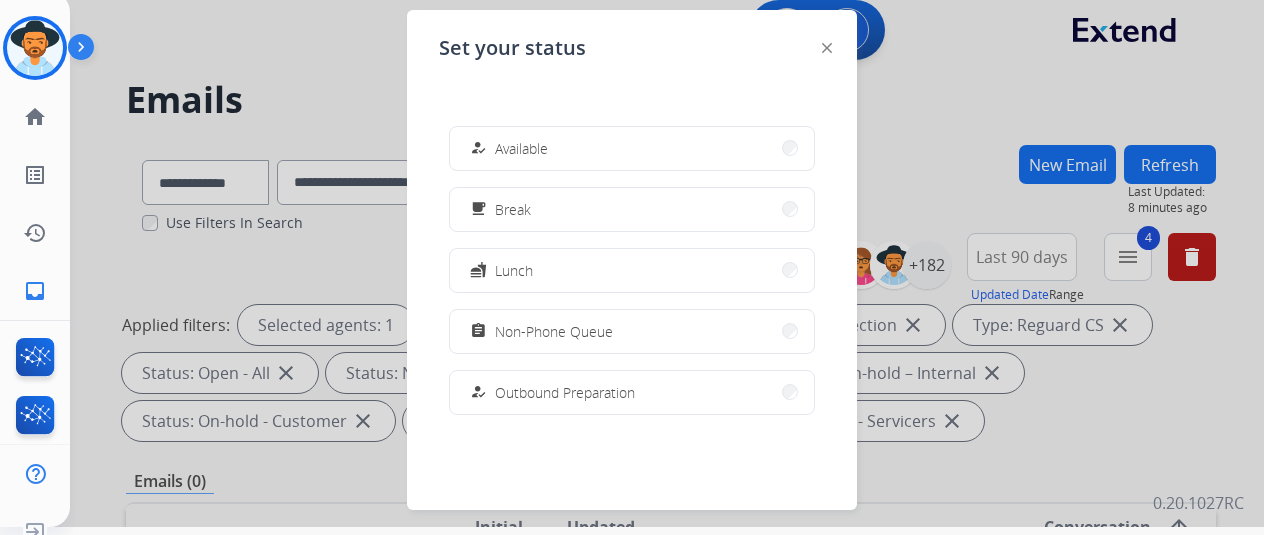 scroll, scrollTop: 0, scrollLeft: 0, axis: both 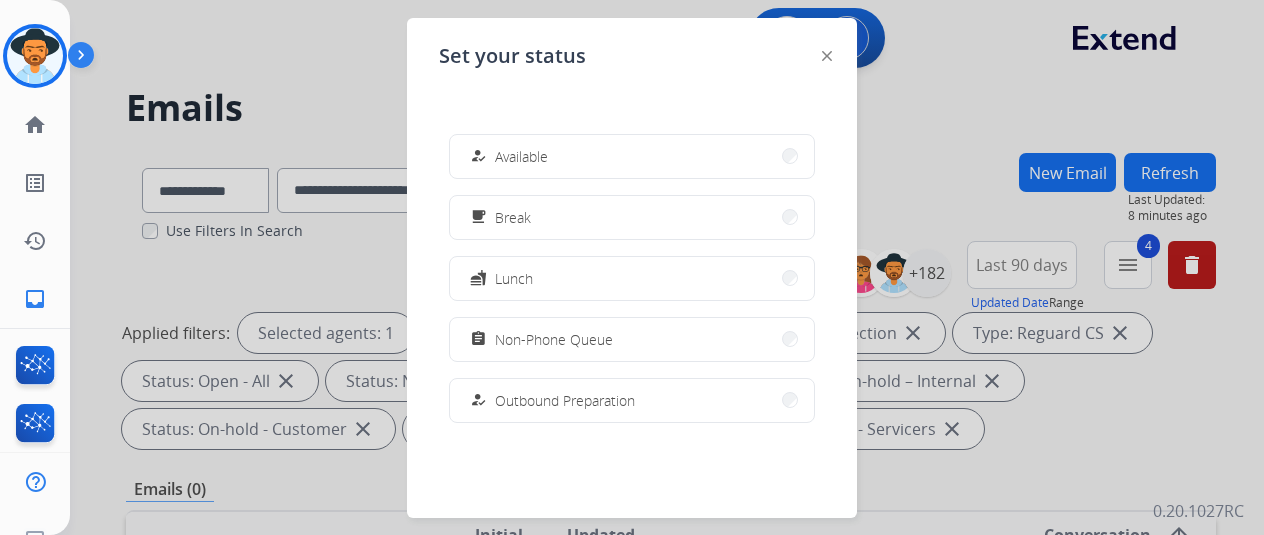 click at bounding box center (632, 267) 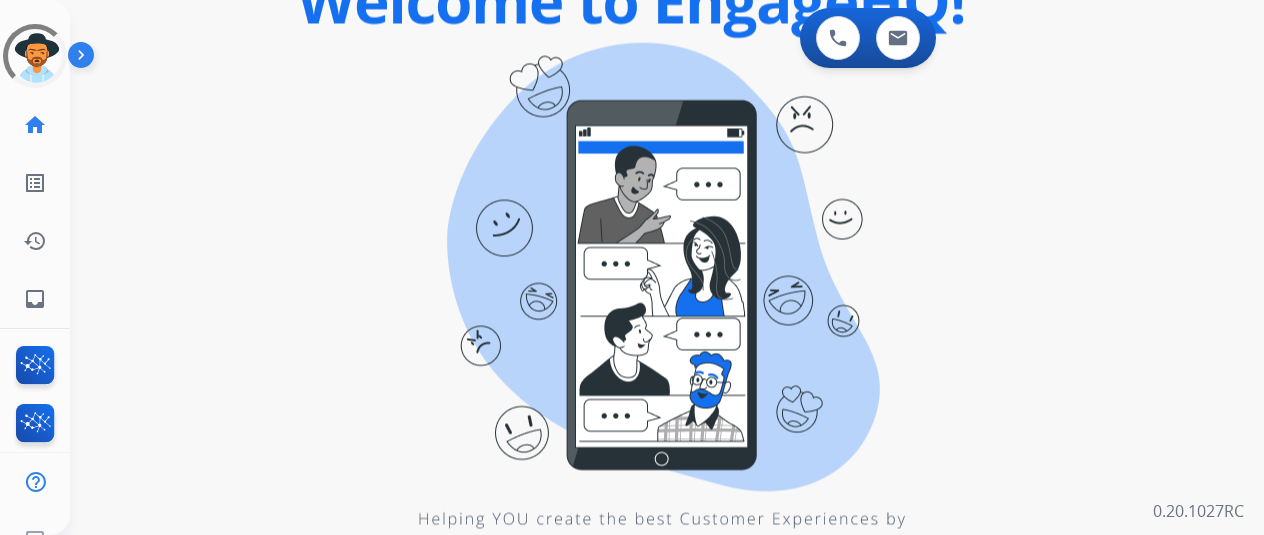 scroll, scrollTop: 0, scrollLeft: 0, axis: both 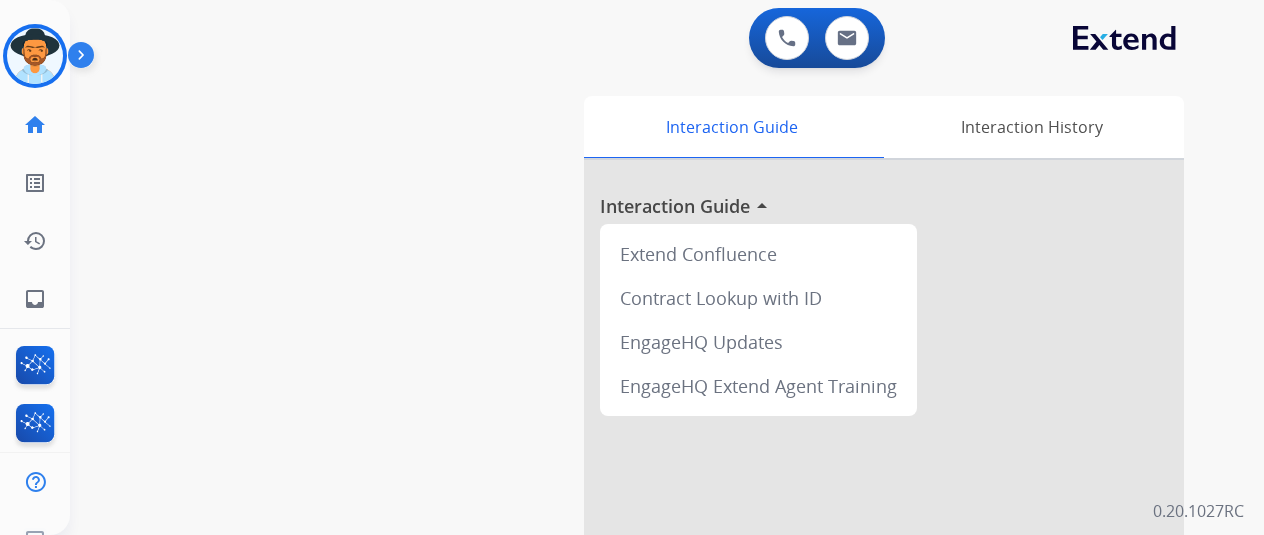 click at bounding box center [35, 56] 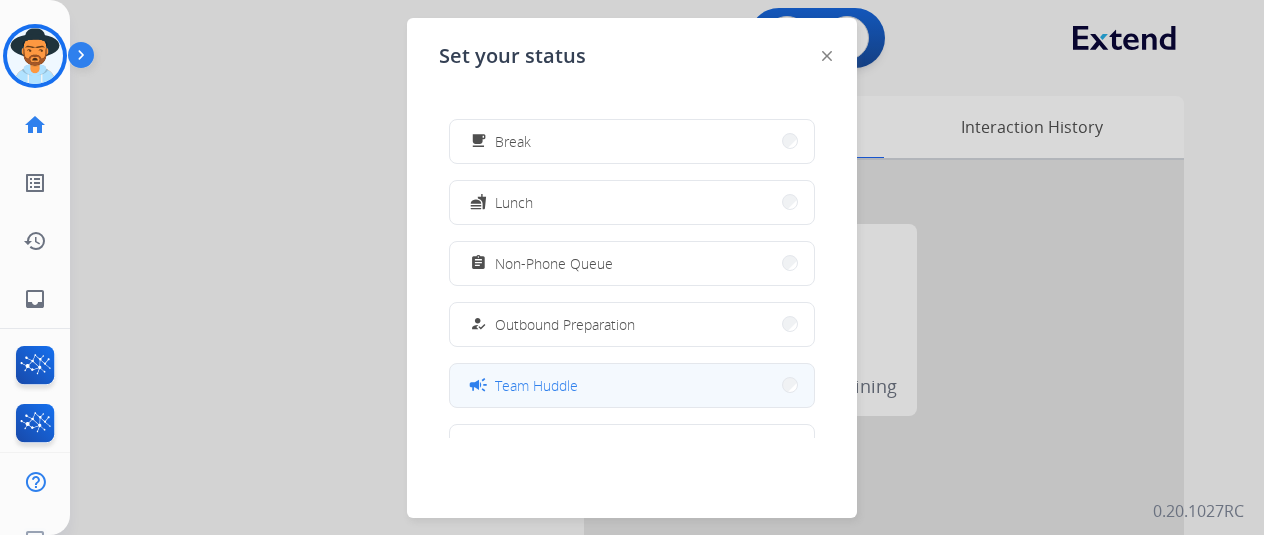 scroll, scrollTop: 176, scrollLeft: 0, axis: vertical 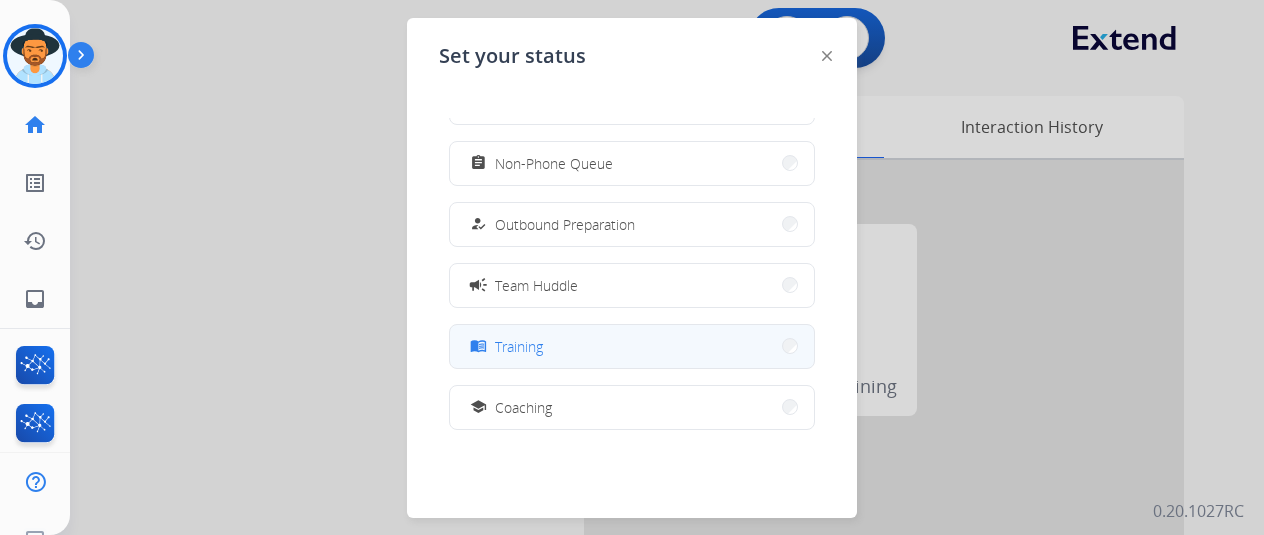 click on "menu_book Training" at bounding box center (632, 346) 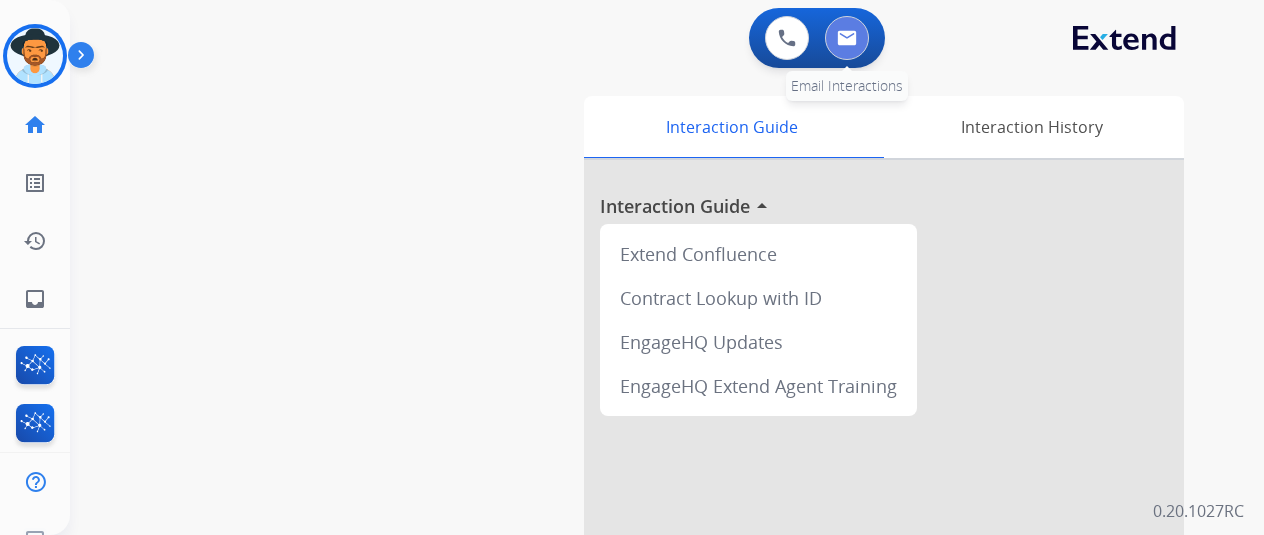 click at bounding box center (847, 38) 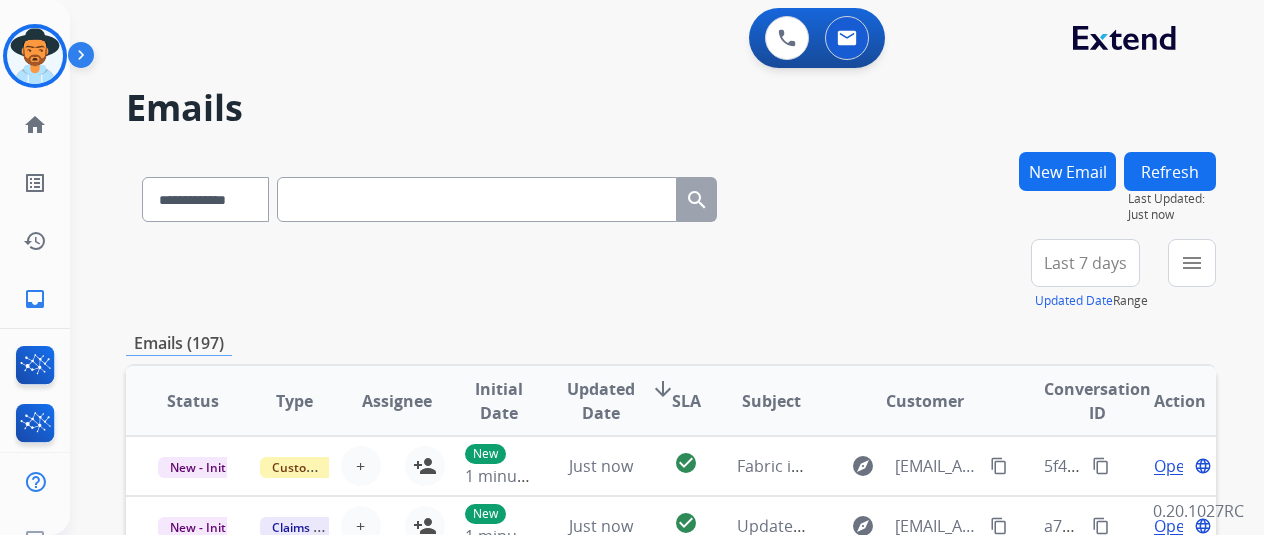 click at bounding box center (477, 199) 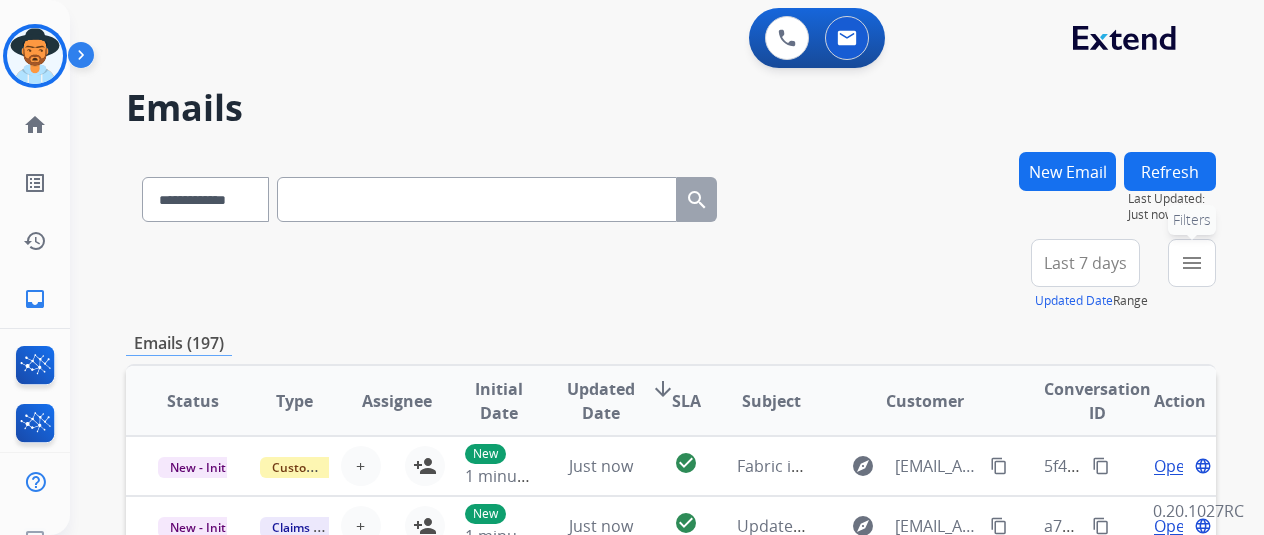 click on "menu" at bounding box center (1192, 263) 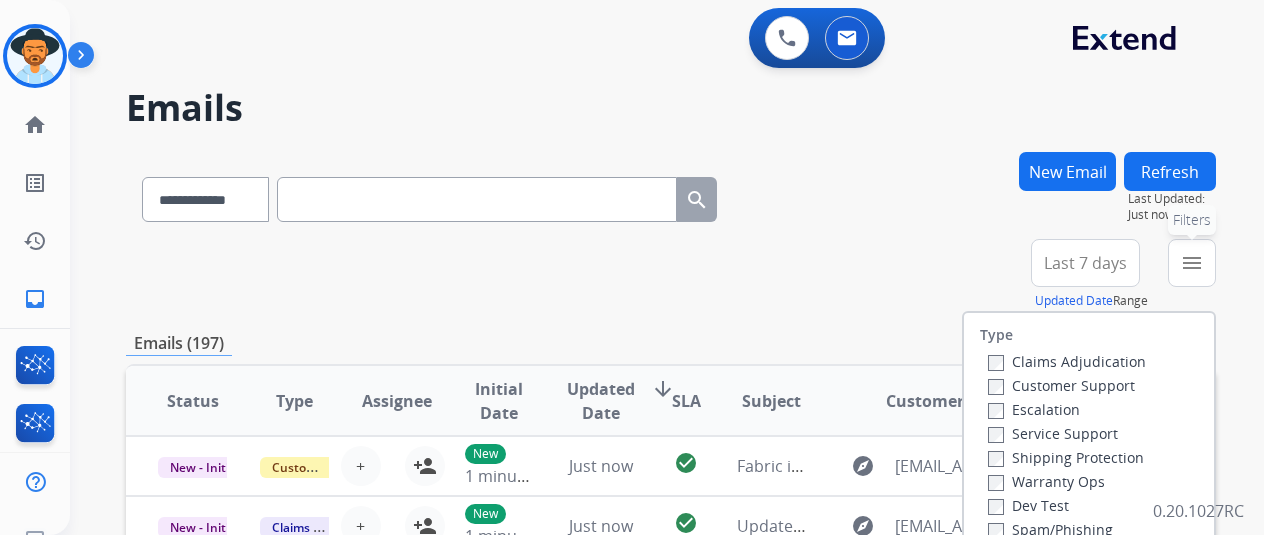click on "menu" at bounding box center [1192, 263] 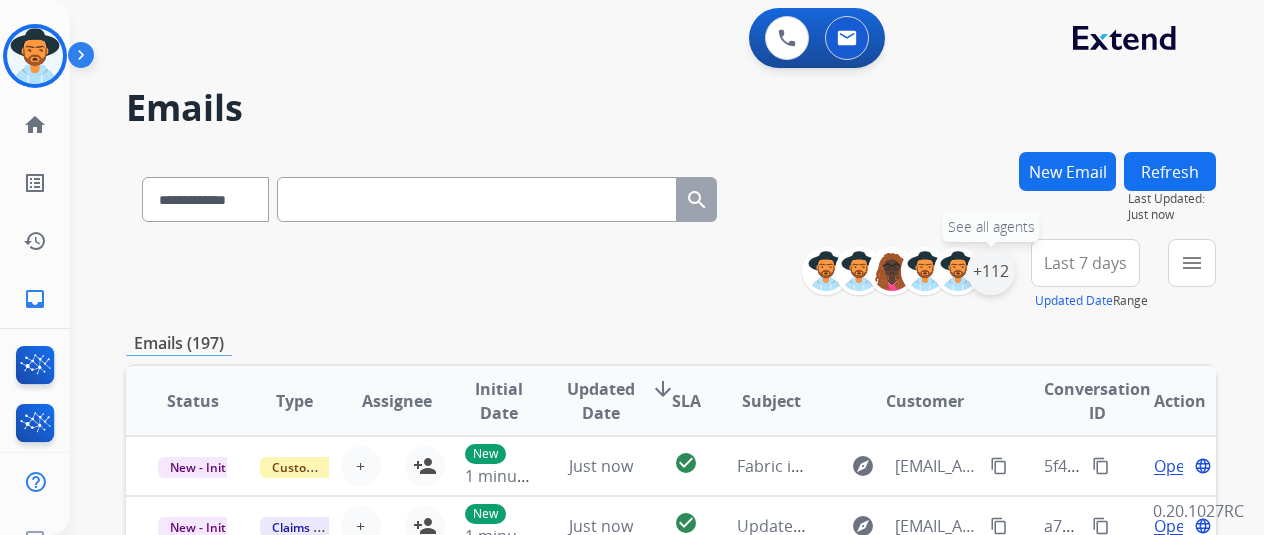 click on "+112" at bounding box center (991, 271) 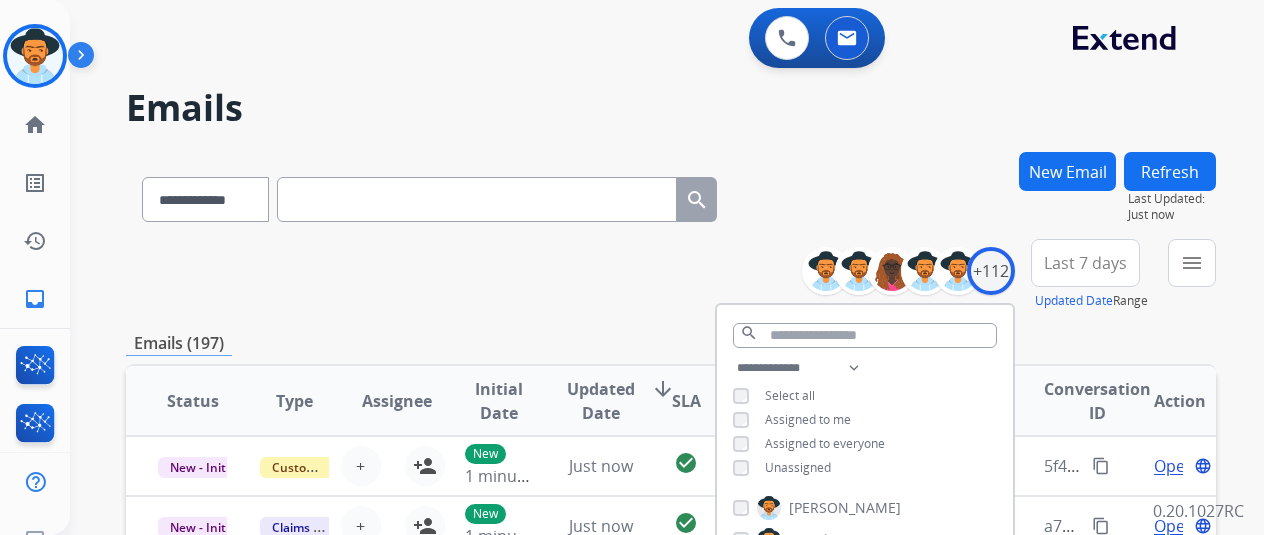scroll, scrollTop: 100, scrollLeft: 0, axis: vertical 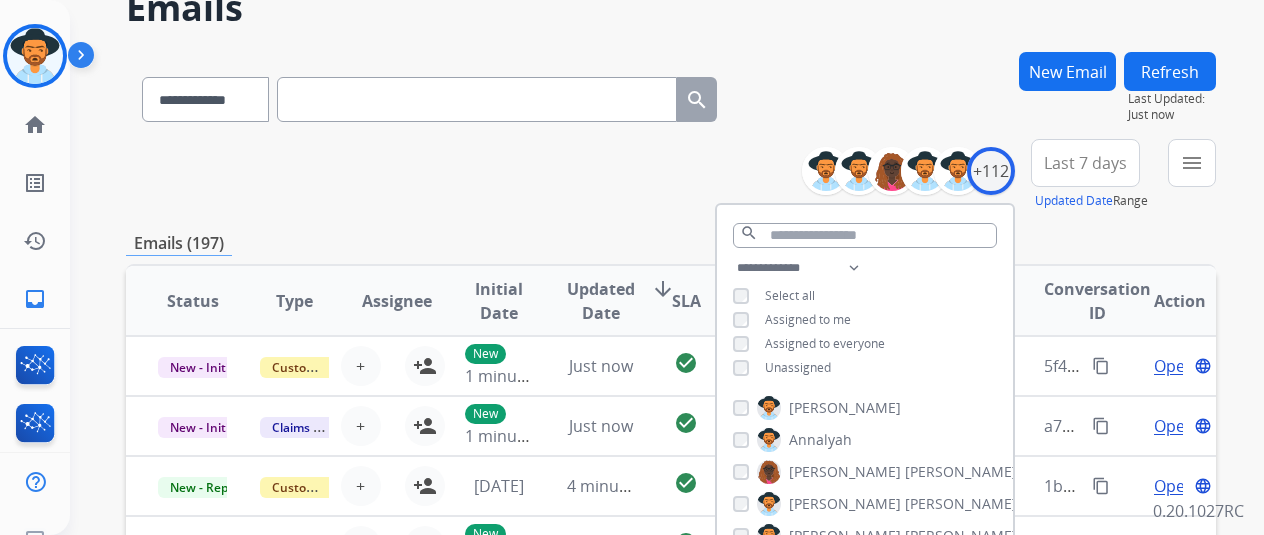 click on "**********" at bounding box center [865, 320] 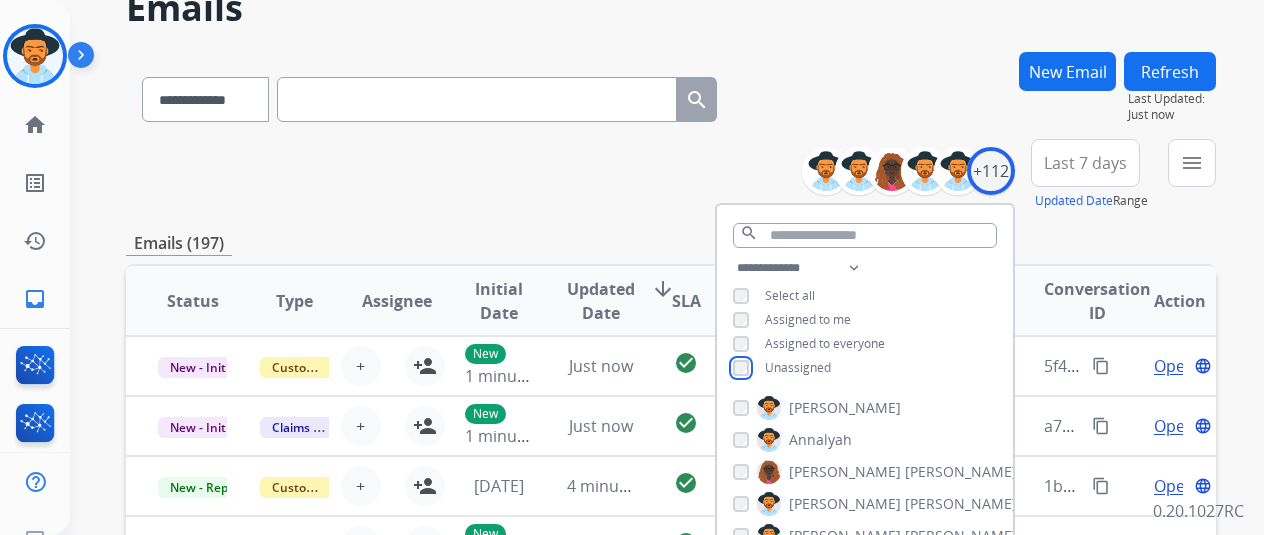 scroll, scrollTop: 200, scrollLeft: 0, axis: vertical 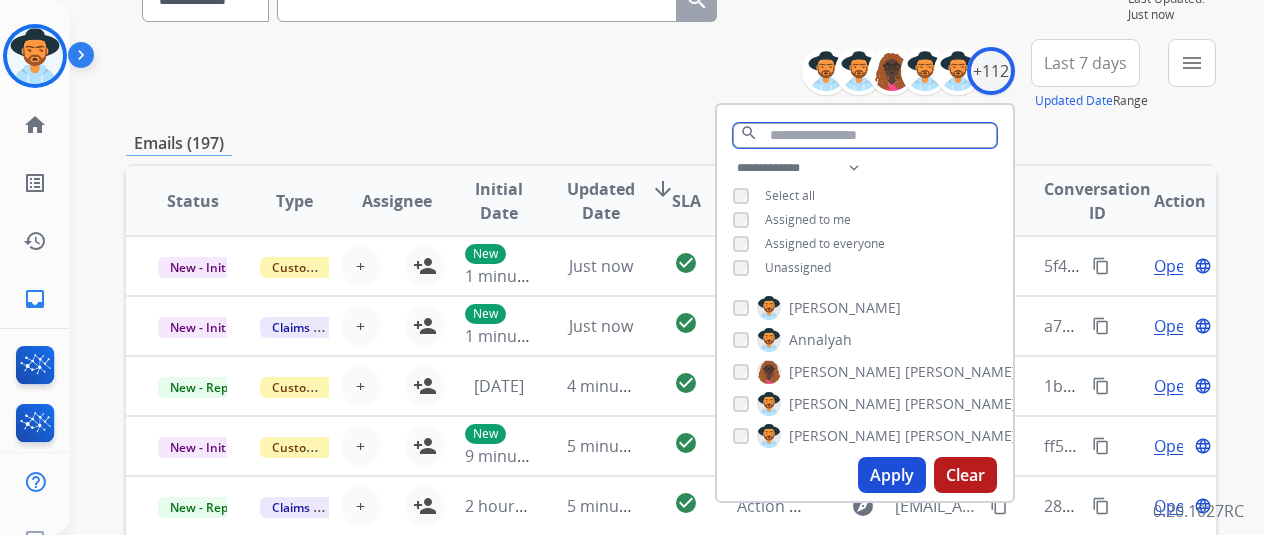 click at bounding box center (865, 135) 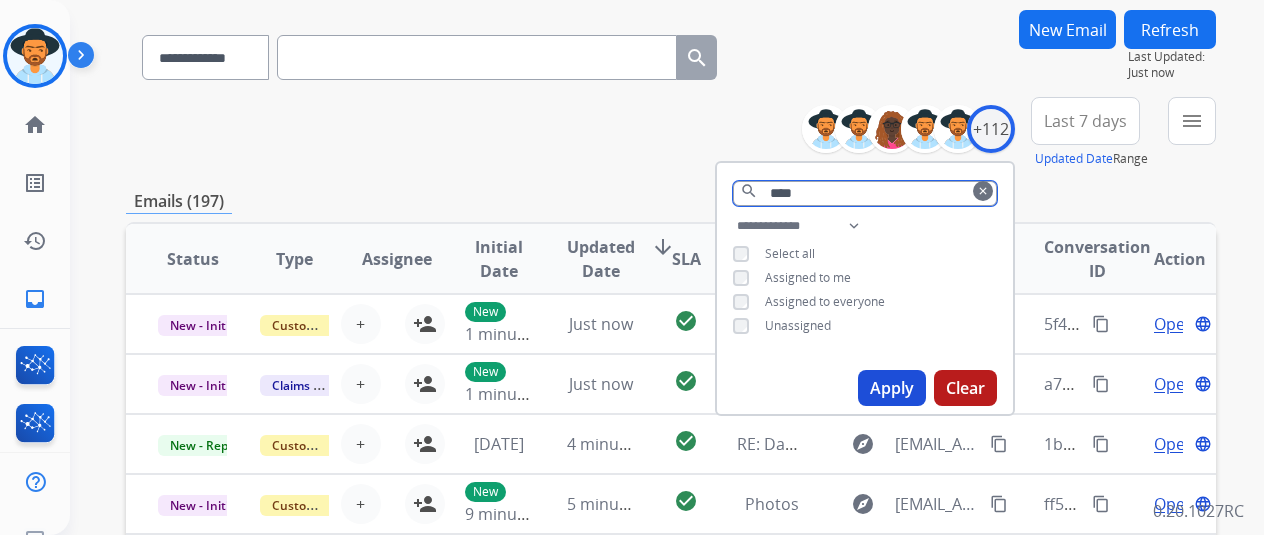 scroll, scrollTop: 0, scrollLeft: 0, axis: both 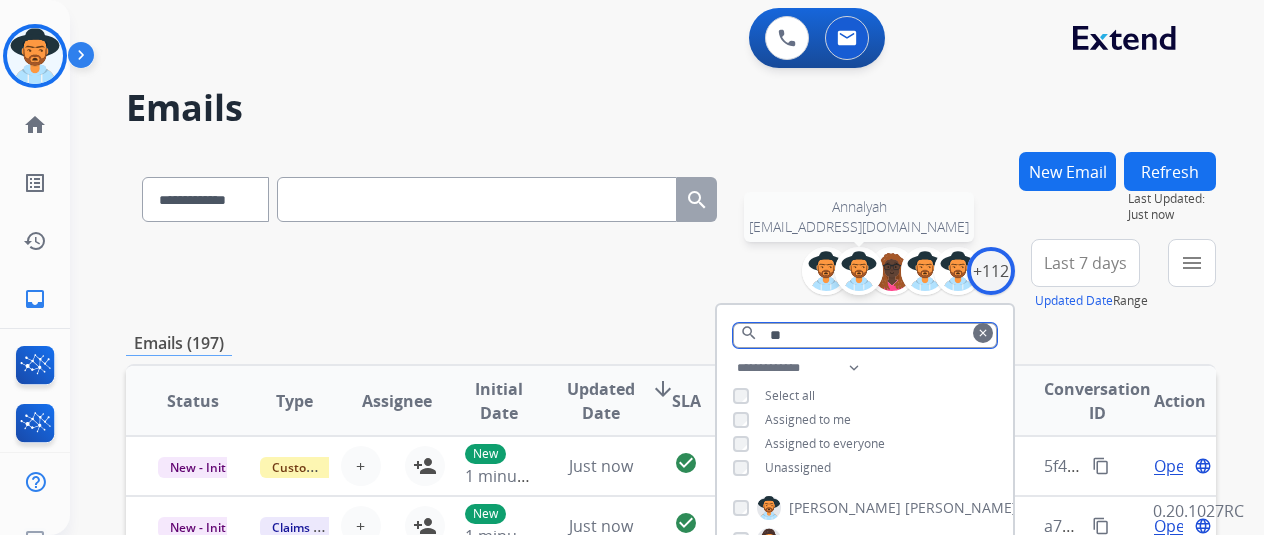 type on "*" 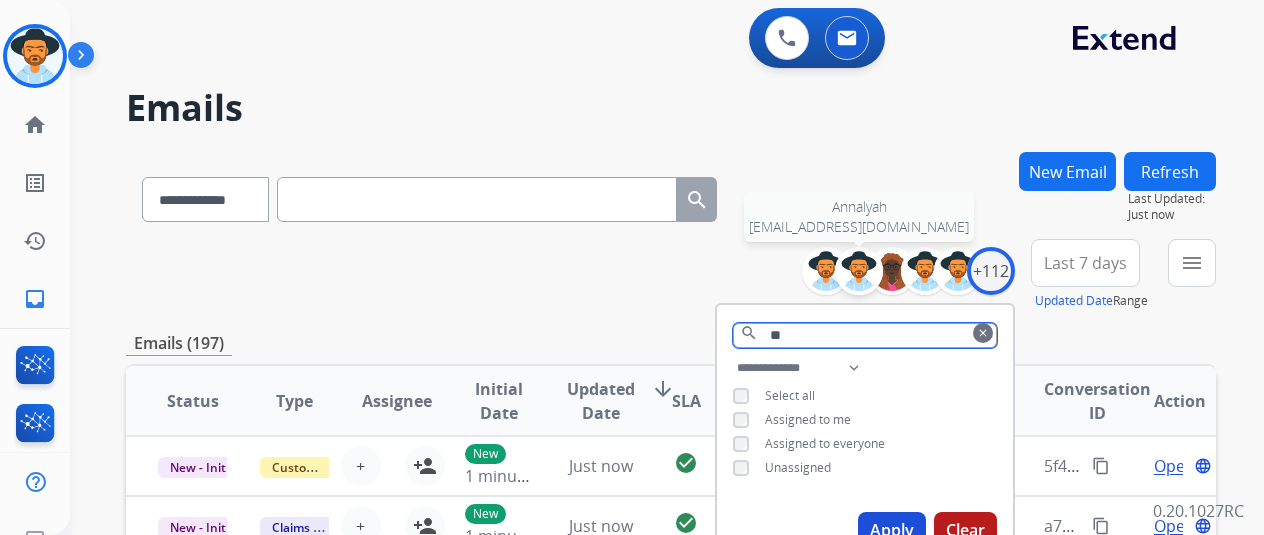 type on "*" 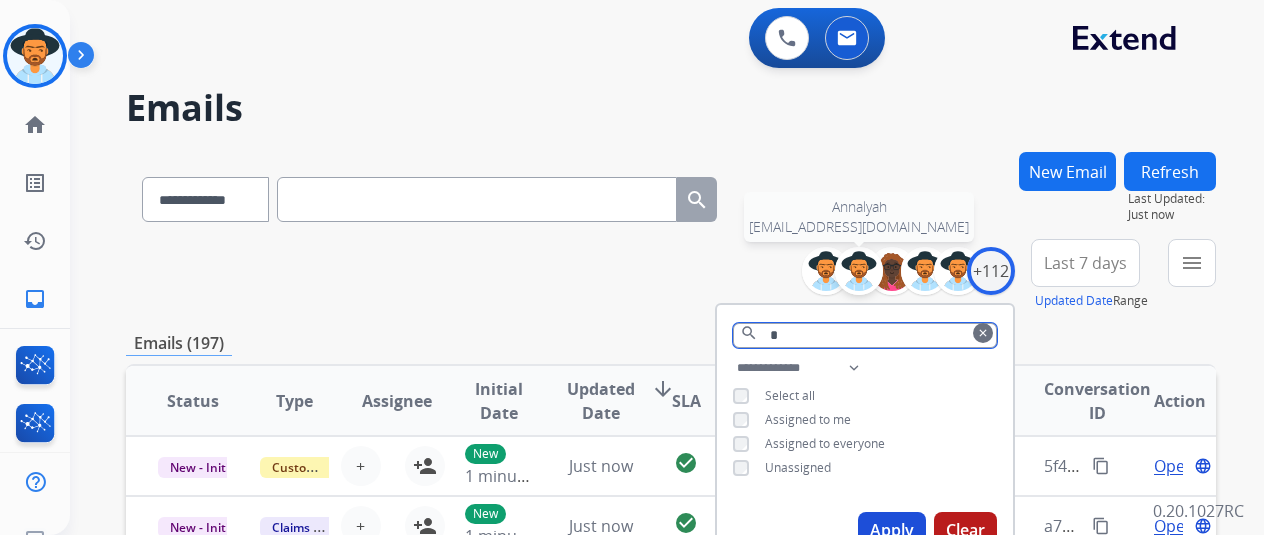 type 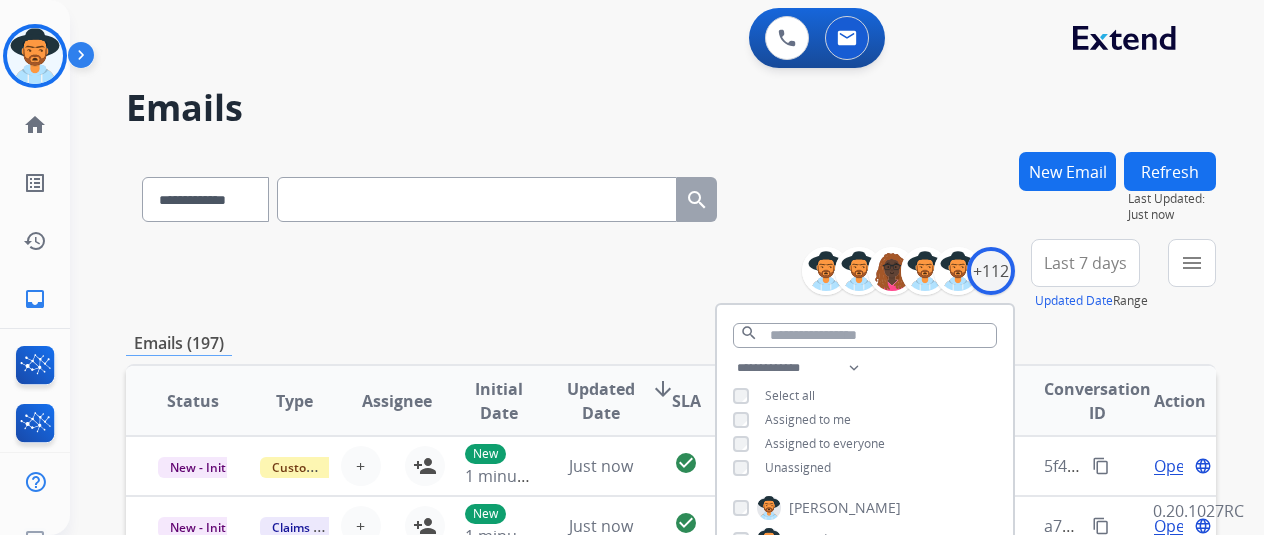 click at bounding box center (477, 199) 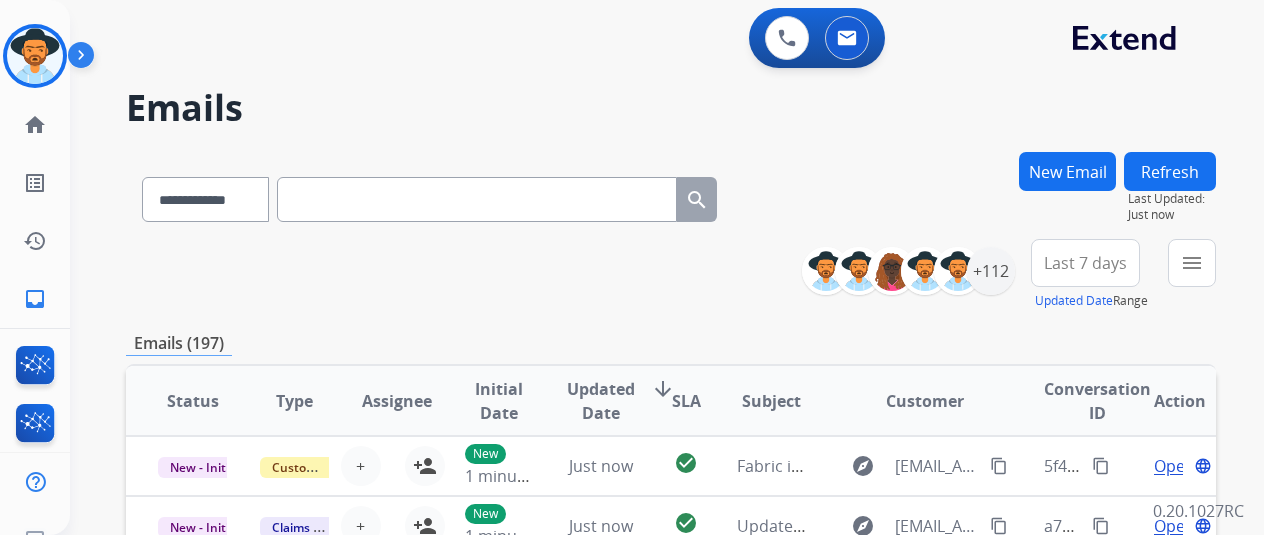 paste on "**********" 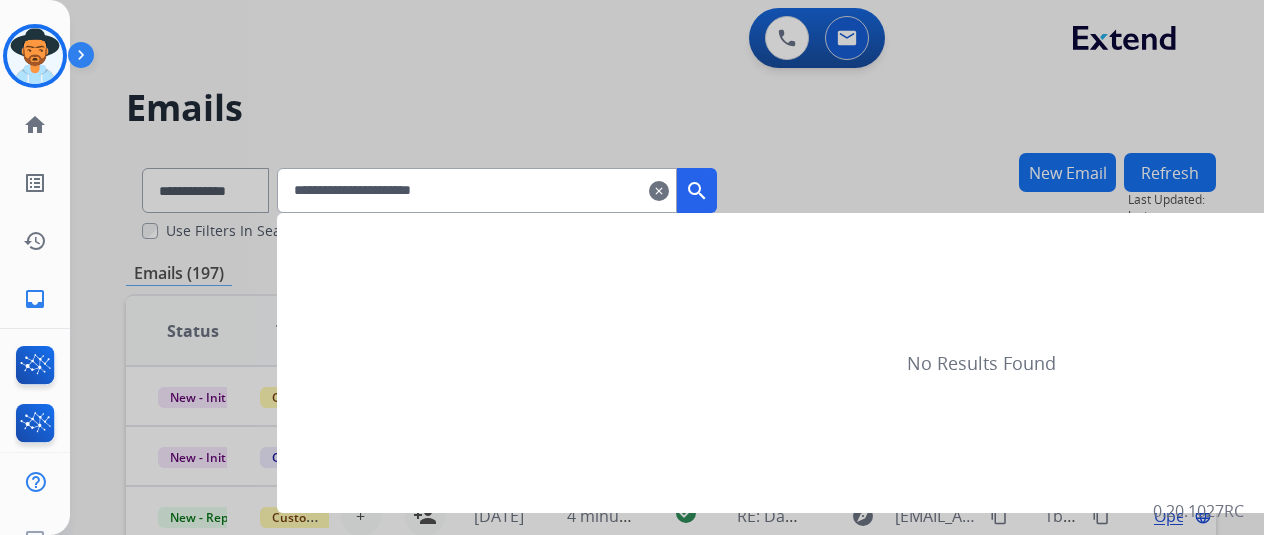 click on "**********" at bounding box center (477, 190) 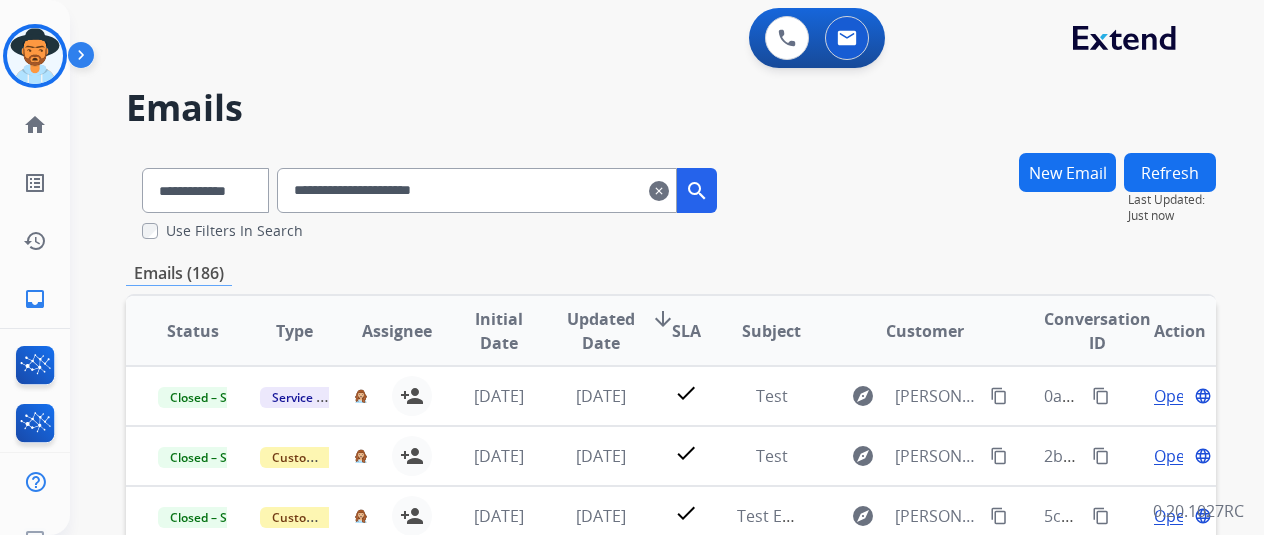 click on "Use Filters In Search" at bounding box center [234, 231] 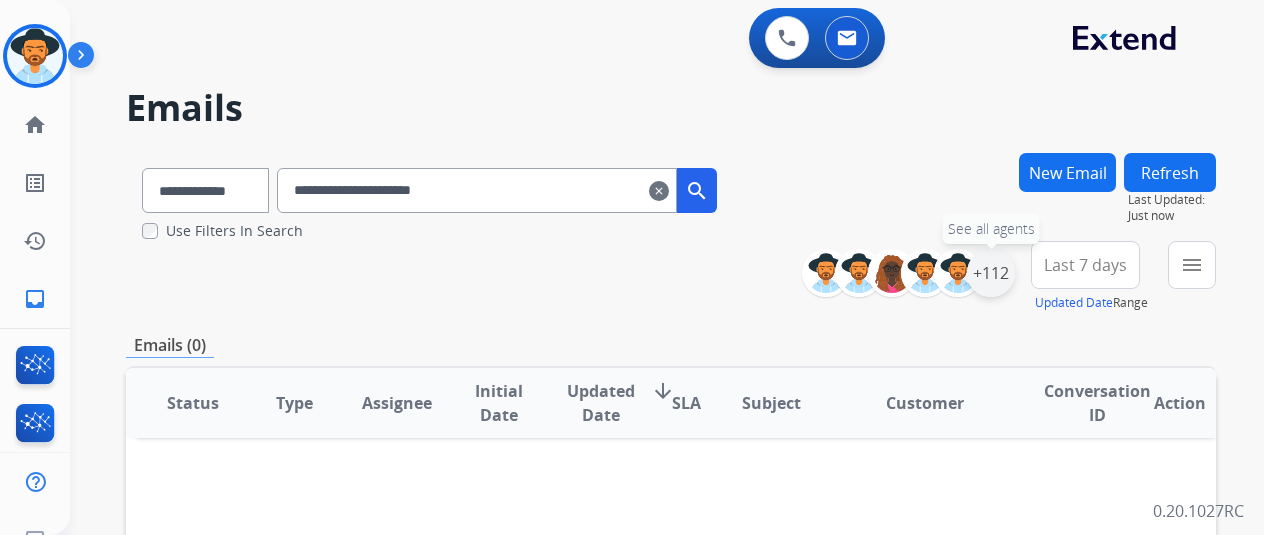 click on "+112" at bounding box center (991, 273) 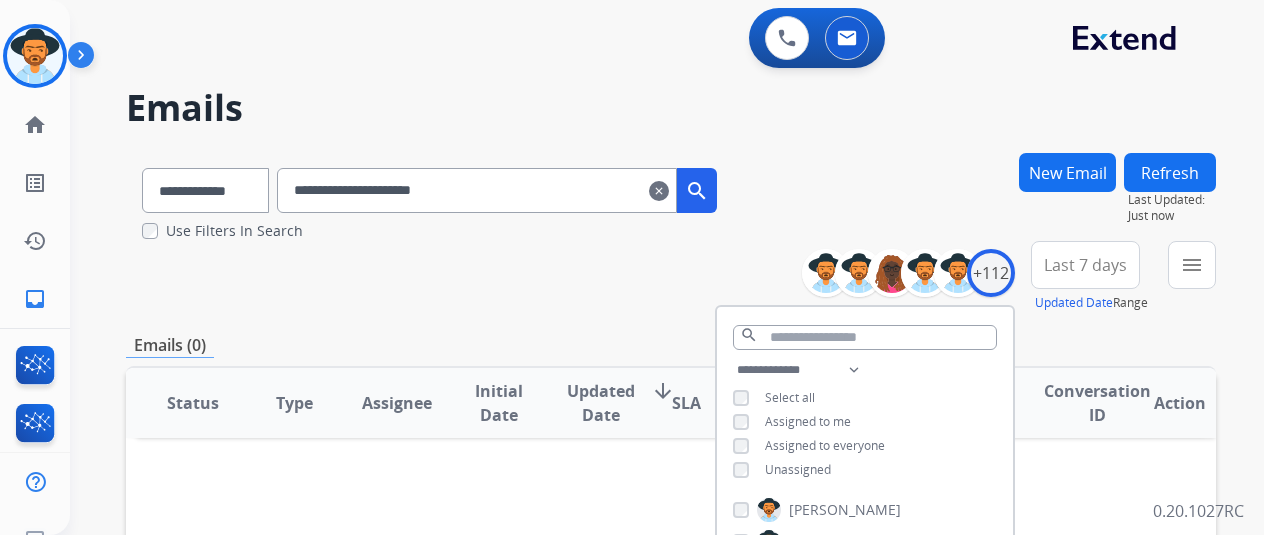 click on "Last 7 days" at bounding box center (1085, 265) 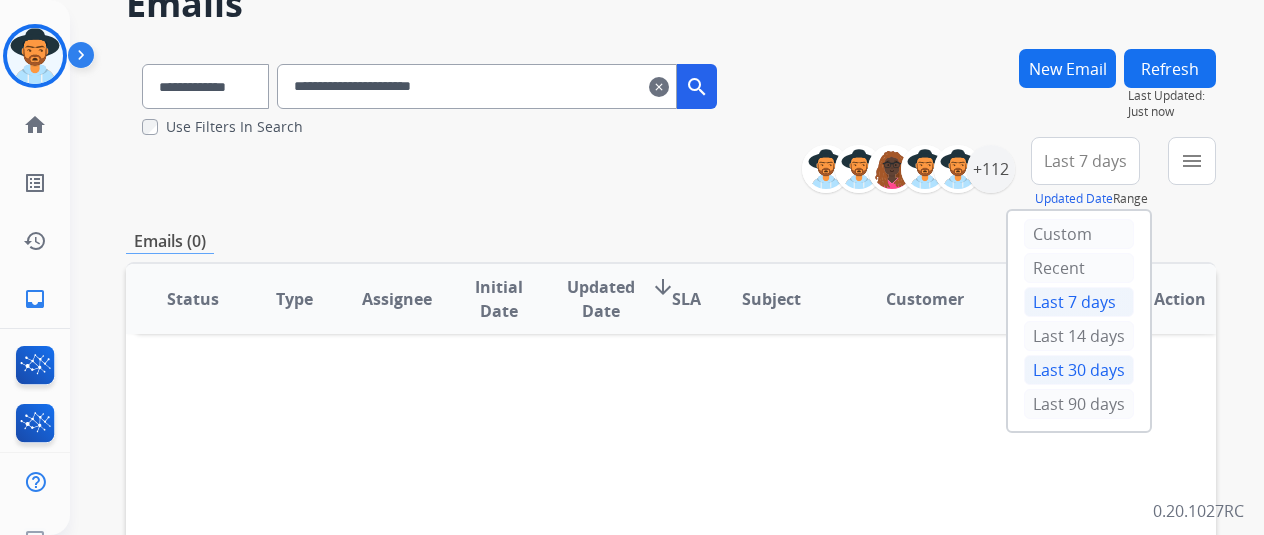 scroll, scrollTop: 200, scrollLeft: 0, axis: vertical 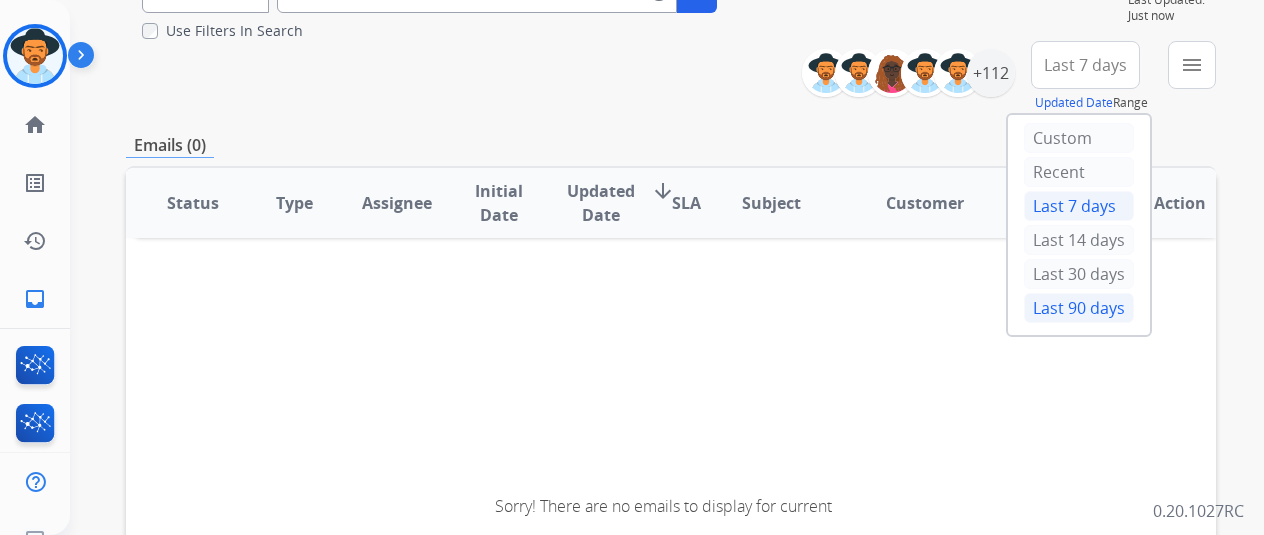 click on "Last 90 days" at bounding box center [1079, 308] 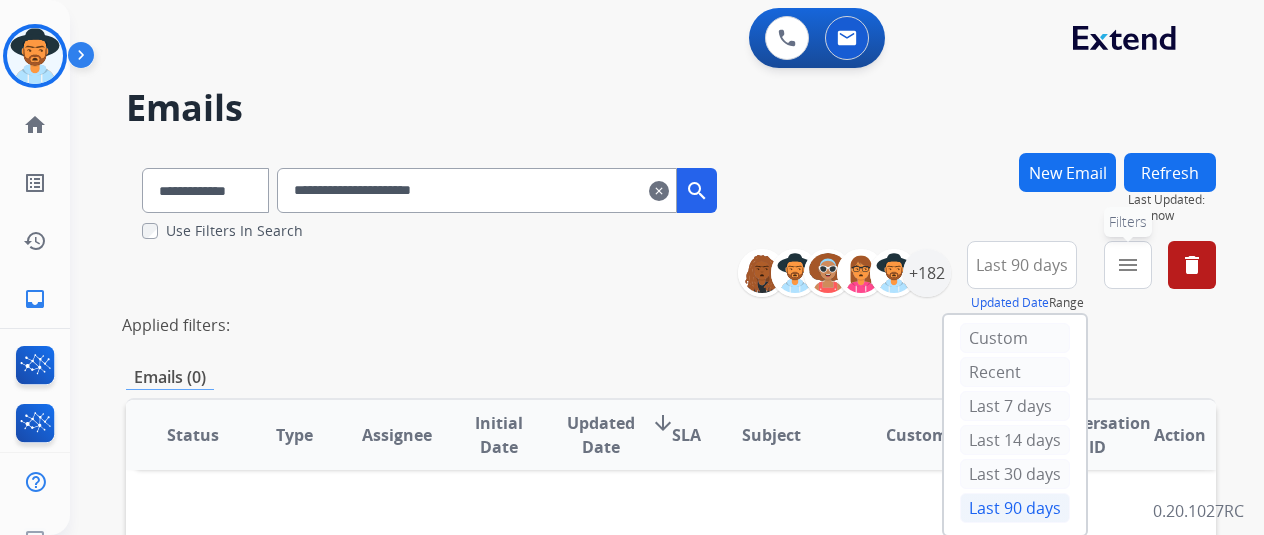 click on "menu" at bounding box center [1128, 265] 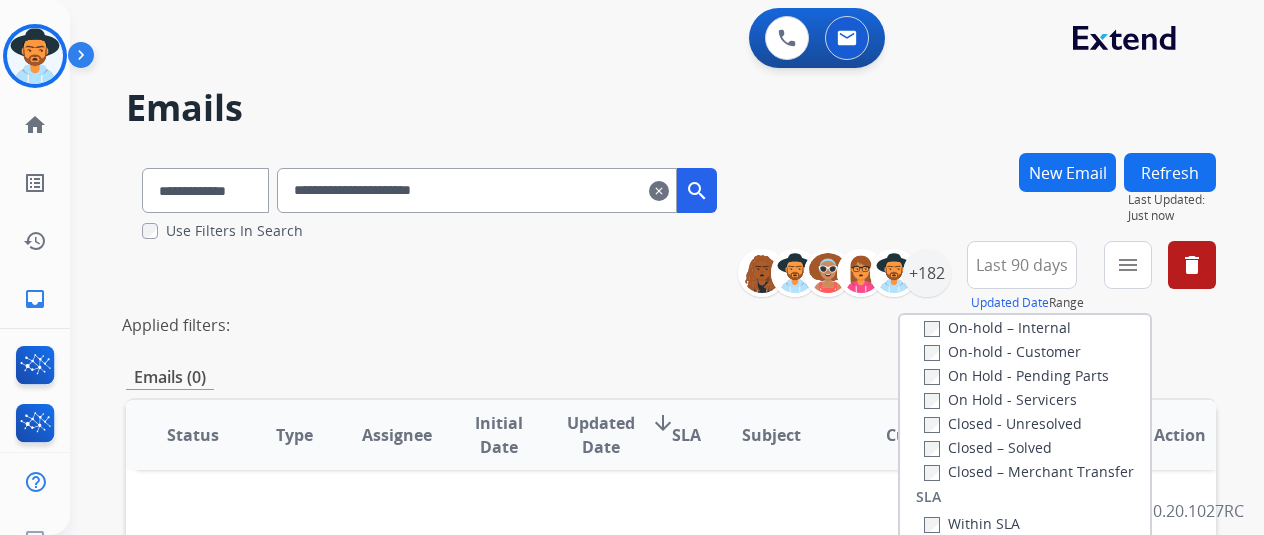 scroll, scrollTop: 200, scrollLeft: 0, axis: vertical 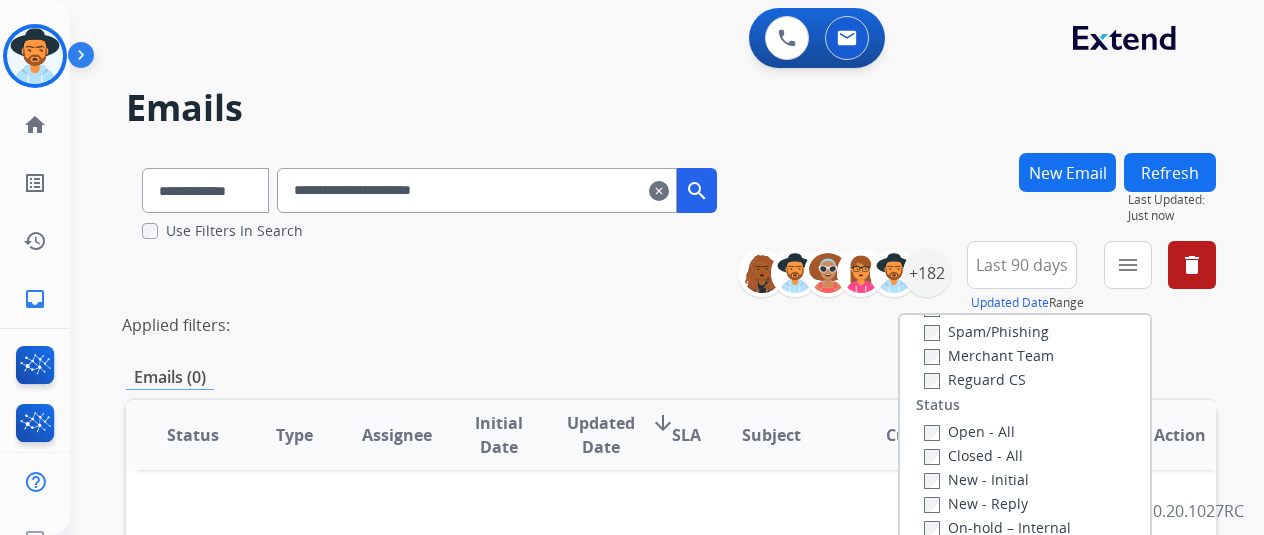 click on "**********" at bounding box center (671, 662) 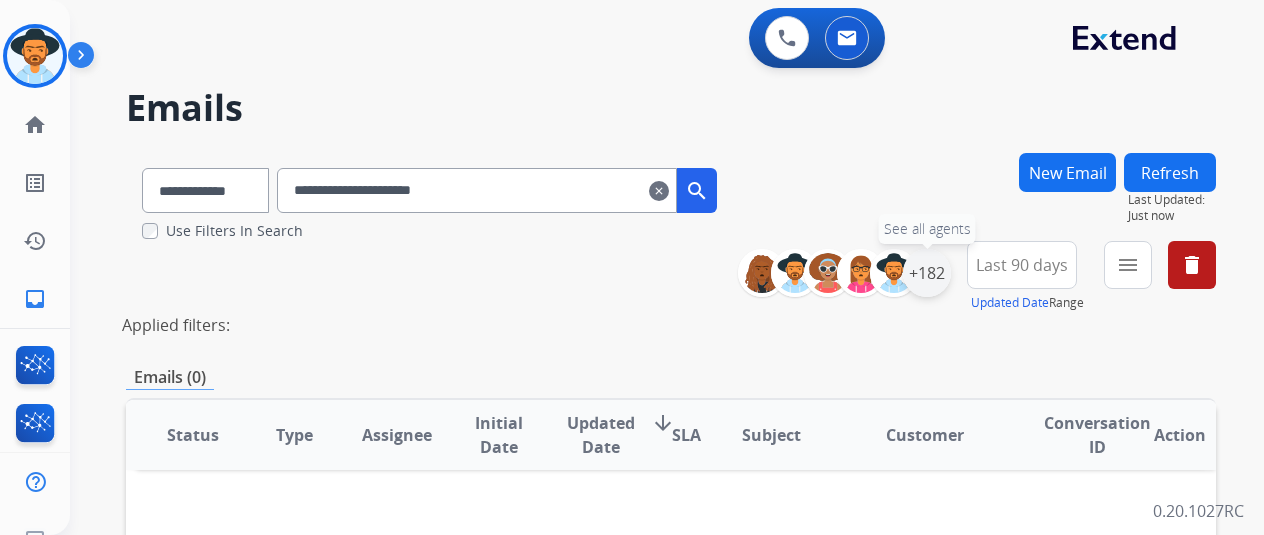 click on "+182" at bounding box center (927, 273) 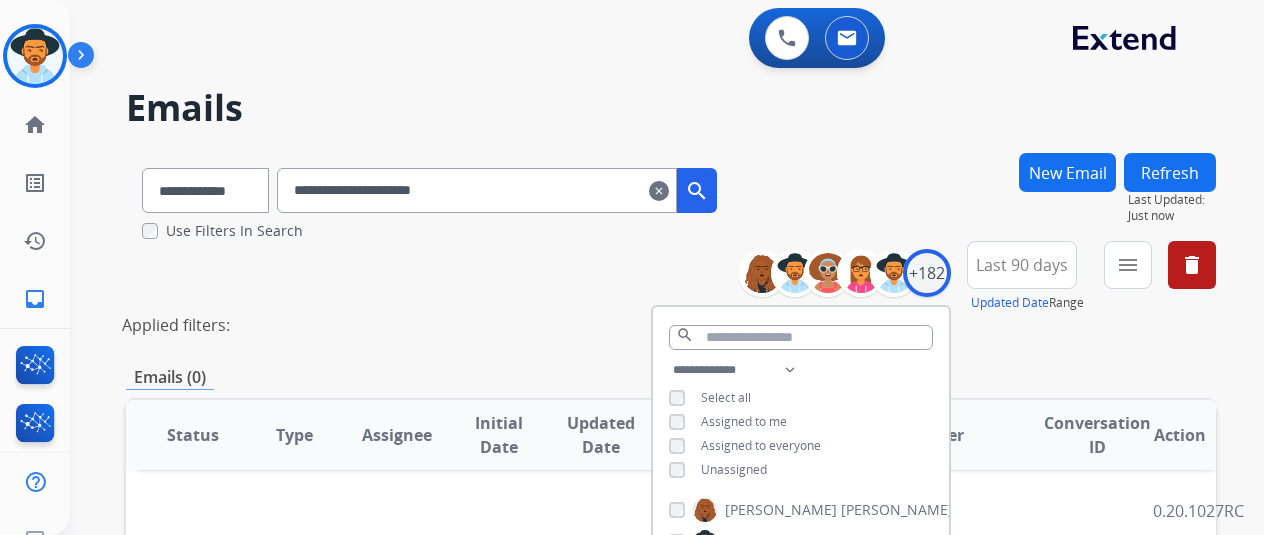 scroll, scrollTop: 200, scrollLeft: 0, axis: vertical 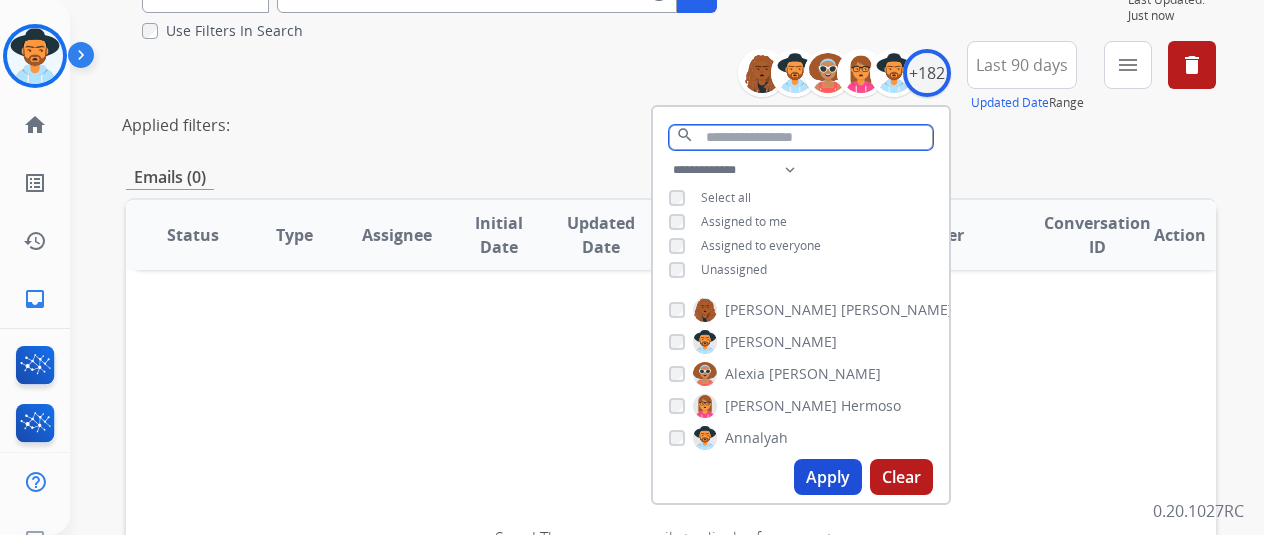 click at bounding box center (801, 137) 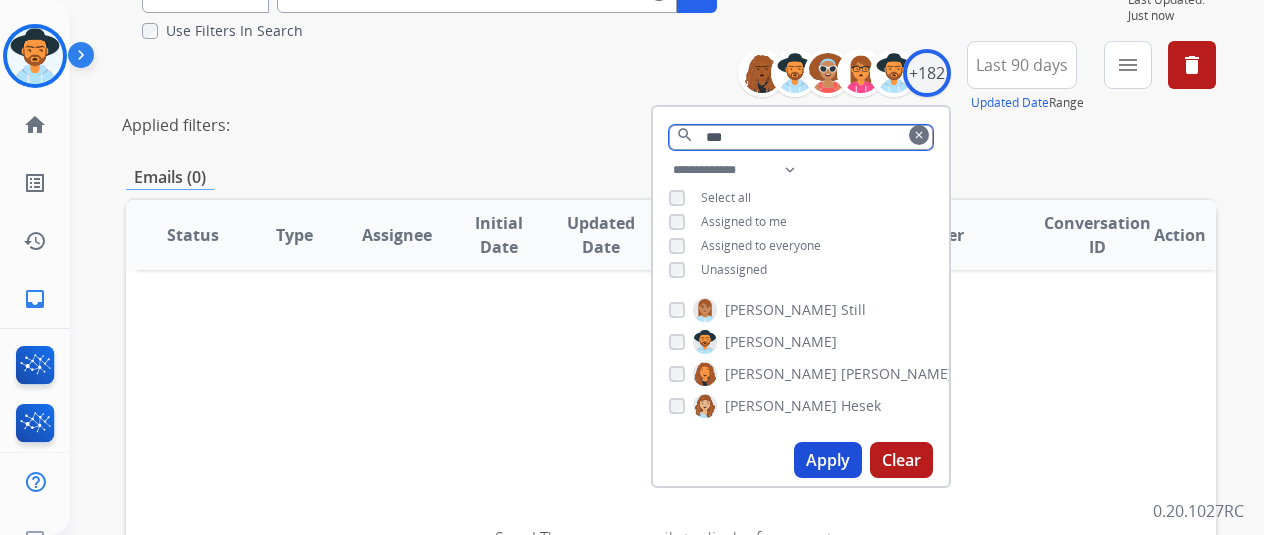type on "***" 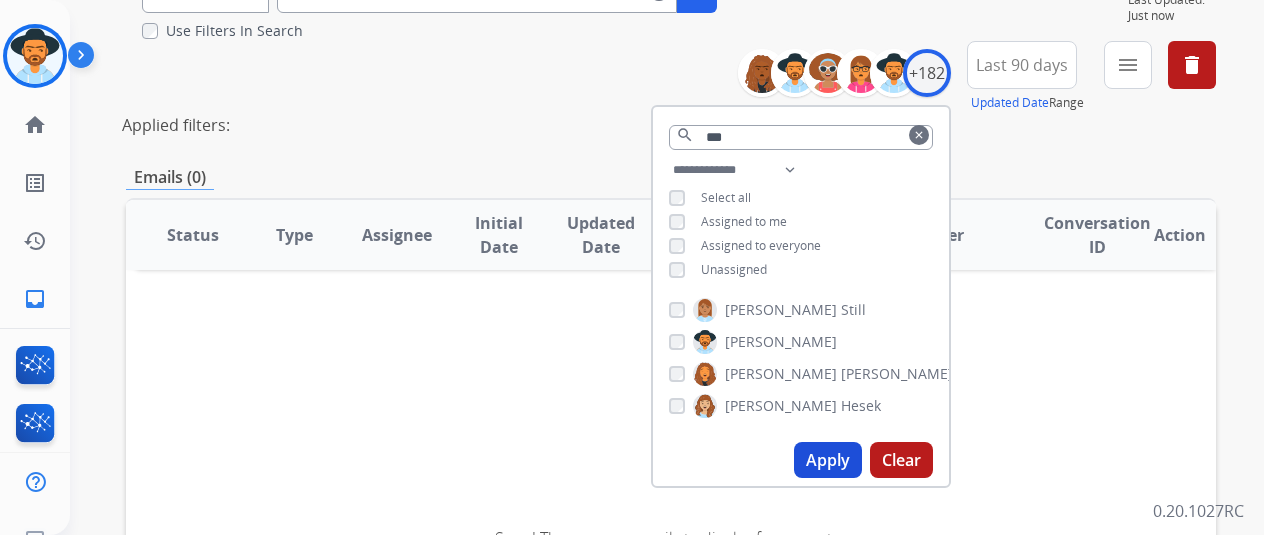 click on "Apply" at bounding box center (828, 460) 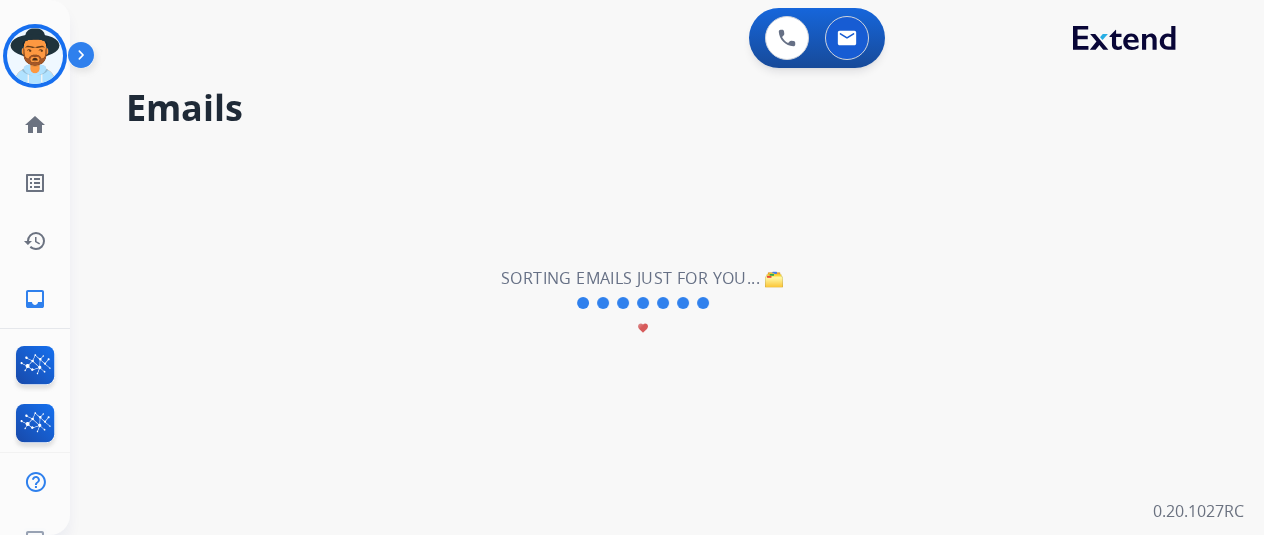 scroll, scrollTop: 0, scrollLeft: 0, axis: both 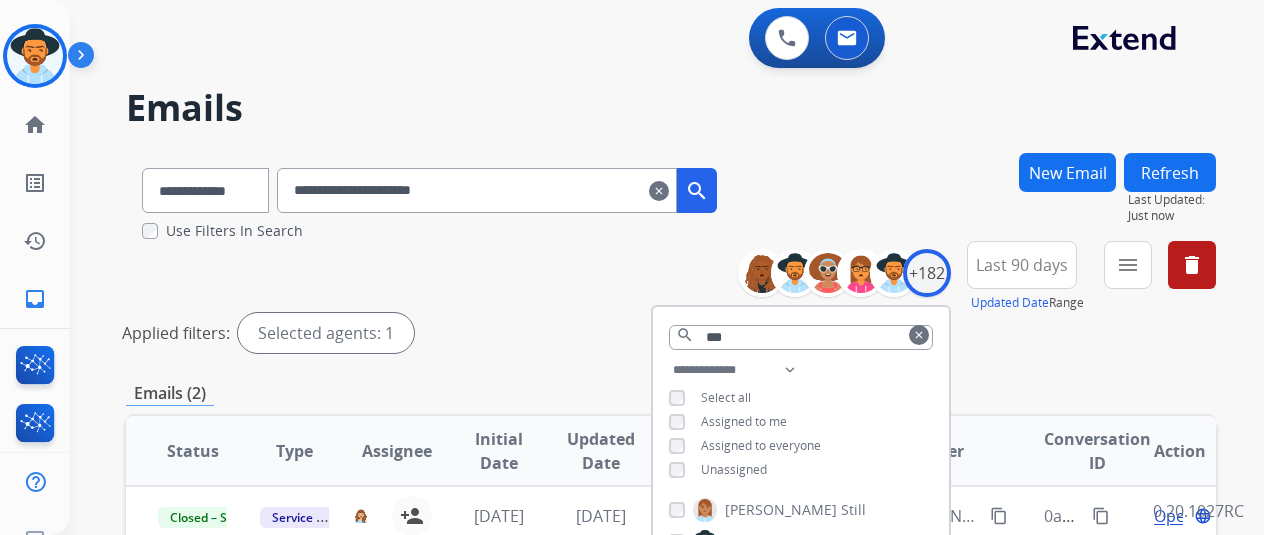 click on "**********" at bounding box center (477, 190) 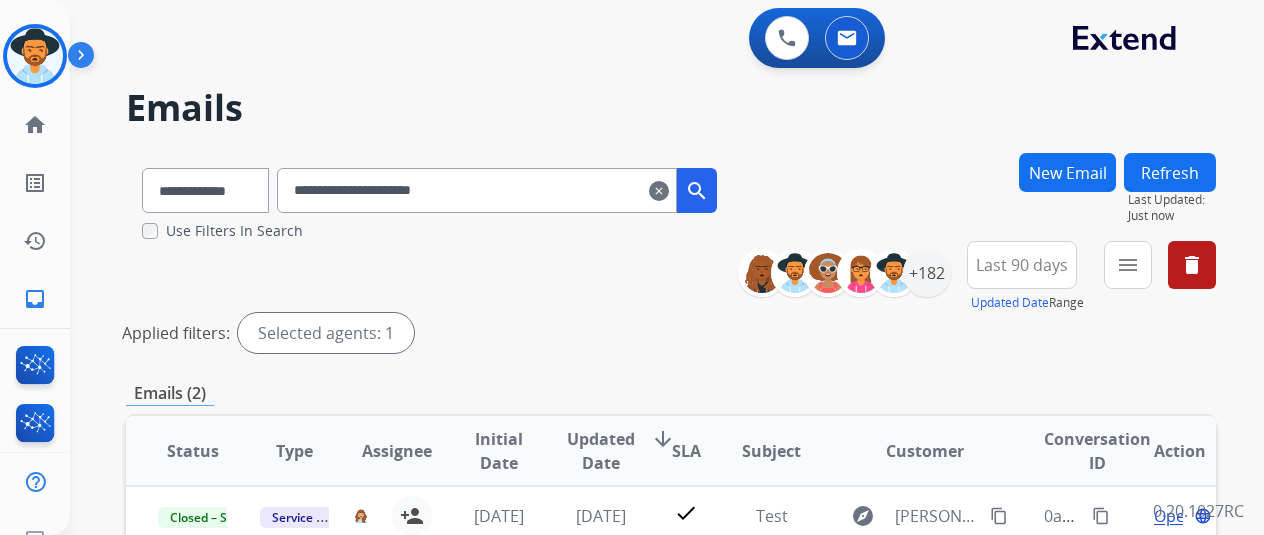 click on "clear" at bounding box center (659, 191) 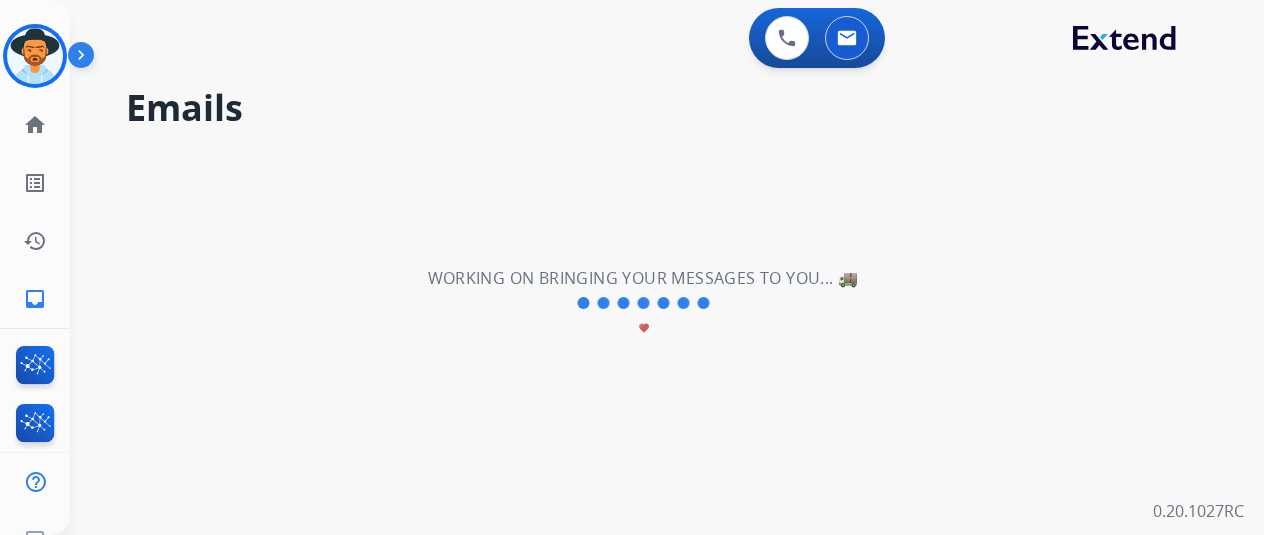 type 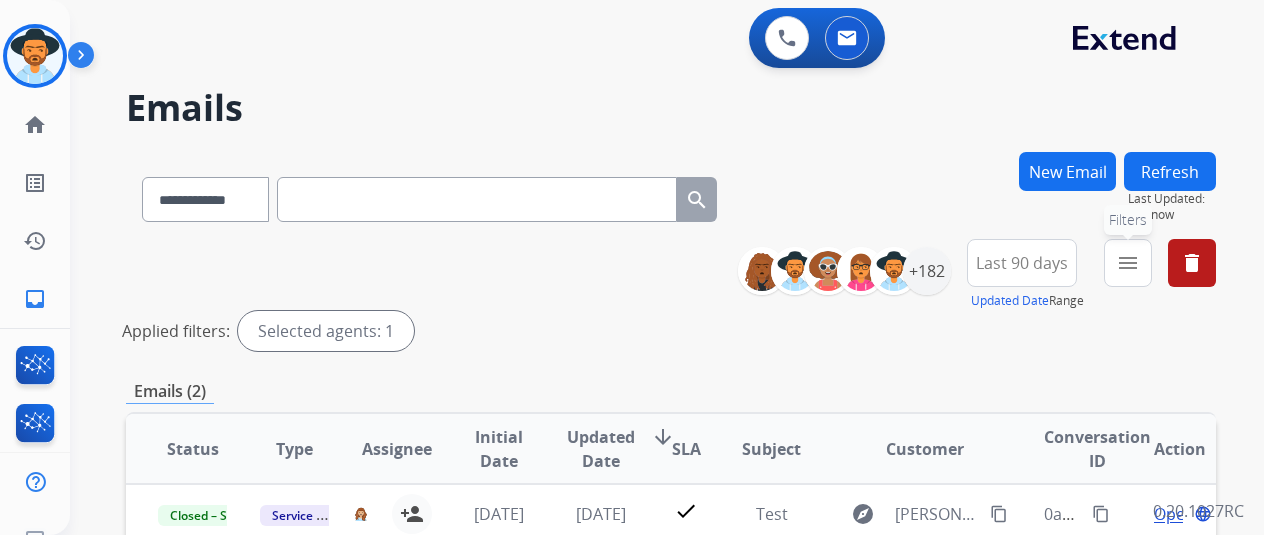 drag, startPoint x: 1134, startPoint y: 275, endPoint x: 1152, endPoint y: 281, distance: 18.973665 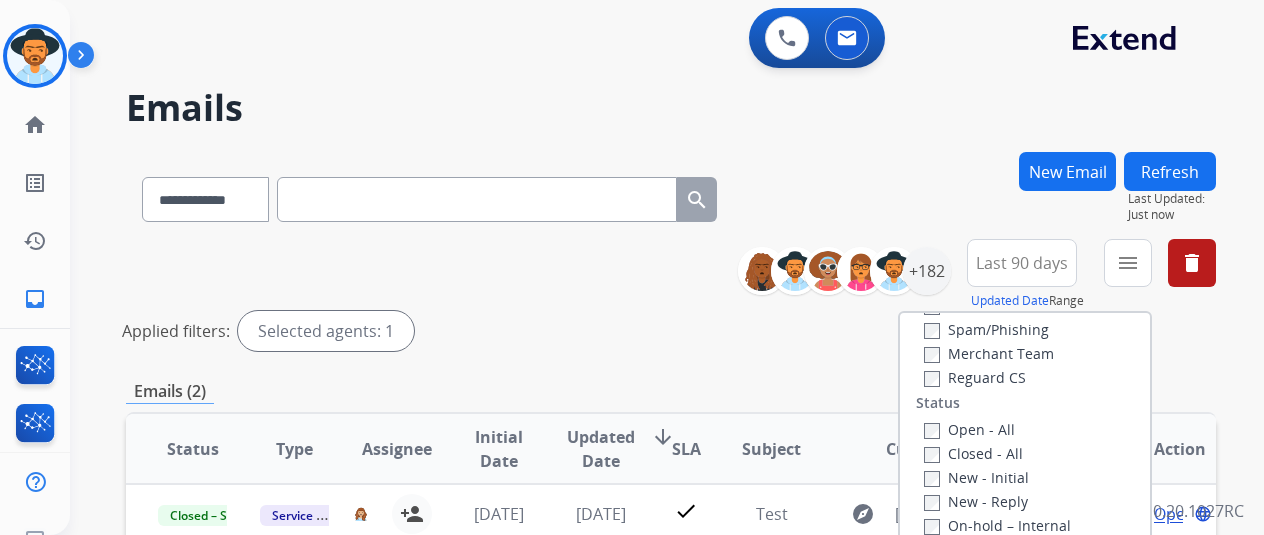 click on "Open - All   Closed - All   New - Initial   New - Reply   On-hold – Internal   On-hold - Customer   On Hold - Pending Parts   On Hold - Servicers   Closed - Unresolved   Closed – Solved   Closed – Merchant Transfer" at bounding box center [1025, 549] 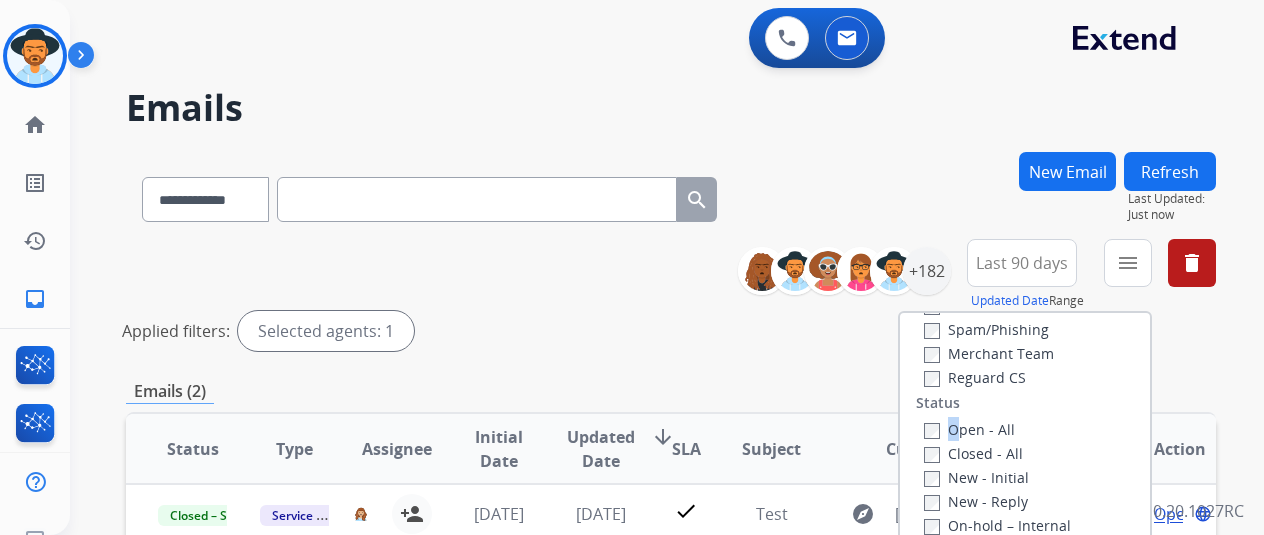 click on "Open - All   Closed - All   New - Initial   New - Reply   On-hold – Internal   On-hold - Customer   On Hold - Pending Parts   On Hold - Servicers   Closed - Unresolved   Closed – Solved   Closed – Merchant Transfer" at bounding box center (1025, 549) 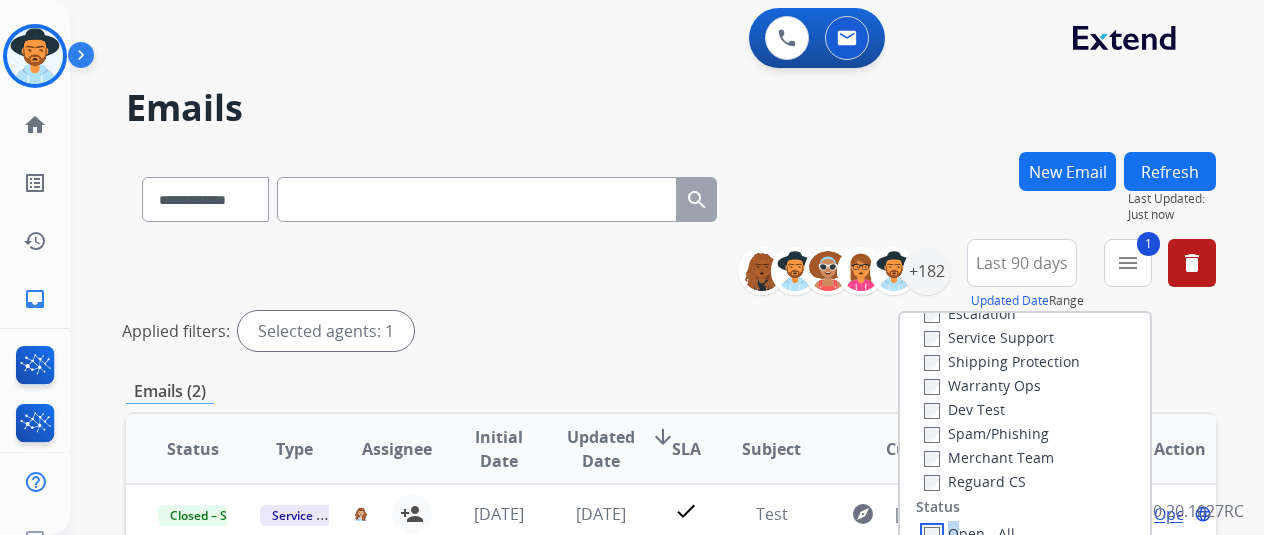 scroll, scrollTop: 0, scrollLeft: 0, axis: both 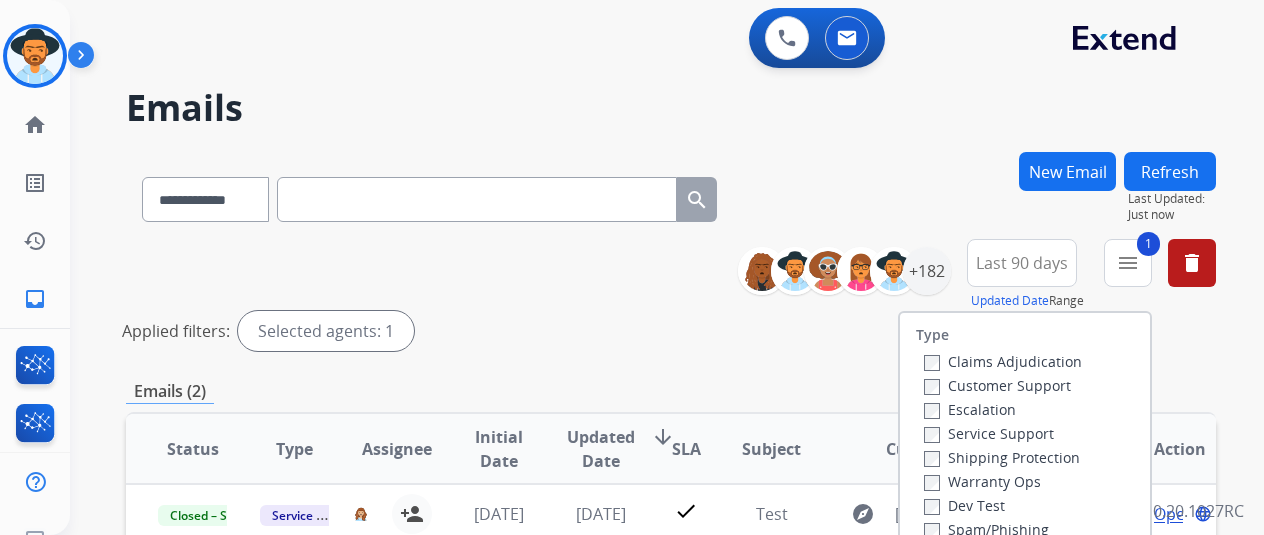click on "Customer Support" at bounding box center [997, 385] 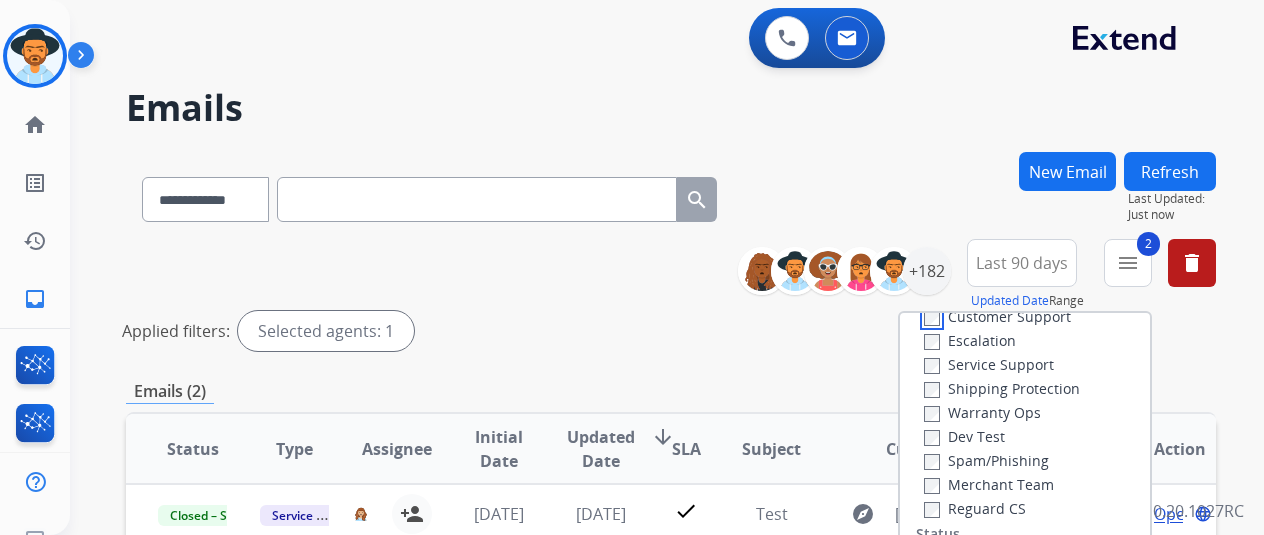 scroll, scrollTop: 100, scrollLeft: 0, axis: vertical 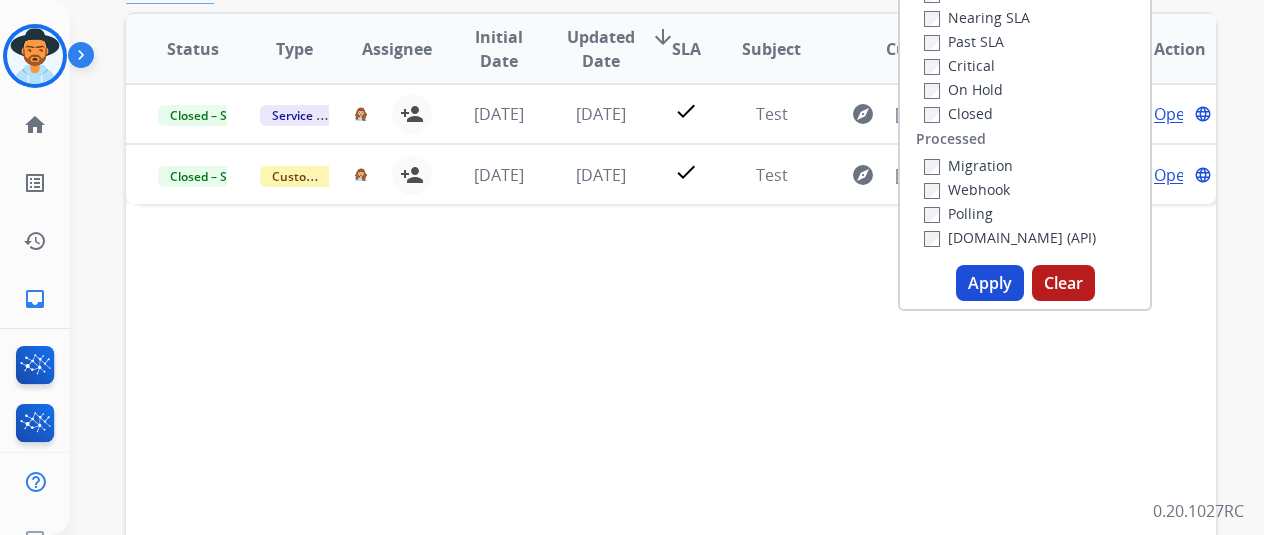 click on "Apply" at bounding box center [990, 283] 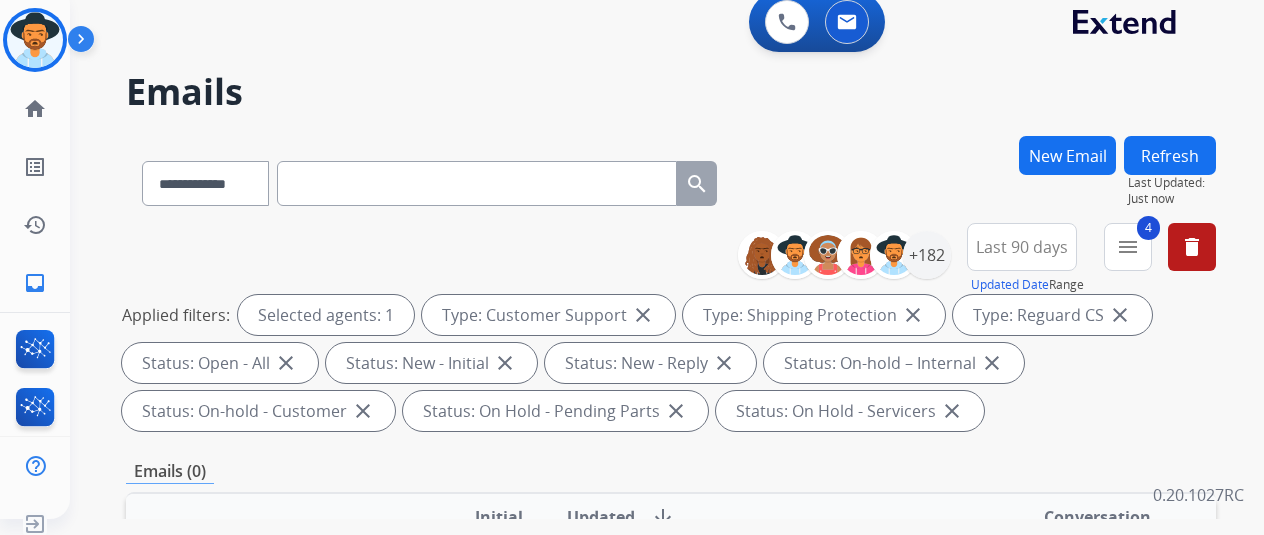 scroll, scrollTop: 24, scrollLeft: 0, axis: vertical 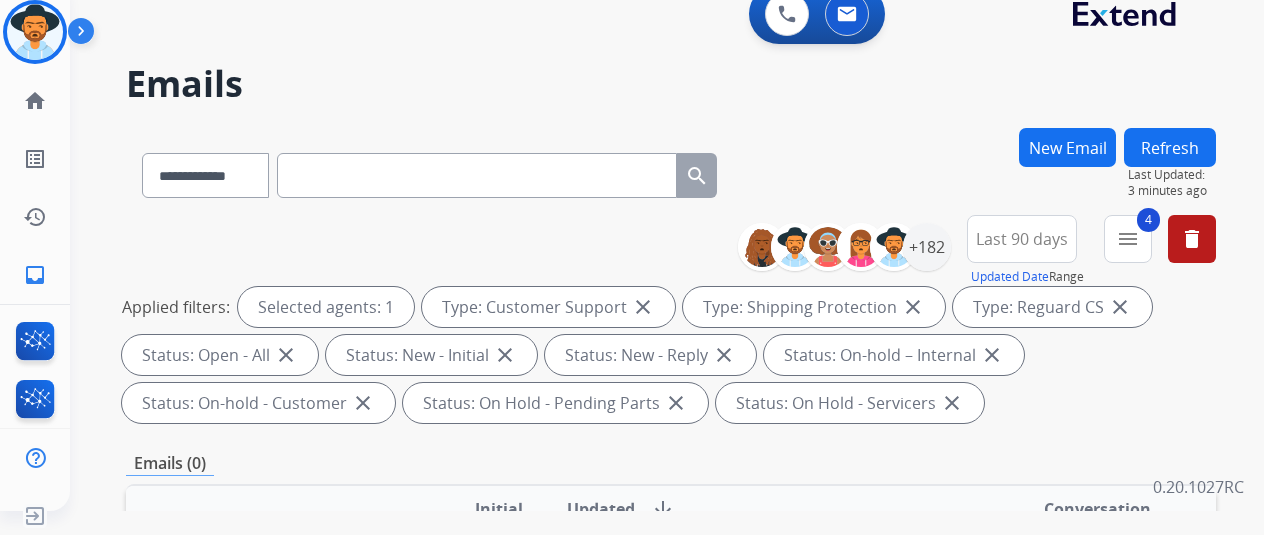 click on "Last 90 days" at bounding box center (1022, 239) 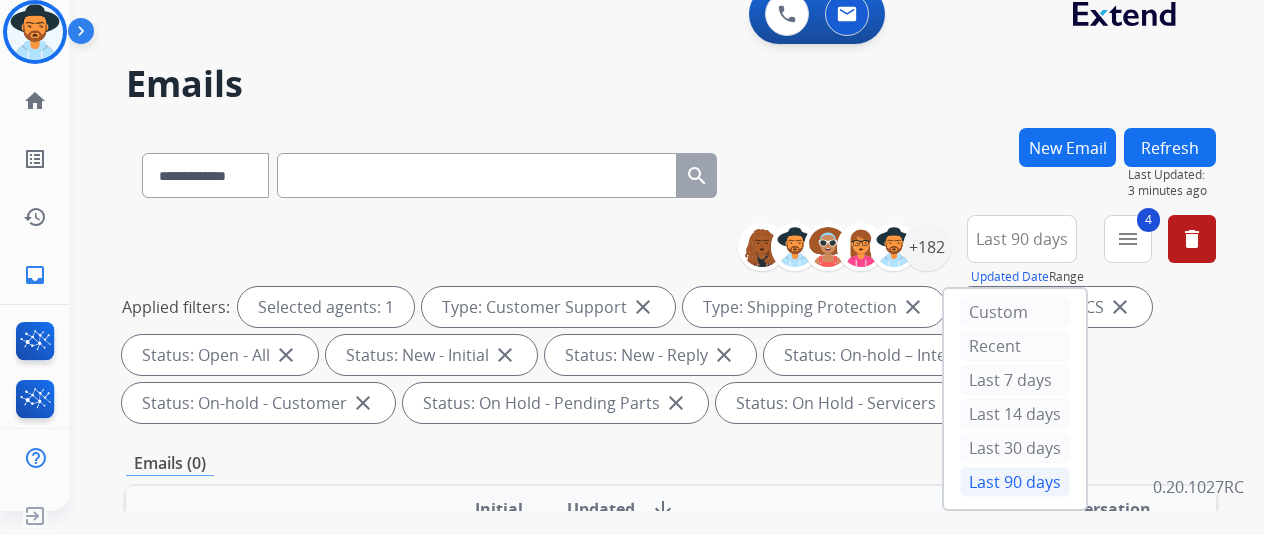 click on "Last 90 days" at bounding box center (1015, 482) 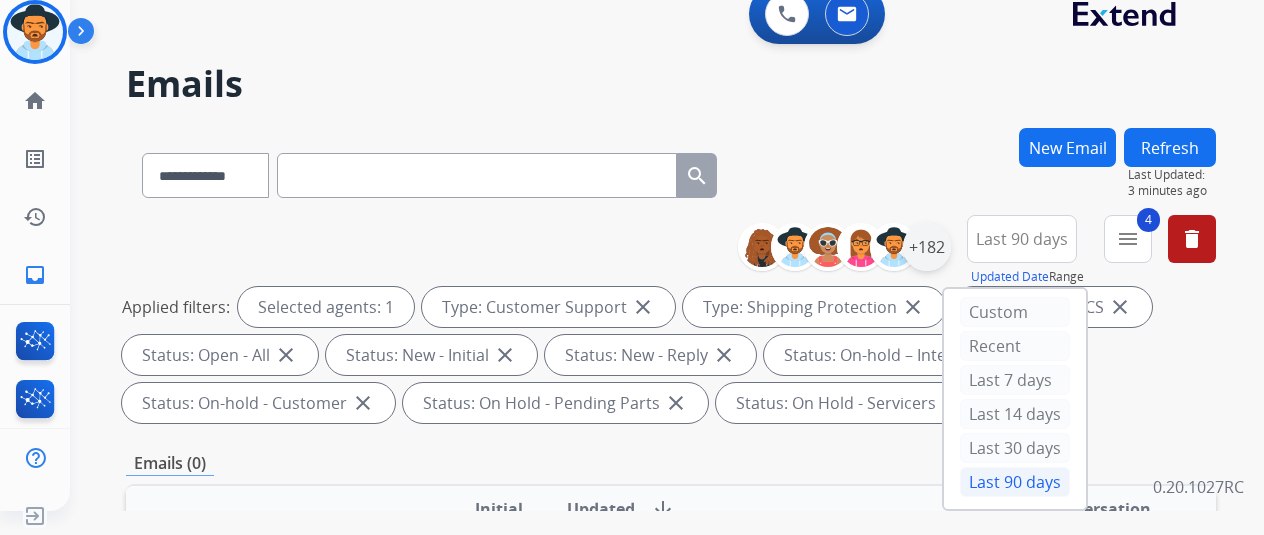click on "+182" at bounding box center [927, 247] 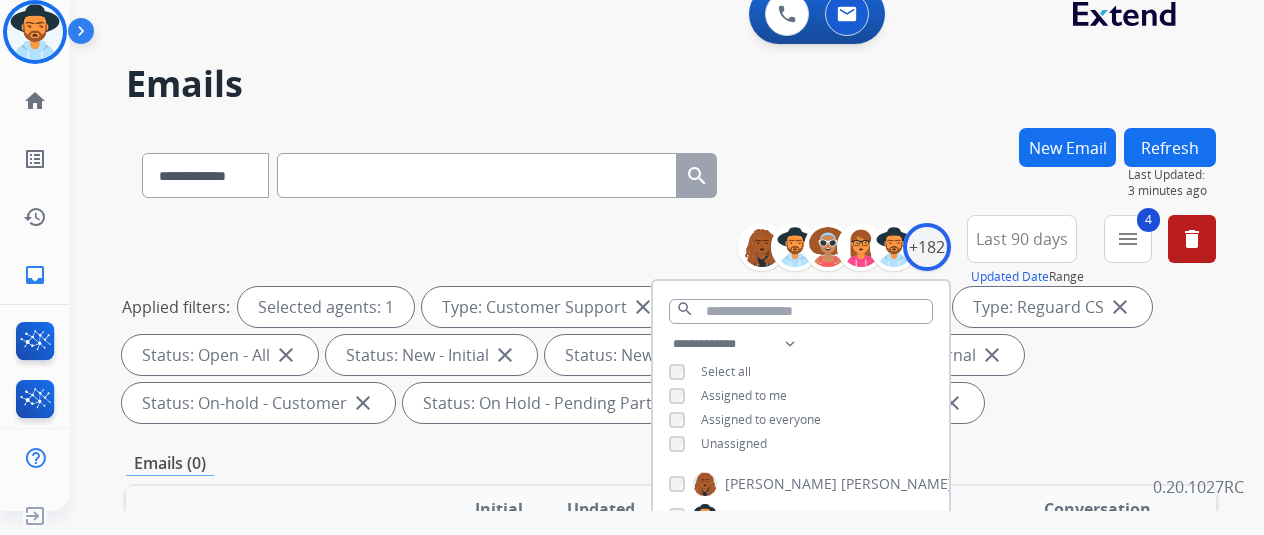click on "**********" at bounding box center [801, 396] 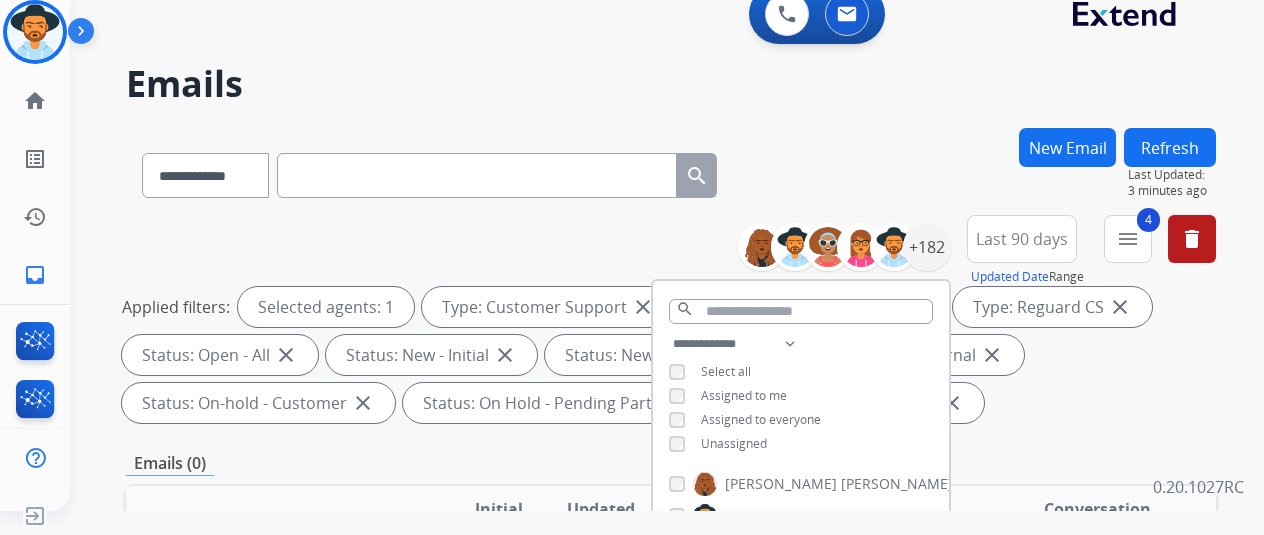 click on "**********" at bounding box center (801, 396) 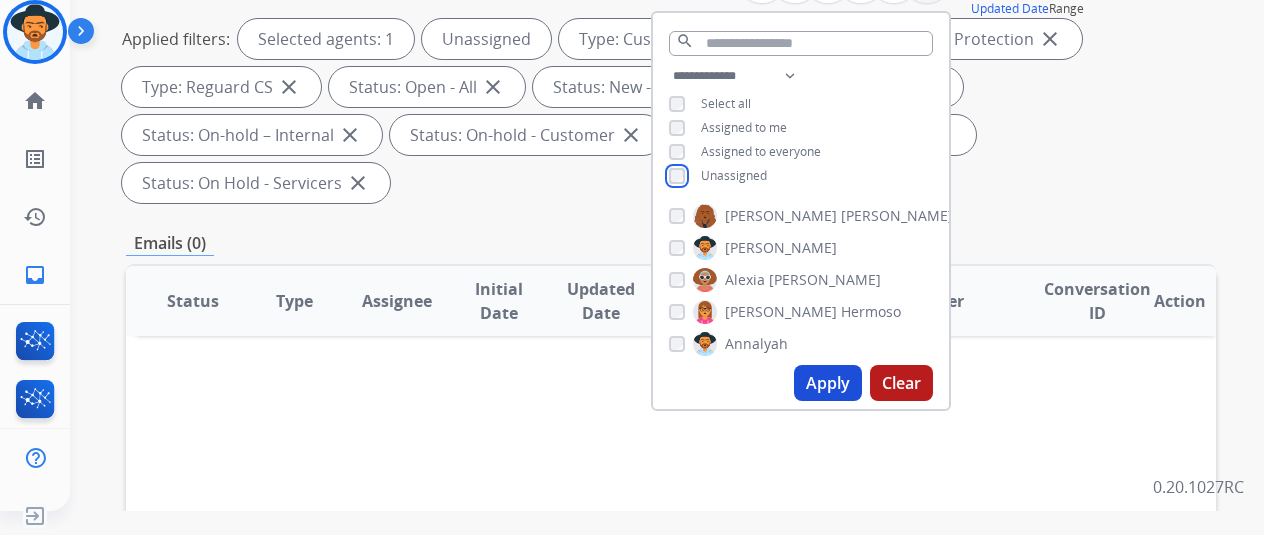 scroll, scrollTop: 300, scrollLeft: 0, axis: vertical 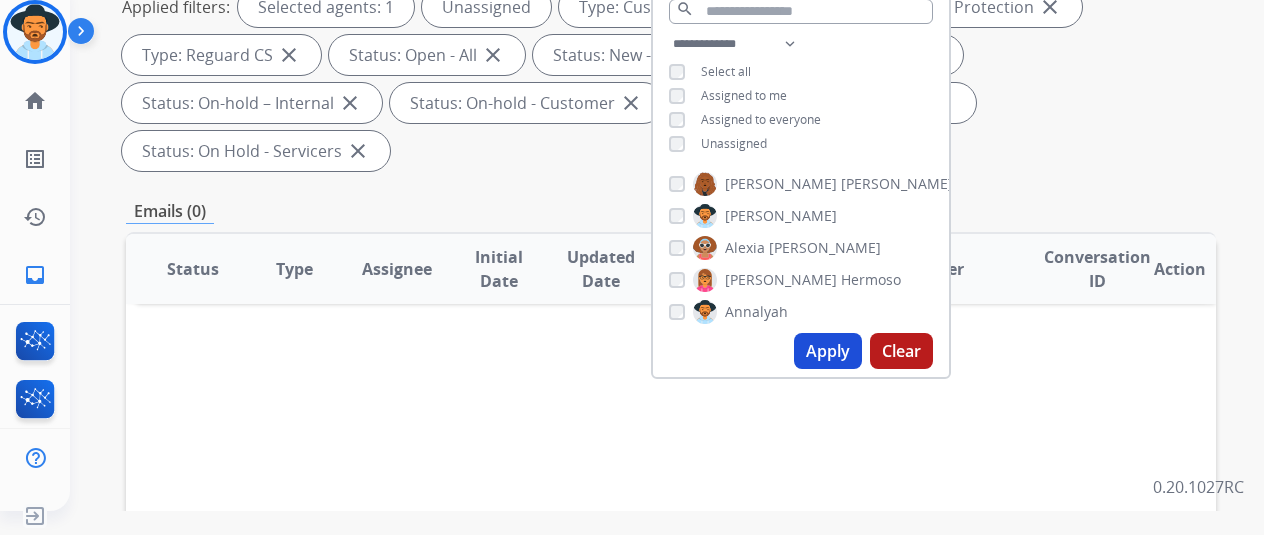click on "Apply" at bounding box center [828, 351] 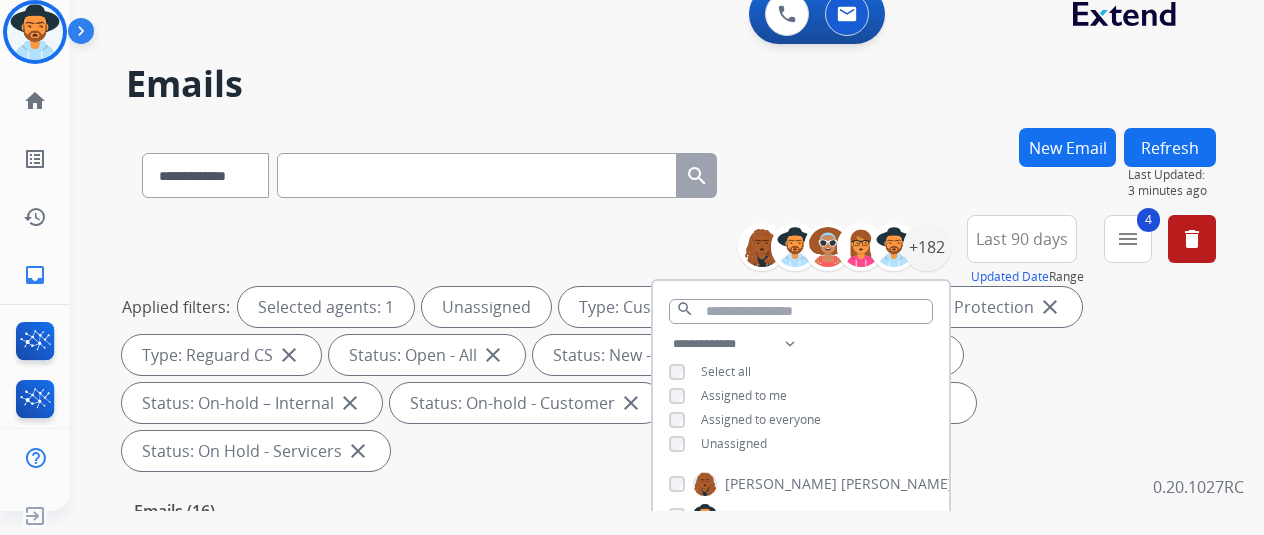 click on "**********" at bounding box center (671, 347) 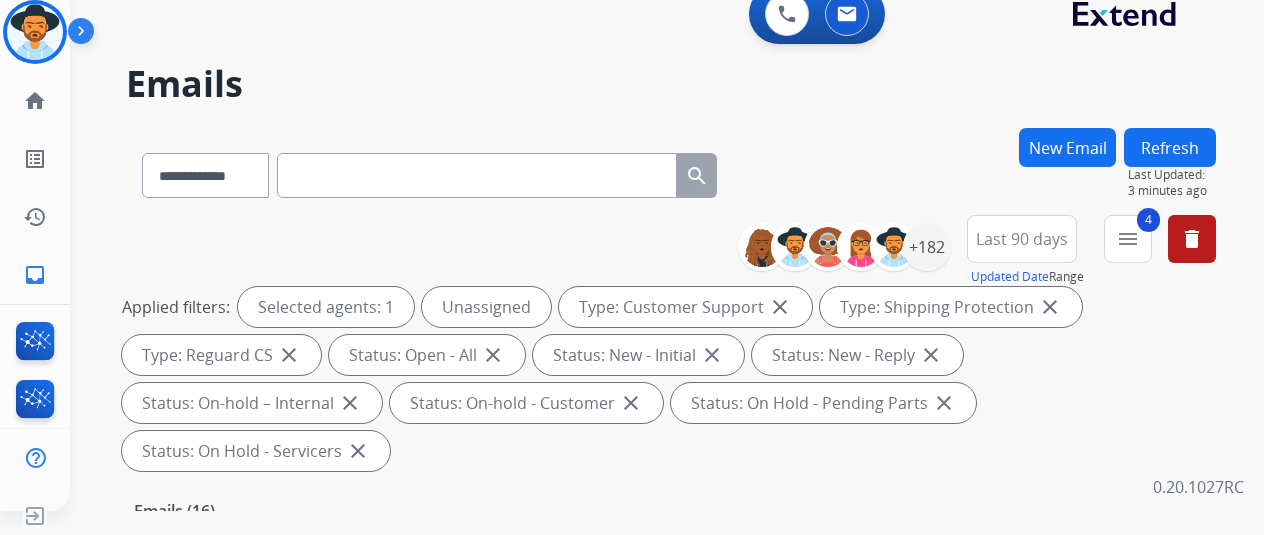 scroll, scrollTop: 200, scrollLeft: 0, axis: vertical 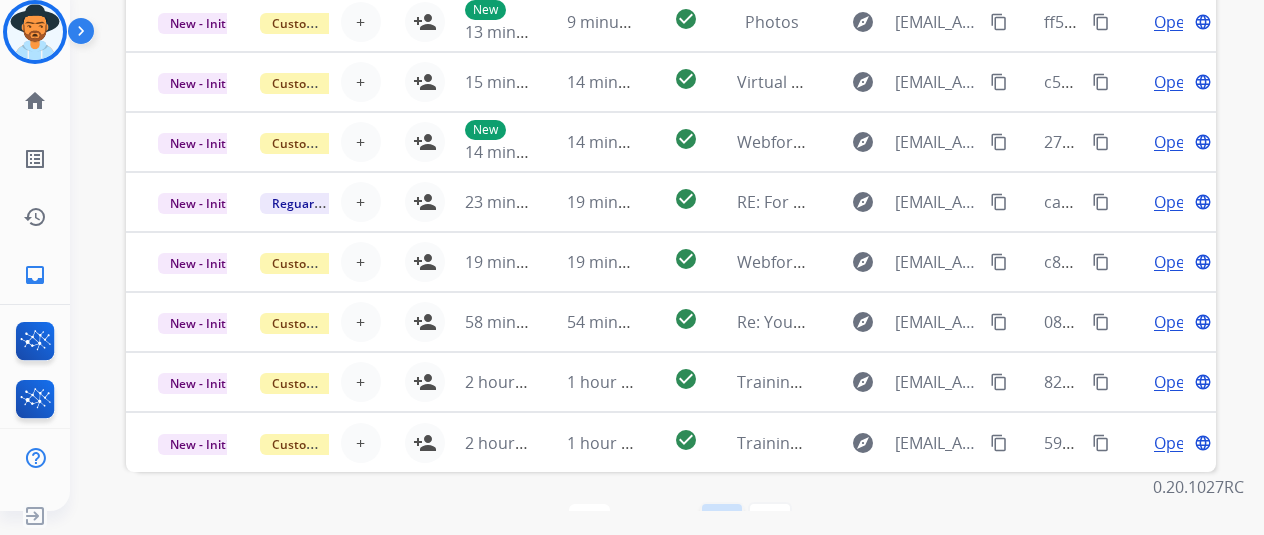 click on "navigate_next" at bounding box center (722, 524) 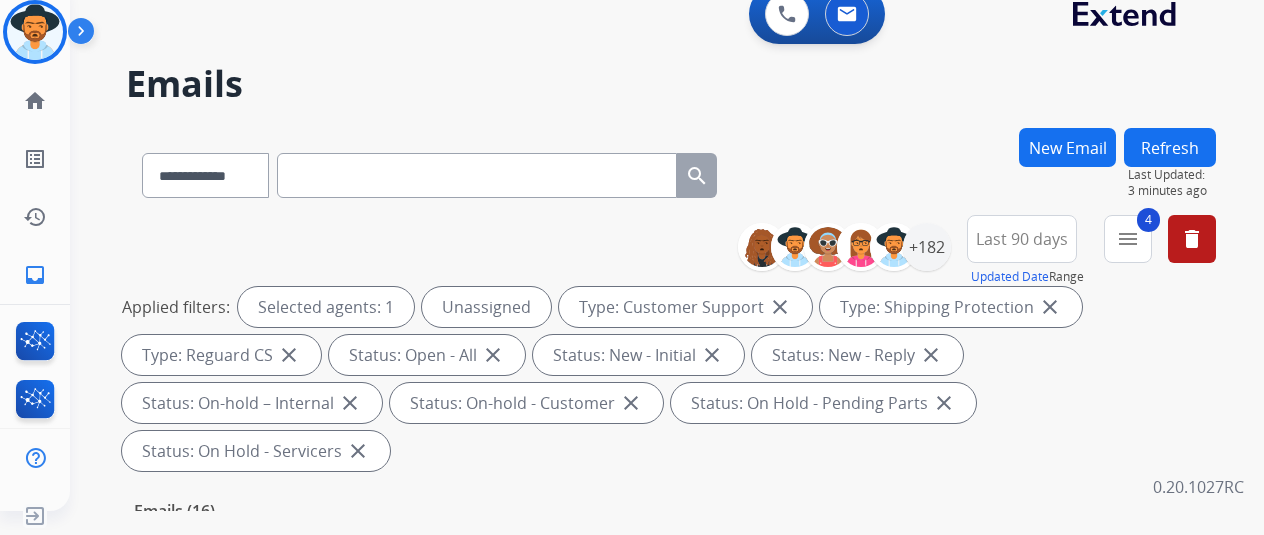 scroll, scrollTop: 0, scrollLeft: 0, axis: both 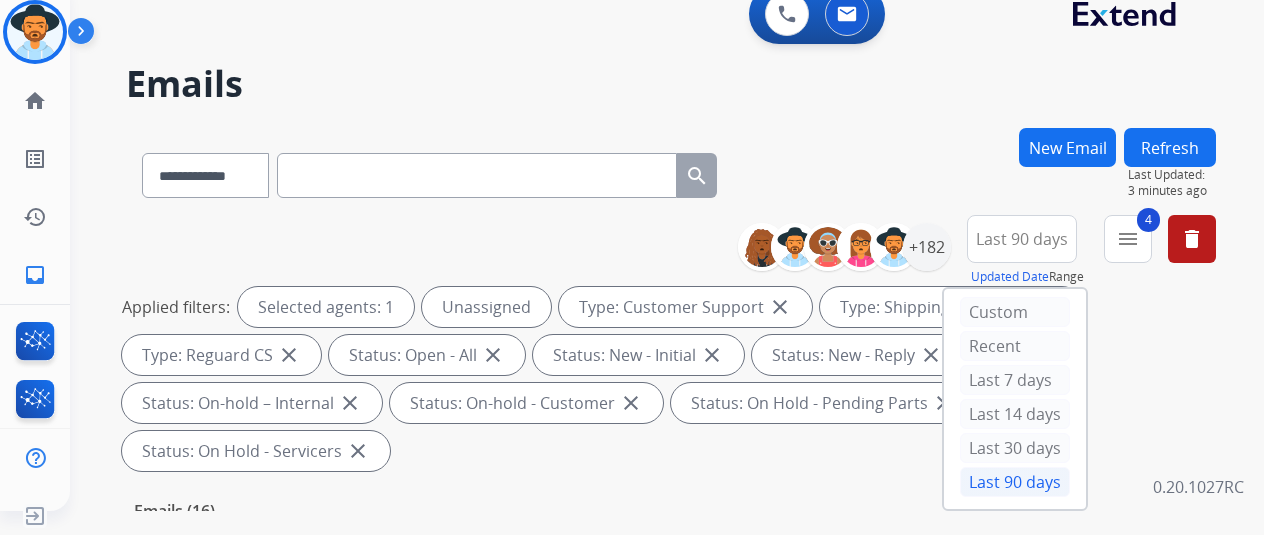 click on "Last 90 days" at bounding box center [1022, 239] 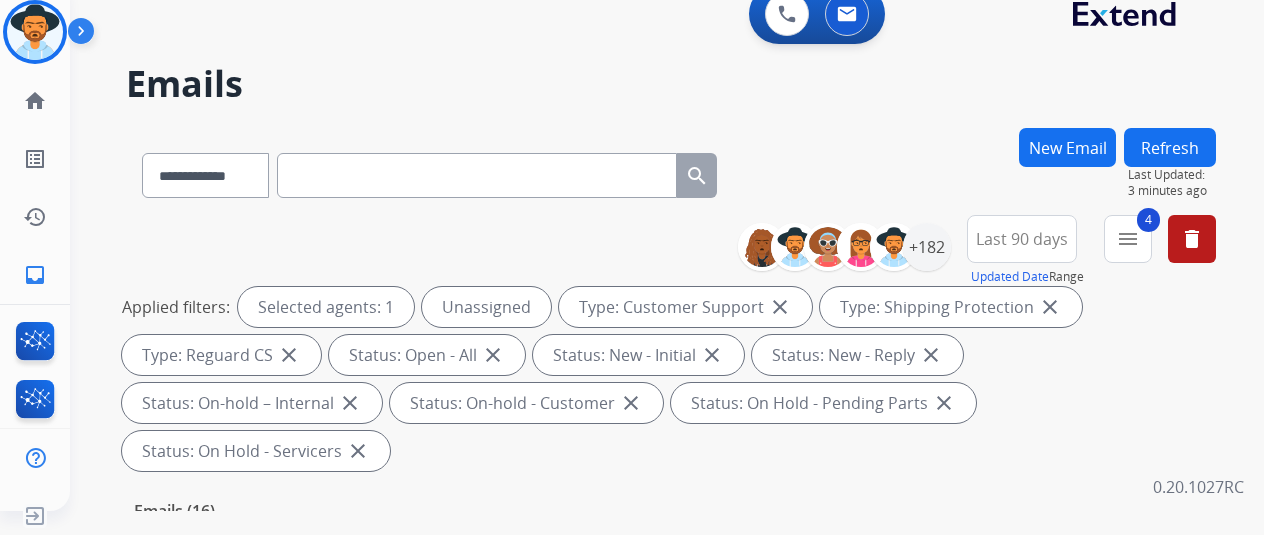 click on "**********" at bounding box center (984, 251) 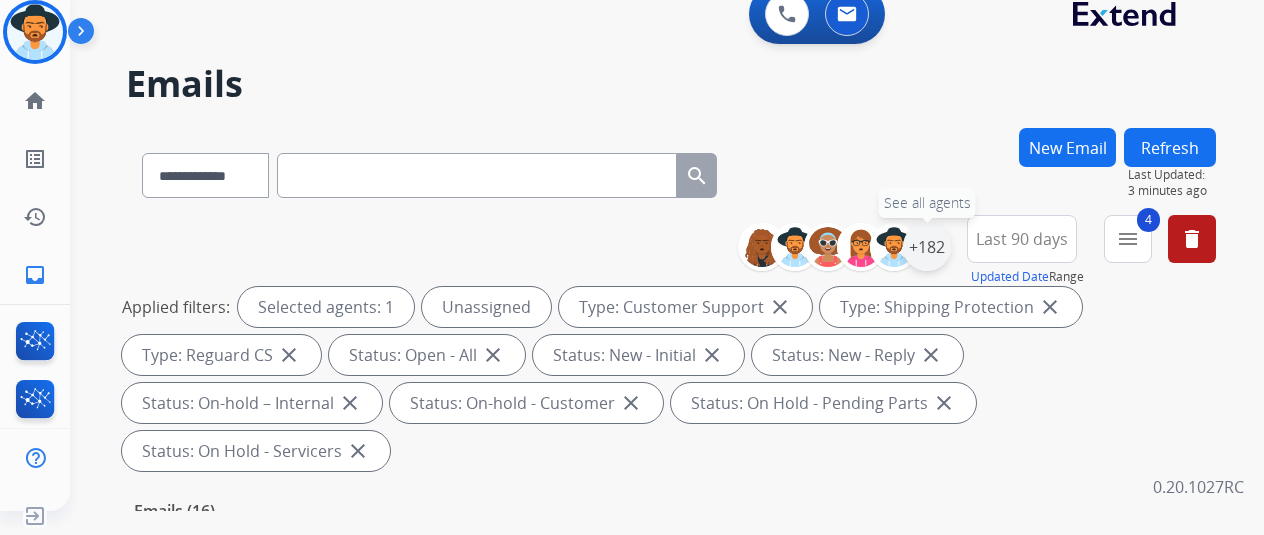 click on "+182" at bounding box center (927, 247) 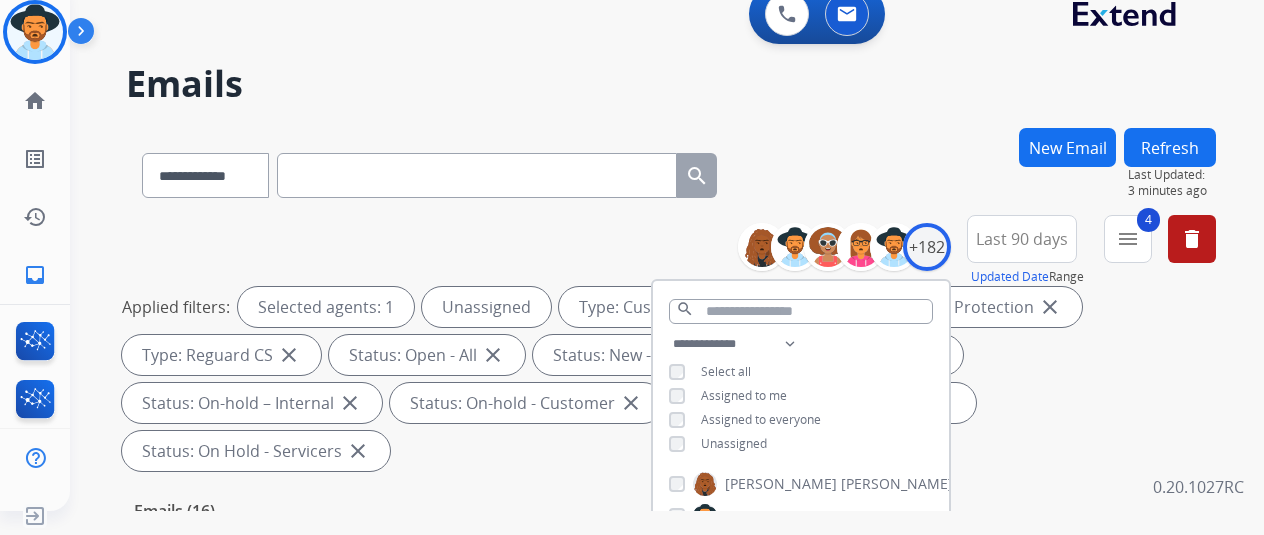 scroll, scrollTop: 300, scrollLeft: 0, axis: vertical 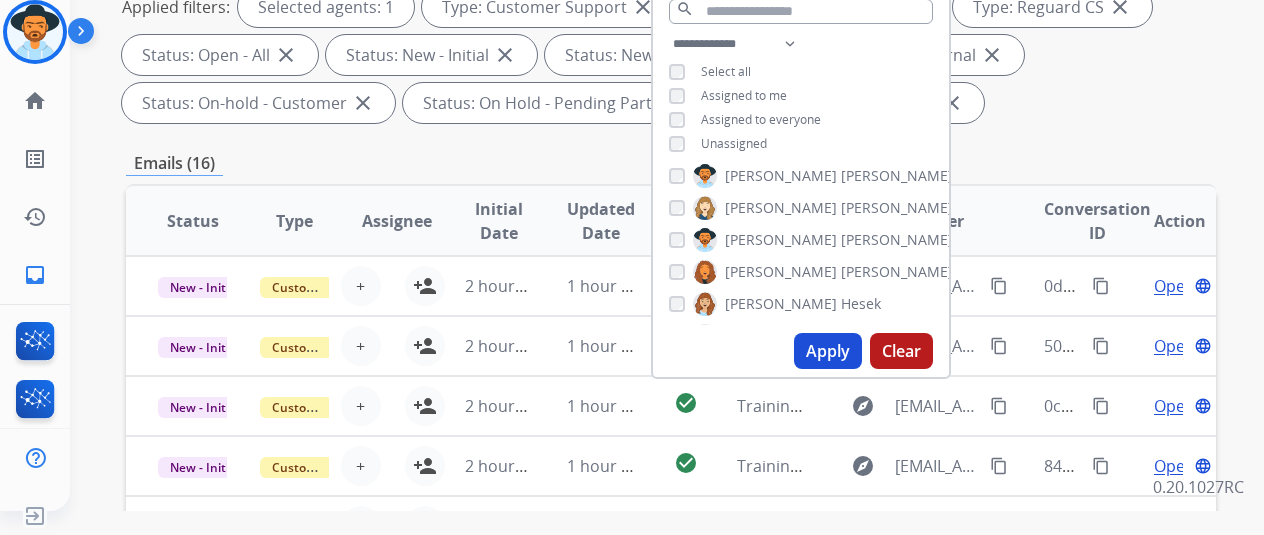 click on "Apply" at bounding box center (828, 351) 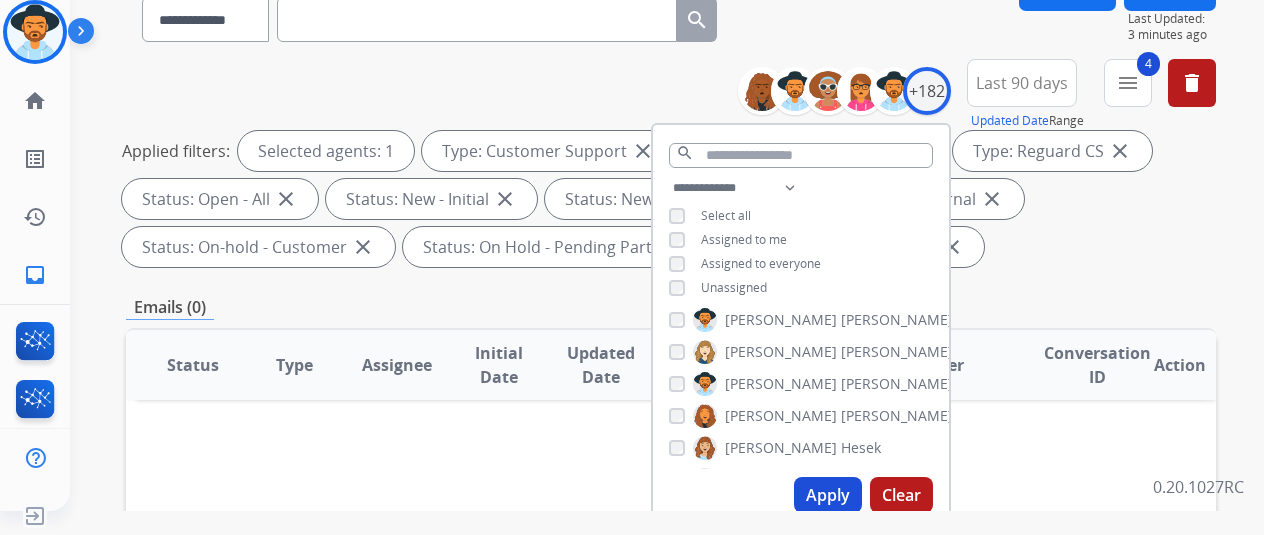 scroll, scrollTop: 300, scrollLeft: 0, axis: vertical 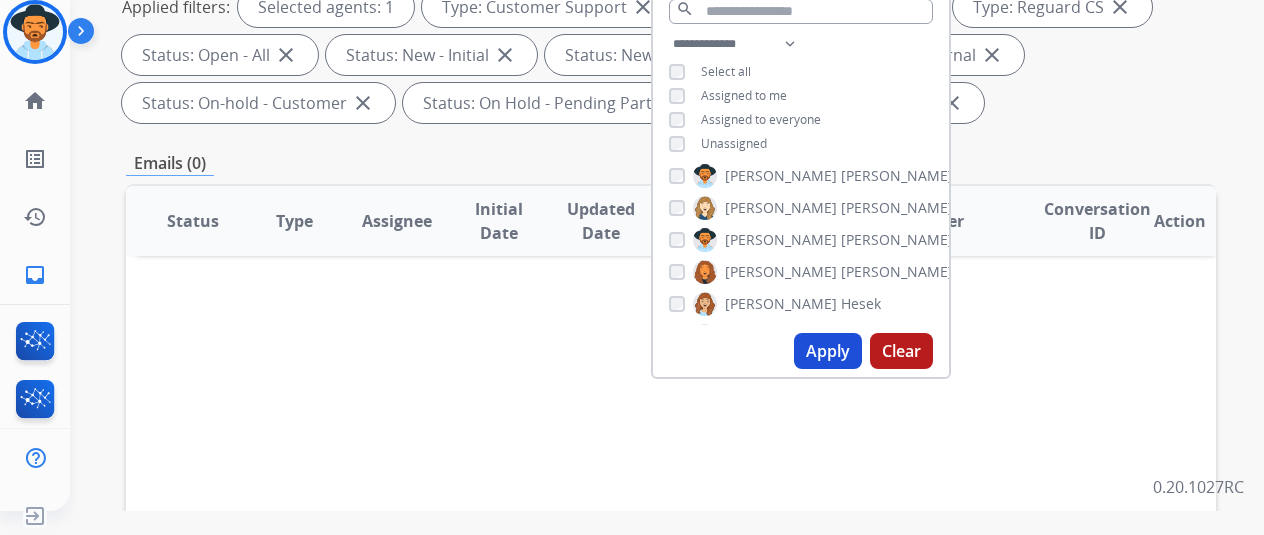 click on "Apply" at bounding box center (828, 351) 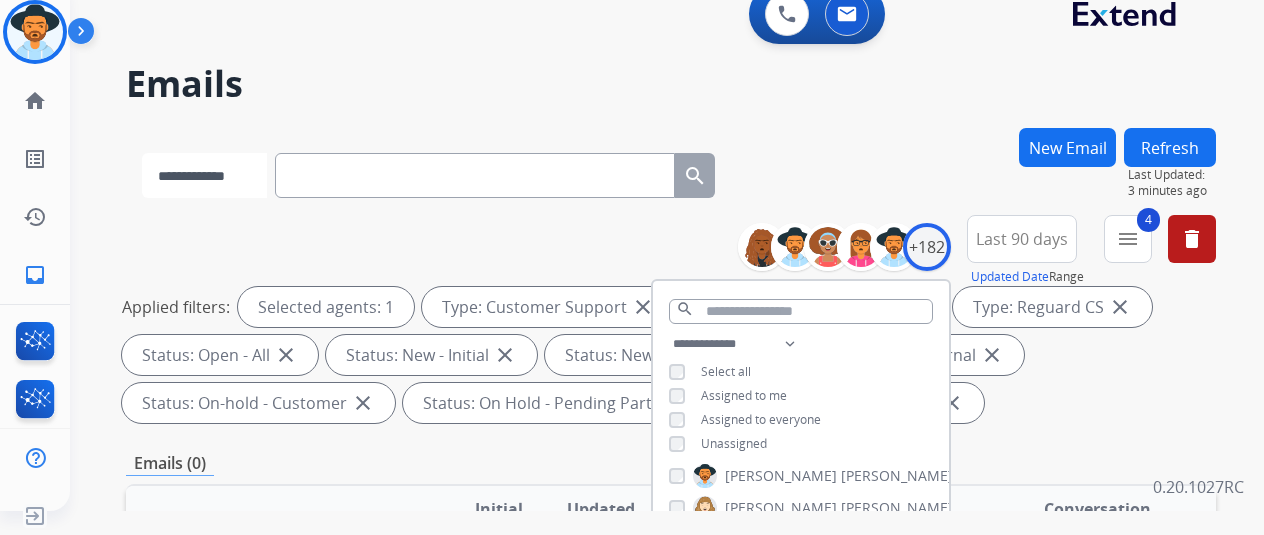 click on "**********" at bounding box center [204, 175] 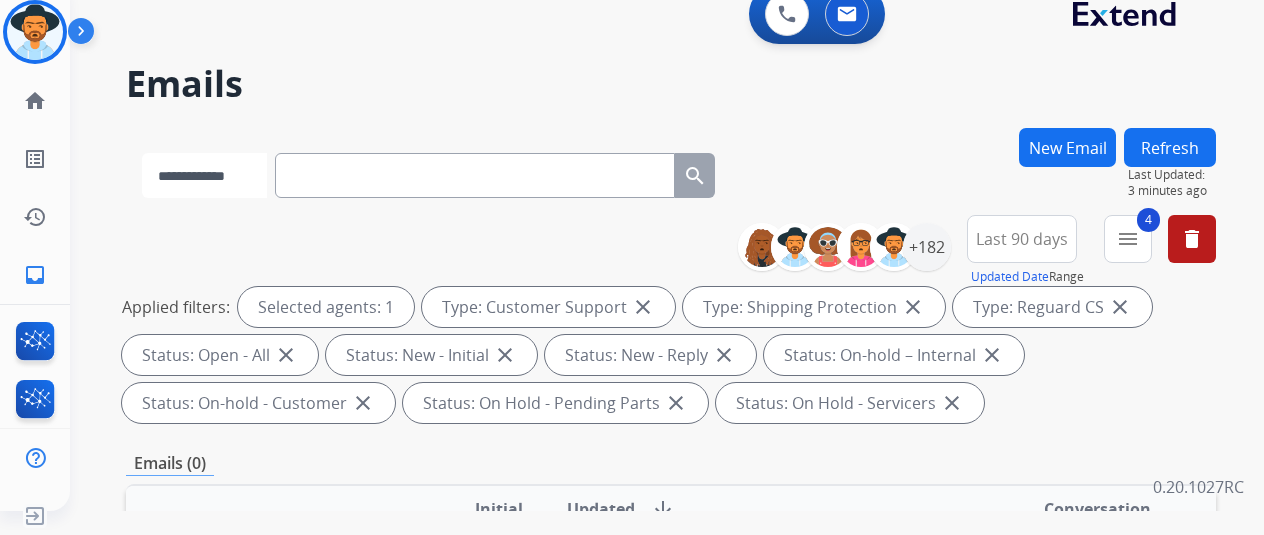 select on "**********" 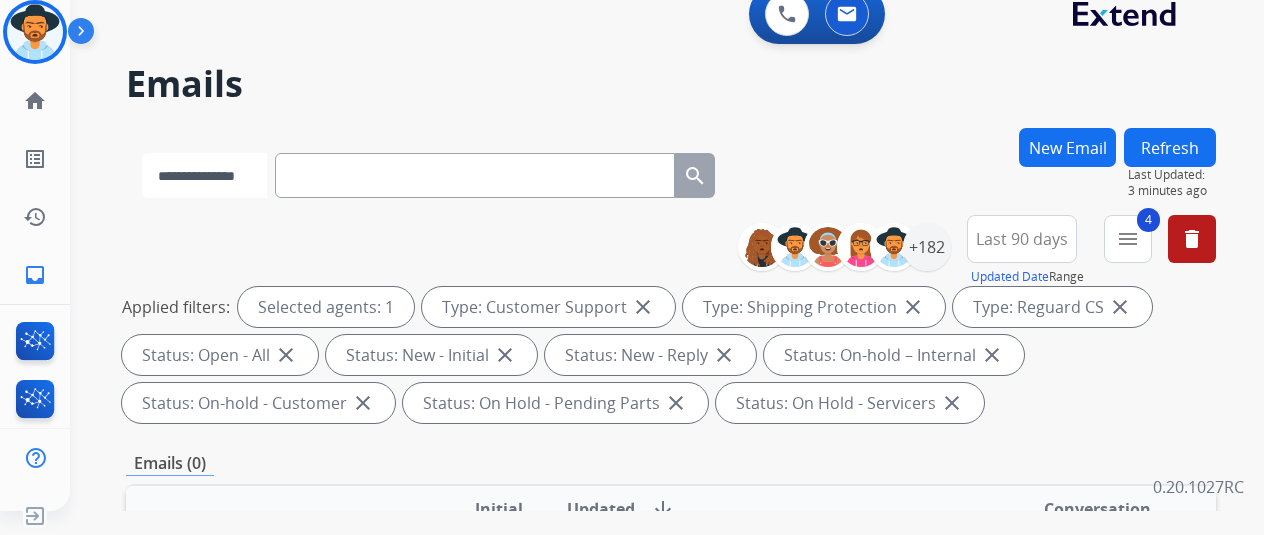click on "**********" at bounding box center [204, 175] 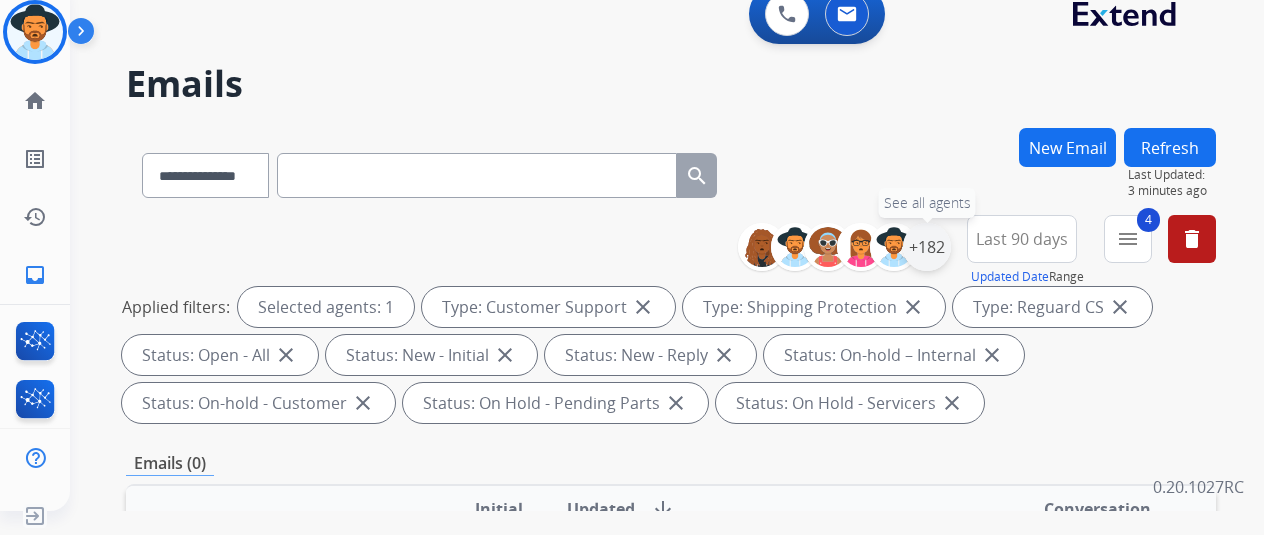 click on "+182" at bounding box center (927, 247) 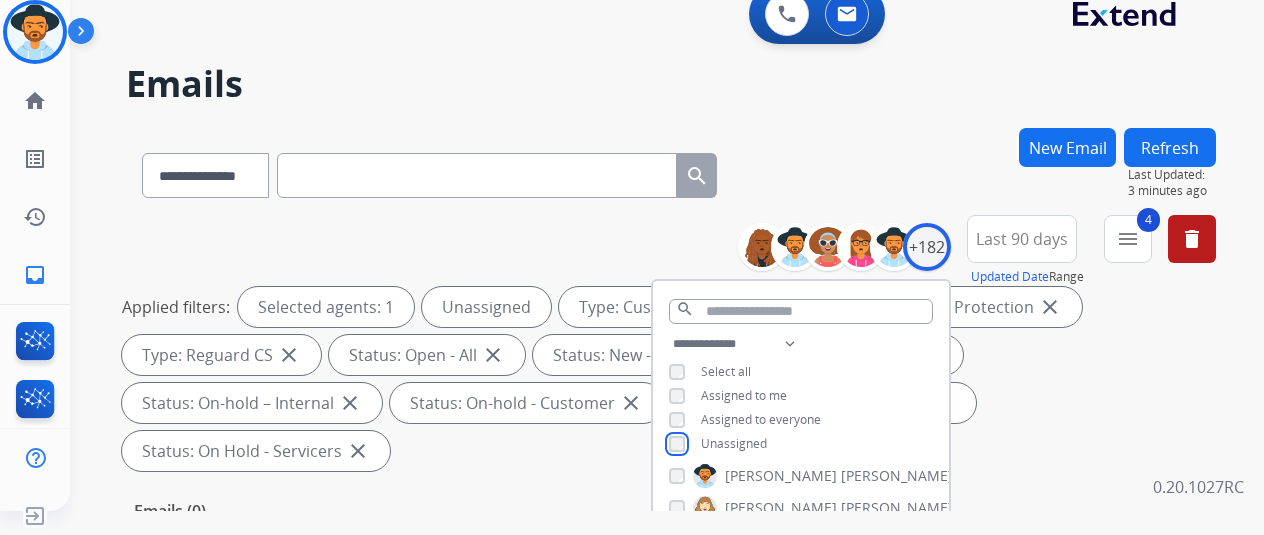 scroll, scrollTop: 100, scrollLeft: 0, axis: vertical 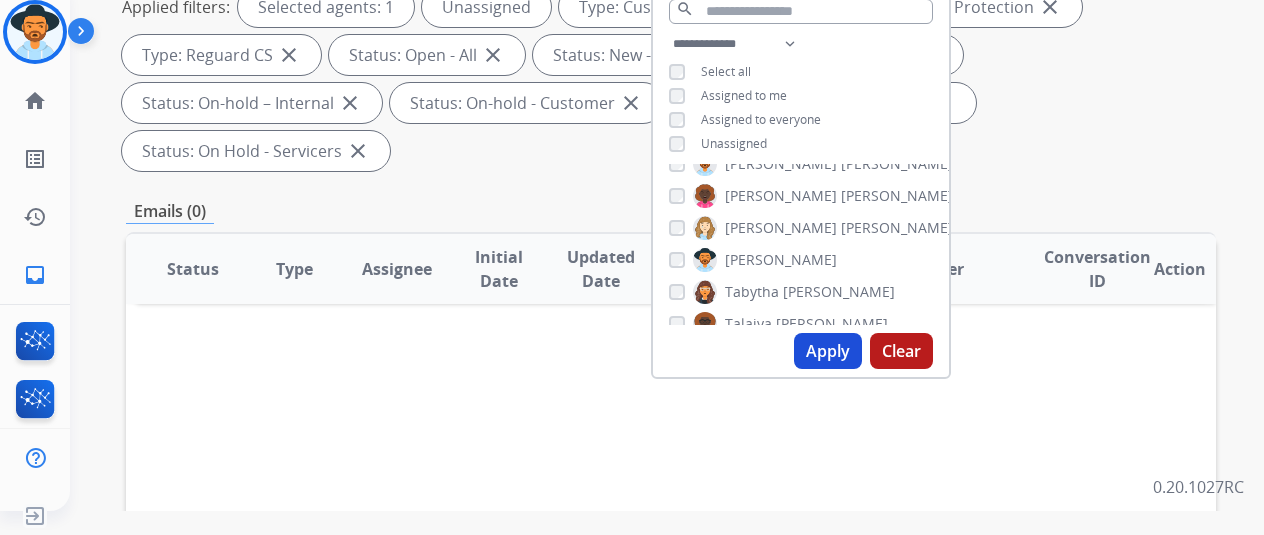click on "Apply" at bounding box center [828, 351] 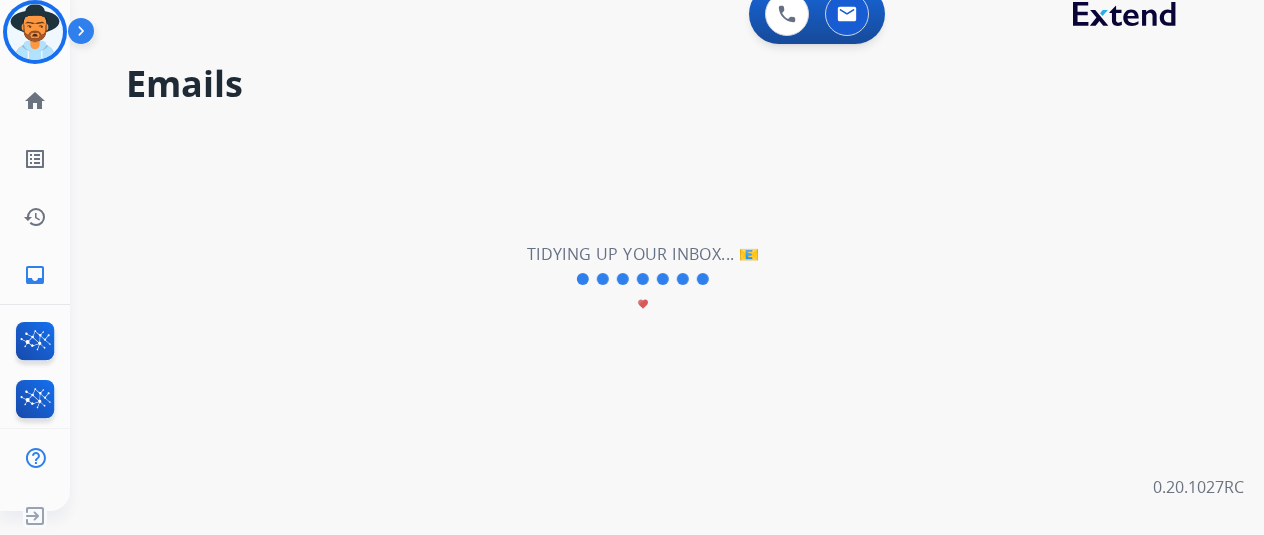 scroll, scrollTop: 0, scrollLeft: 0, axis: both 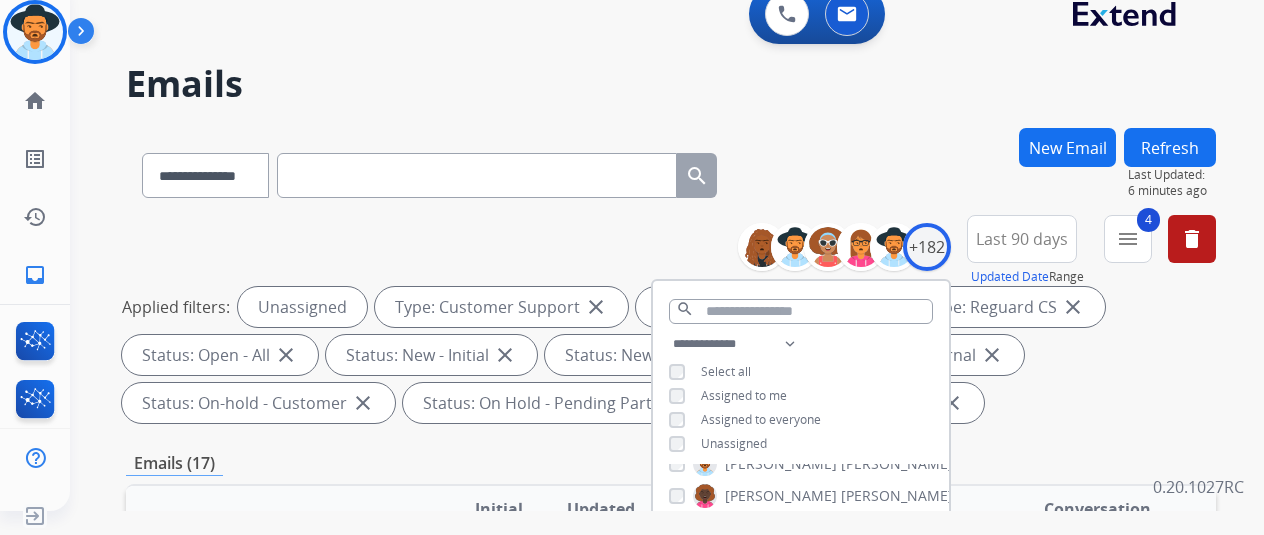 click on "Applied filters: Unassigned  Type: Customer Support  close  Type: Shipping Protection  close  Type: Reguard CS  close  Status: Open - All  close  Status: New - Initial  close  Status: New - Reply  close  Status: On-hold – Internal  close  Status: On-hold - Customer  close  Status: On Hold - Pending Parts  close  Status: On Hold - Servicers  close" at bounding box center (667, 355) 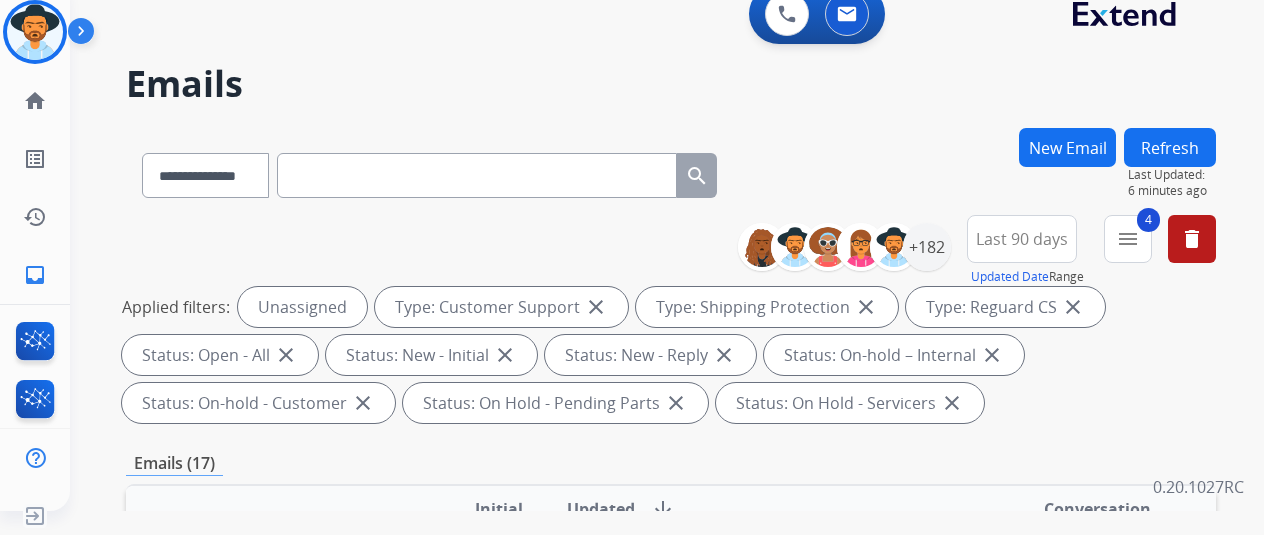click at bounding box center (477, 175) 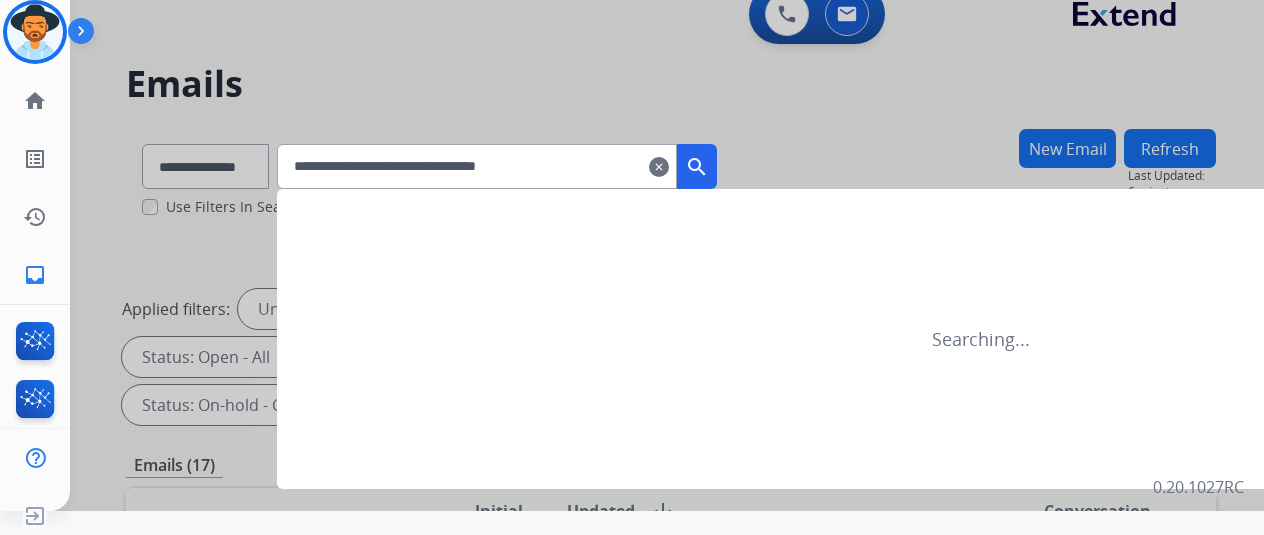 type on "**********" 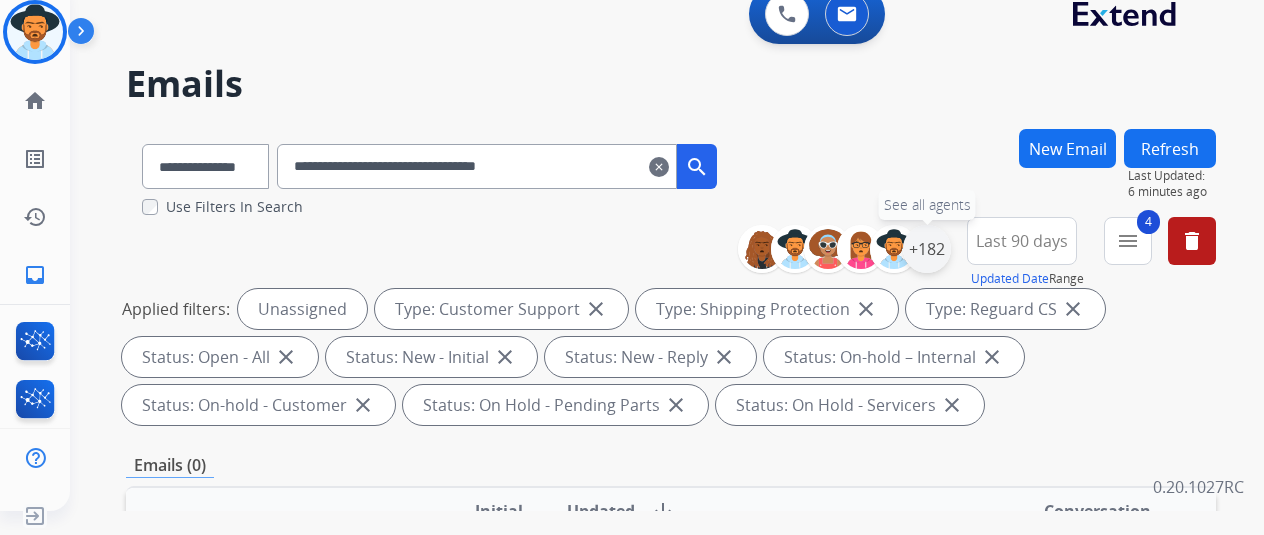 click on "+182" at bounding box center (927, 249) 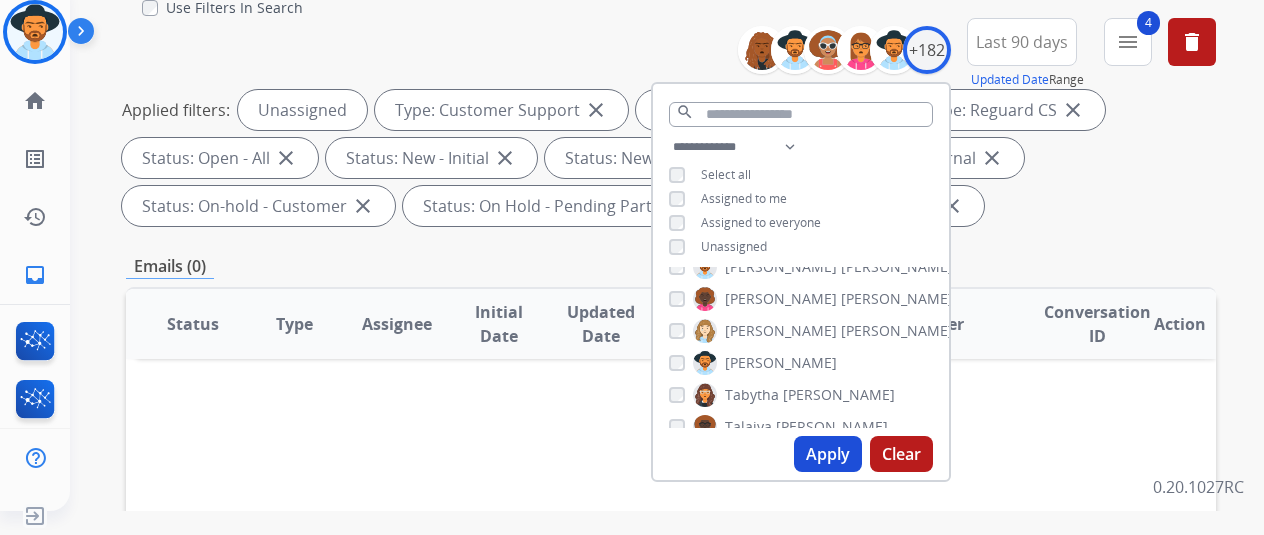 scroll, scrollTop: 200, scrollLeft: 0, axis: vertical 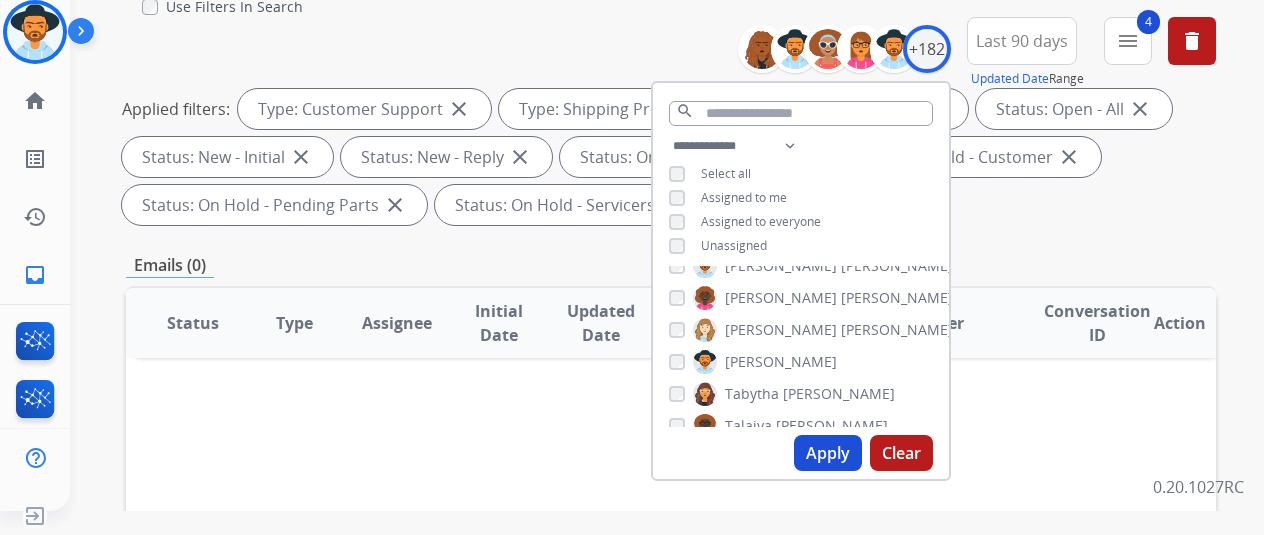 click on "Apply" at bounding box center [828, 453] 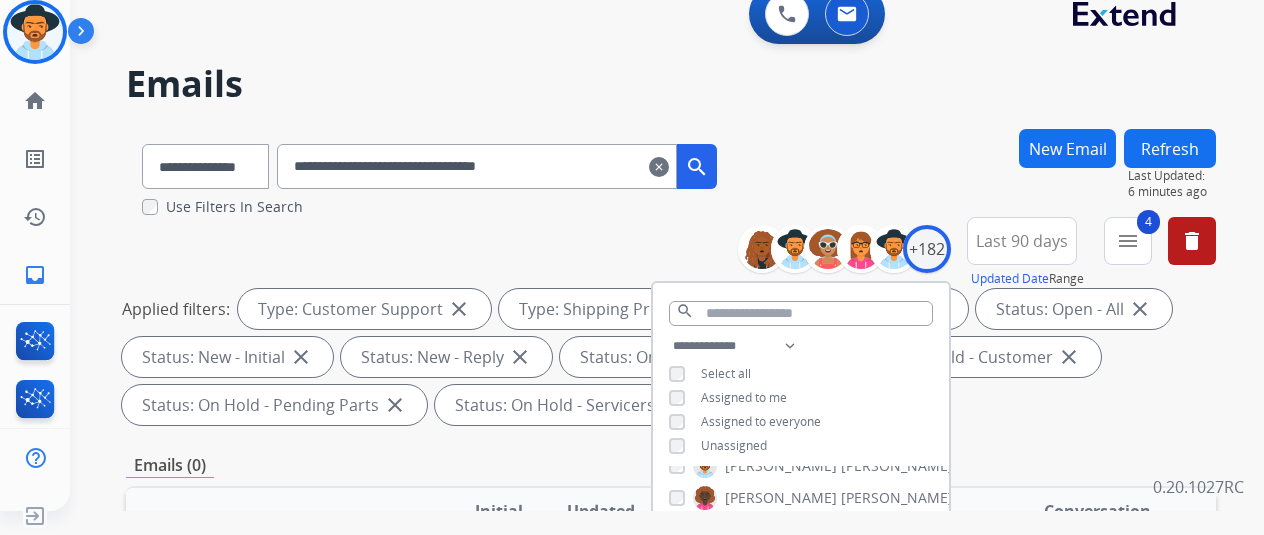click on "**********" at bounding box center (671, 325) 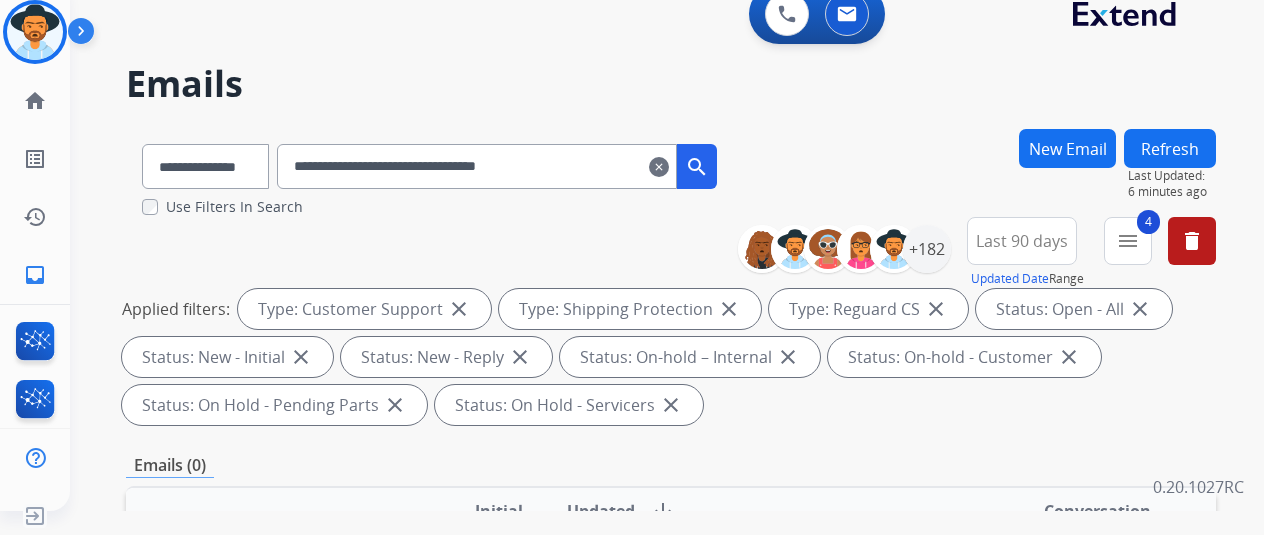 click on "4 menu Type  Claims Adjudication   Customer Support   Escalation   Service Support   Shipping Protection   Warranty Ops   Dev Test   Spam/Phishing   Merchant Team   Reguard CS  Status  Open - All   Closed - All   New - Initial   New - Reply   On-hold – Internal   On-hold - Customer   On Hold - Pending Parts   On Hold - Servicers   Closed - Unresolved   Closed – Solved   Closed – Merchant Transfer  SLA  Within SLA   Nearing SLA   Past SLA   Critical   On Hold   Closed  Processed  Migration   Webhook   Polling   Extend.com (API)  Apply Clear" at bounding box center [1128, 253] 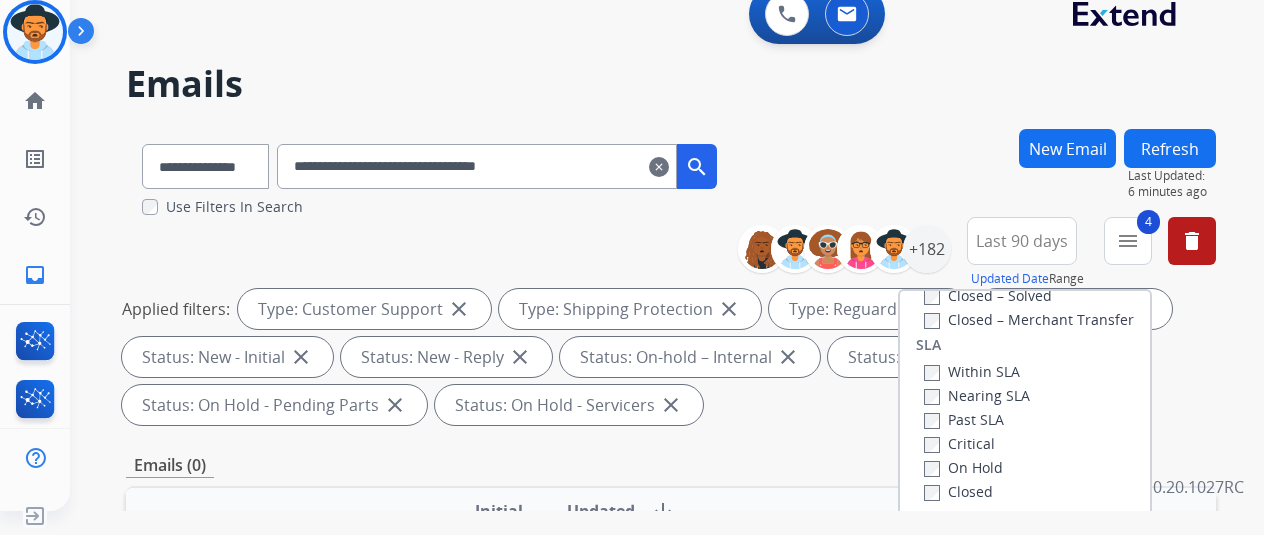 scroll, scrollTop: 100, scrollLeft: 0, axis: vertical 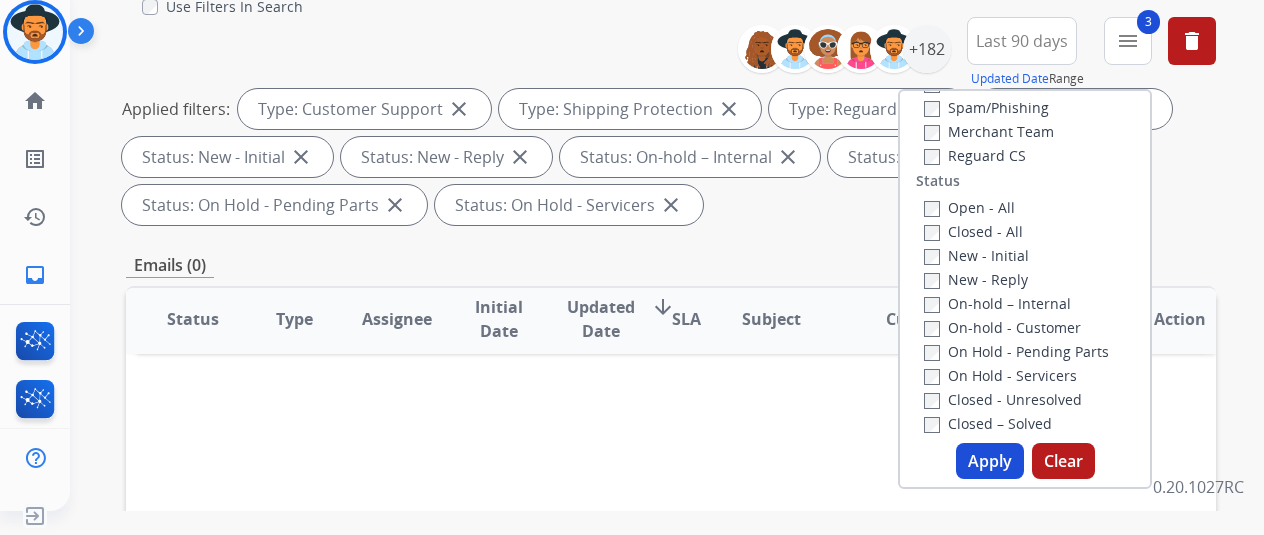 click on "Apply" at bounding box center [990, 461] 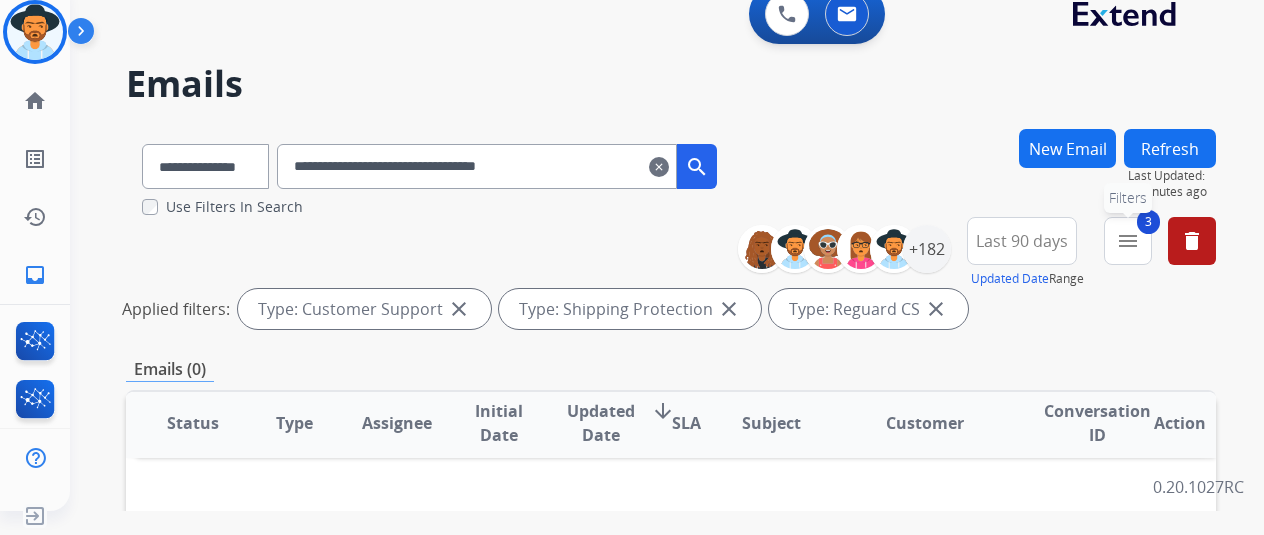 click on "3 menu  Filters" at bounding box center [1128, 241] 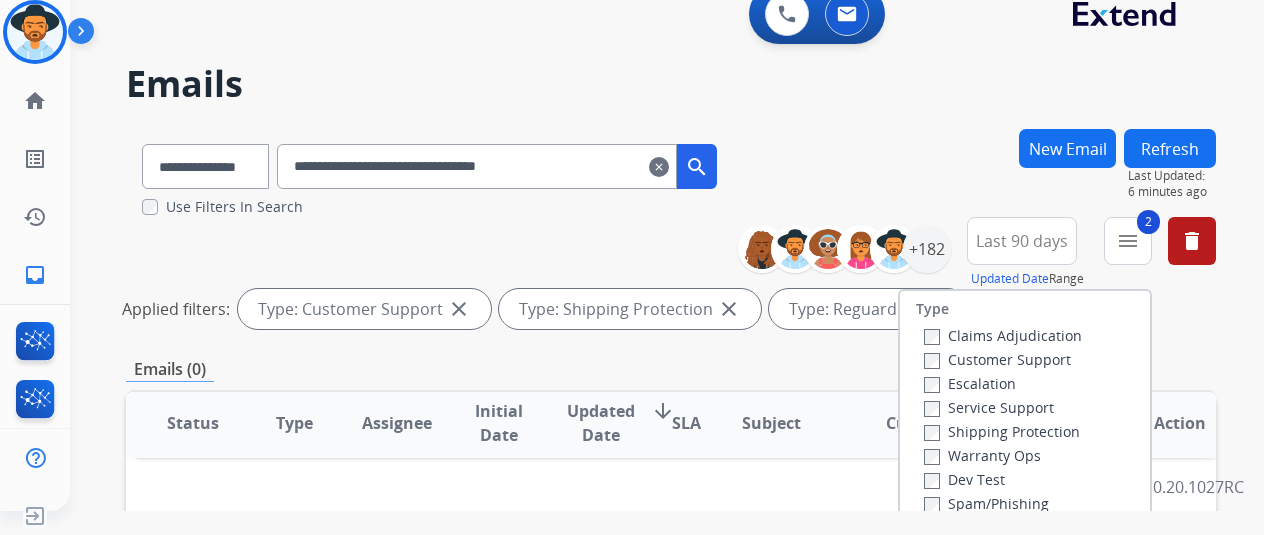 scroll, scrollTop: 0, scrollLeft: 0, axis: both 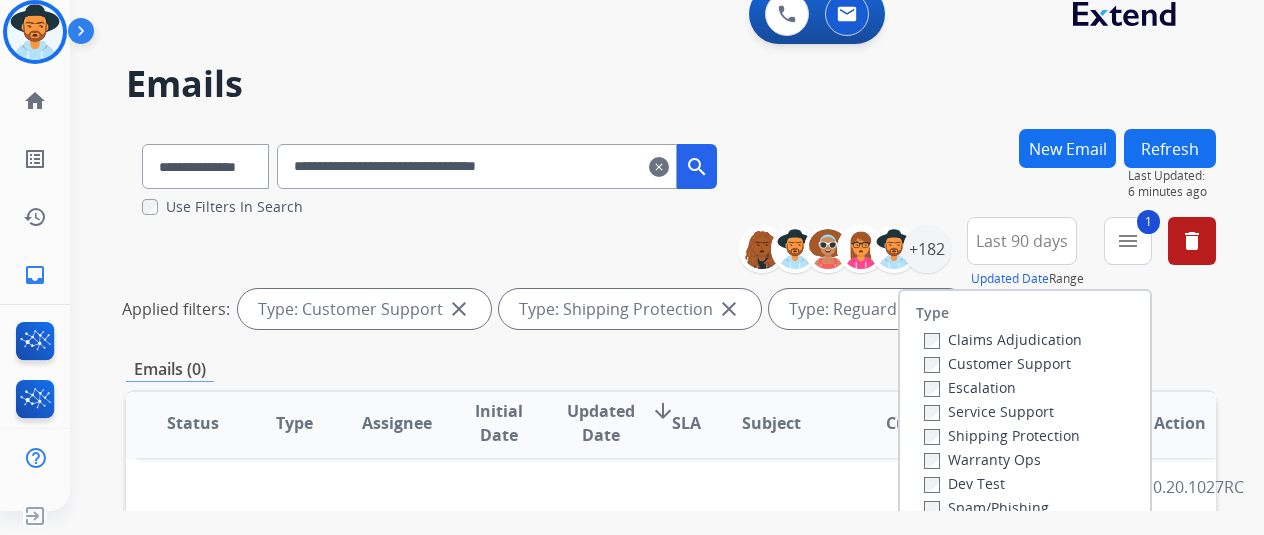 click on "Shipping Protection" at bounding box center (1002, 435) 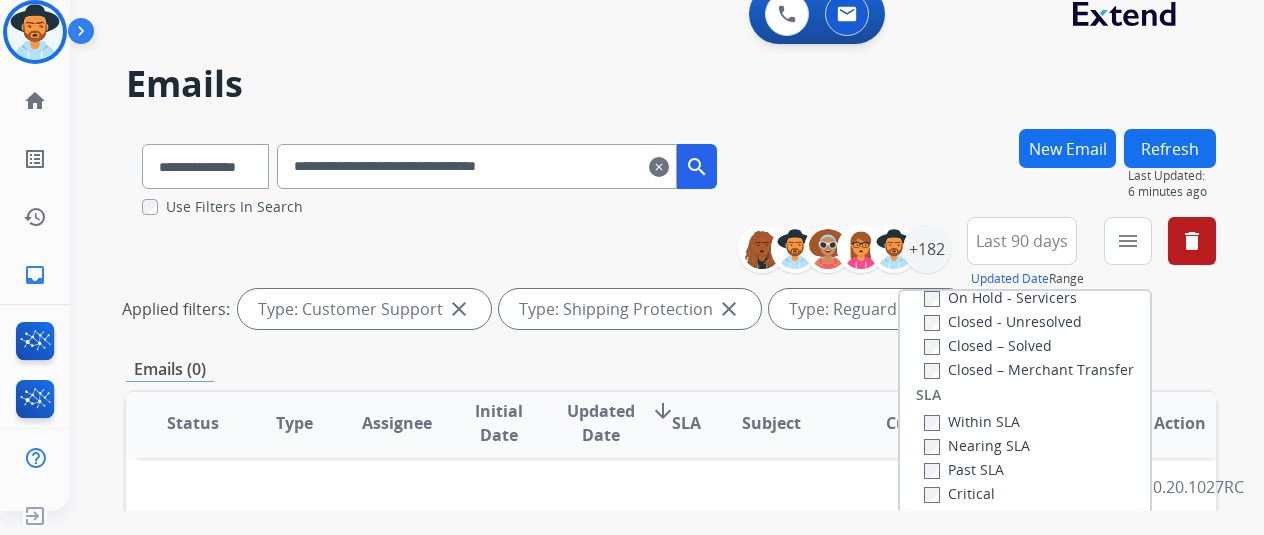 scroll, scrollTop: 528, scrollLeft: 0, axis: vertical 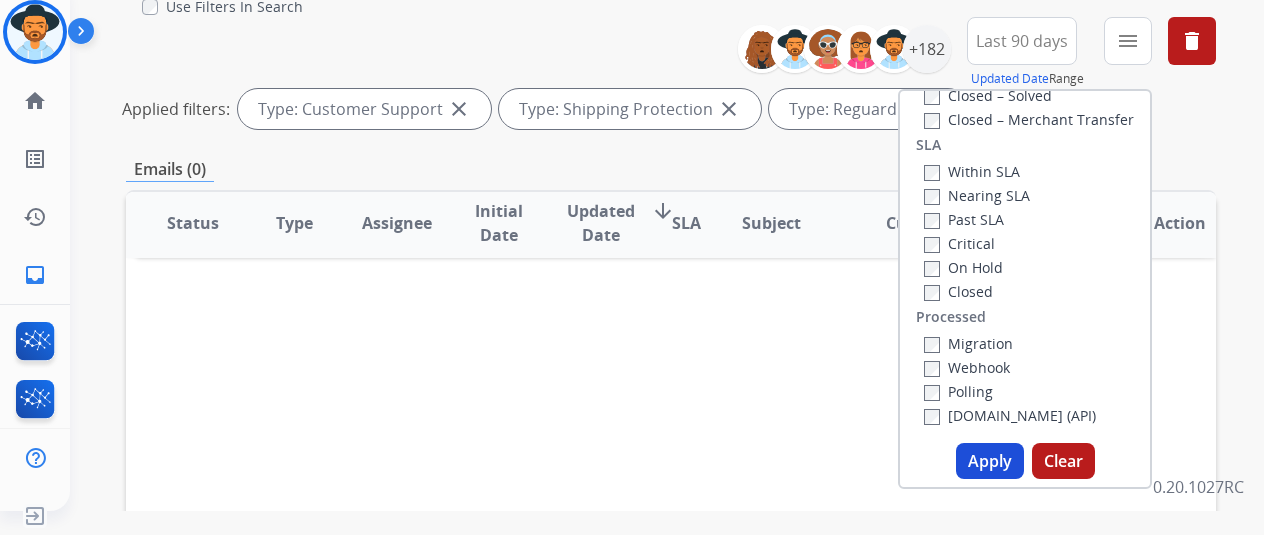 click on "Apply" at bounding box center (990, 461) 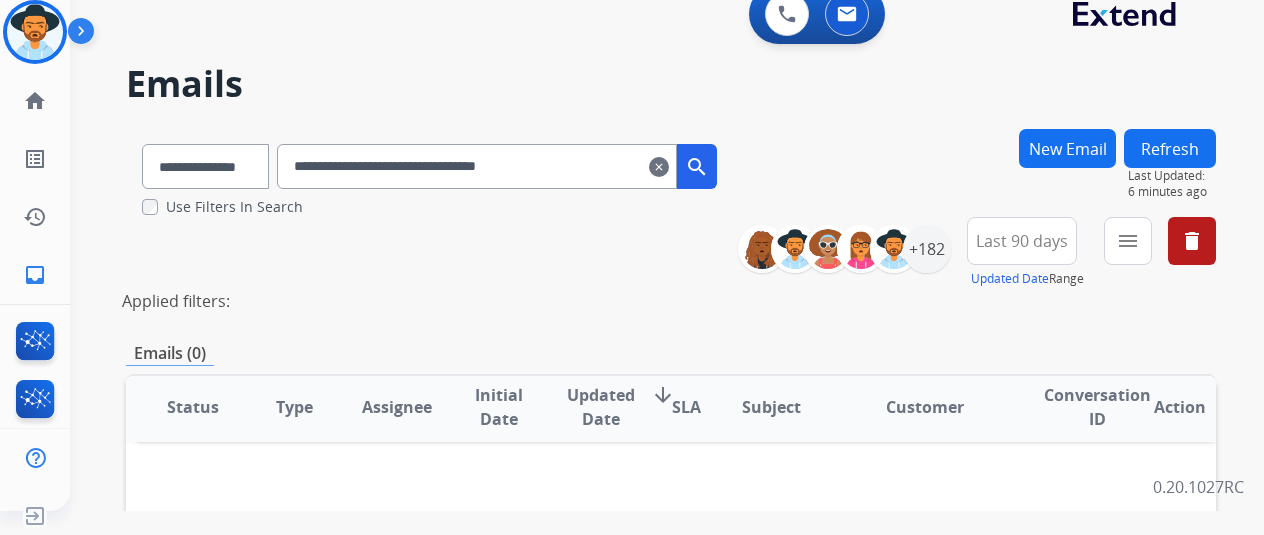 click on "Last 90 days" at bounding box center [1022, 241] 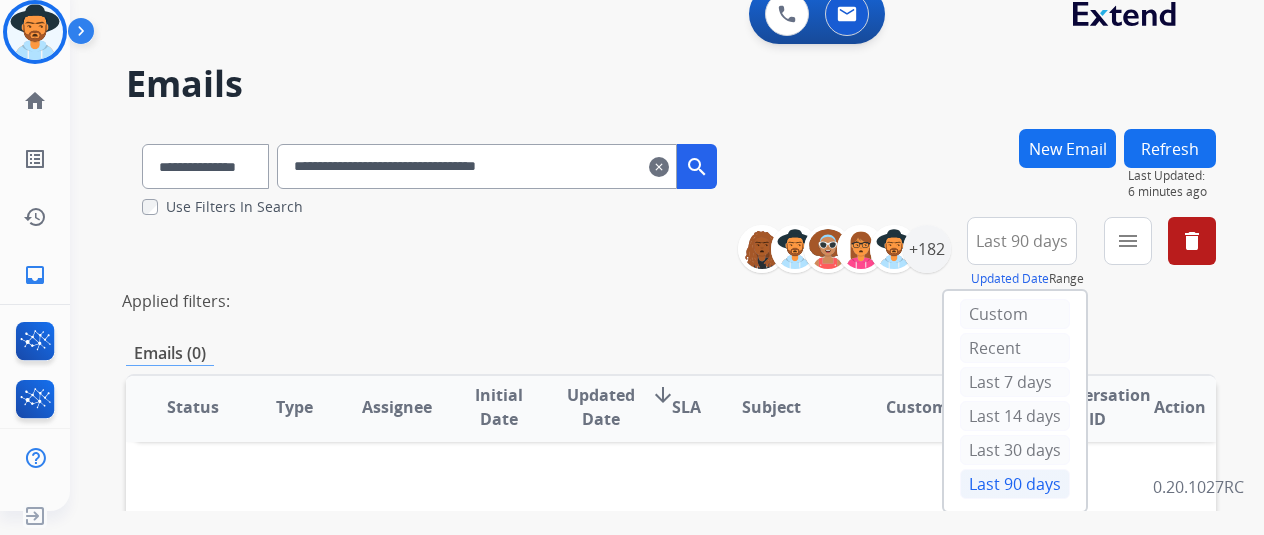 click on "Last 90 days" at bounding box center (1015, 484) 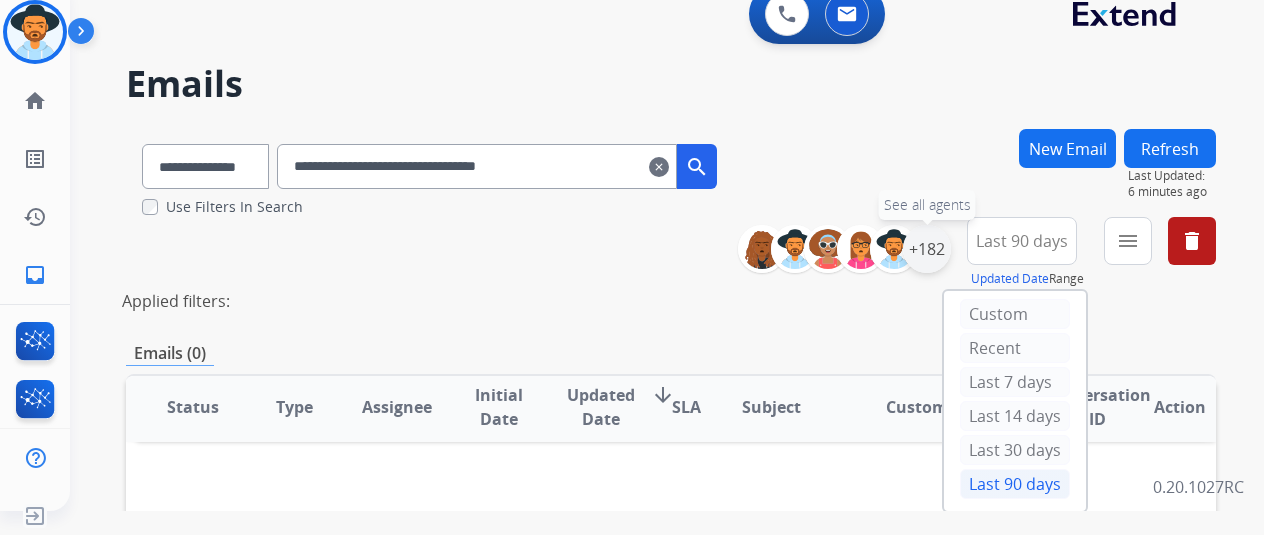 click on "+182" at bounding box center (927, 249) 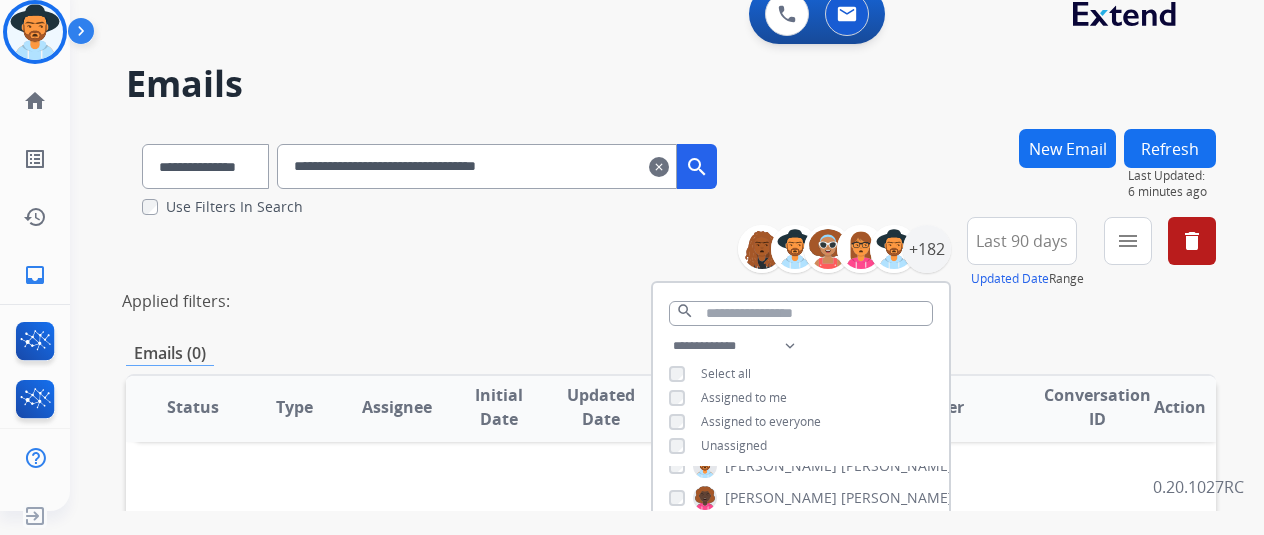scroll, scrollTop: 200, scrollLeft: 0, axis: vertical 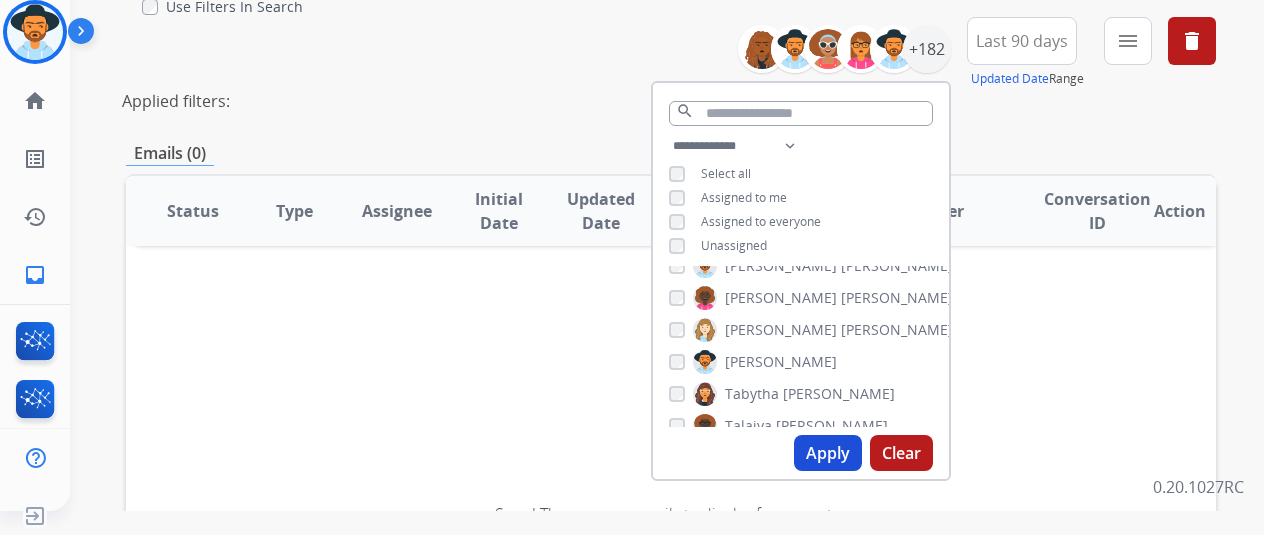 click on "Emails (0)" at bounding box center (671, 153) 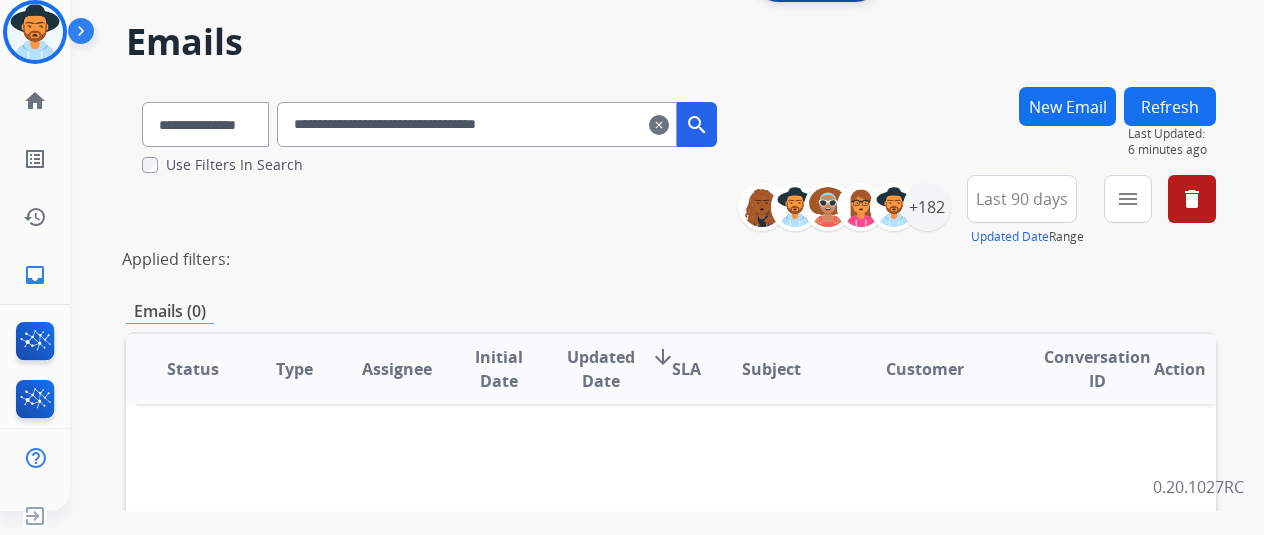 scroll, scrollTop: 0, scrollLeft: 0, axis: both 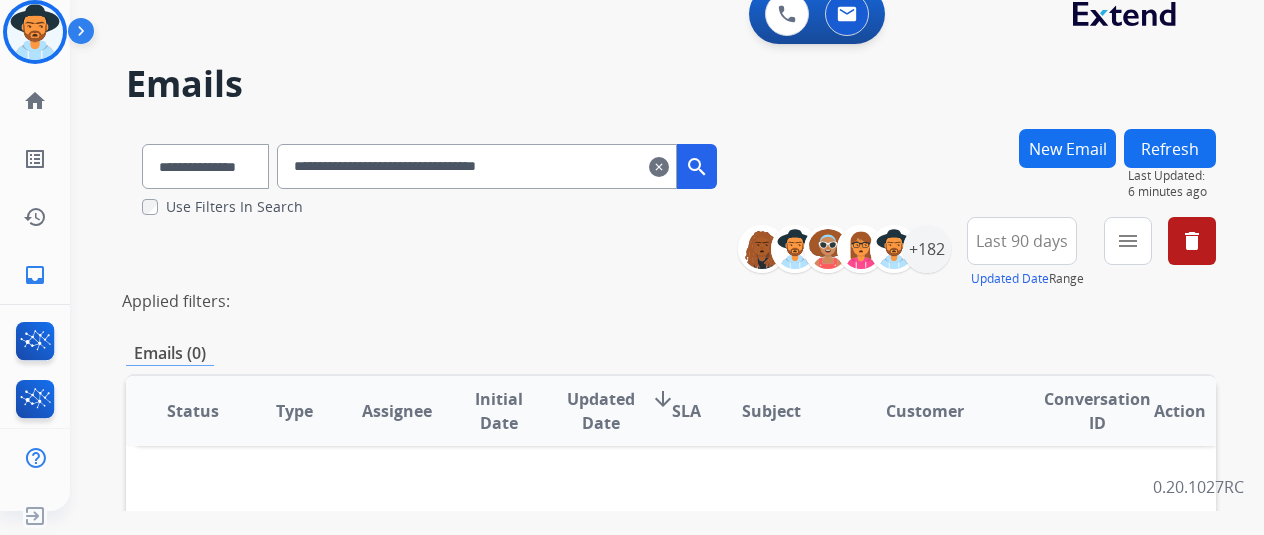 click on "**********" at bounding box center [477, 166] 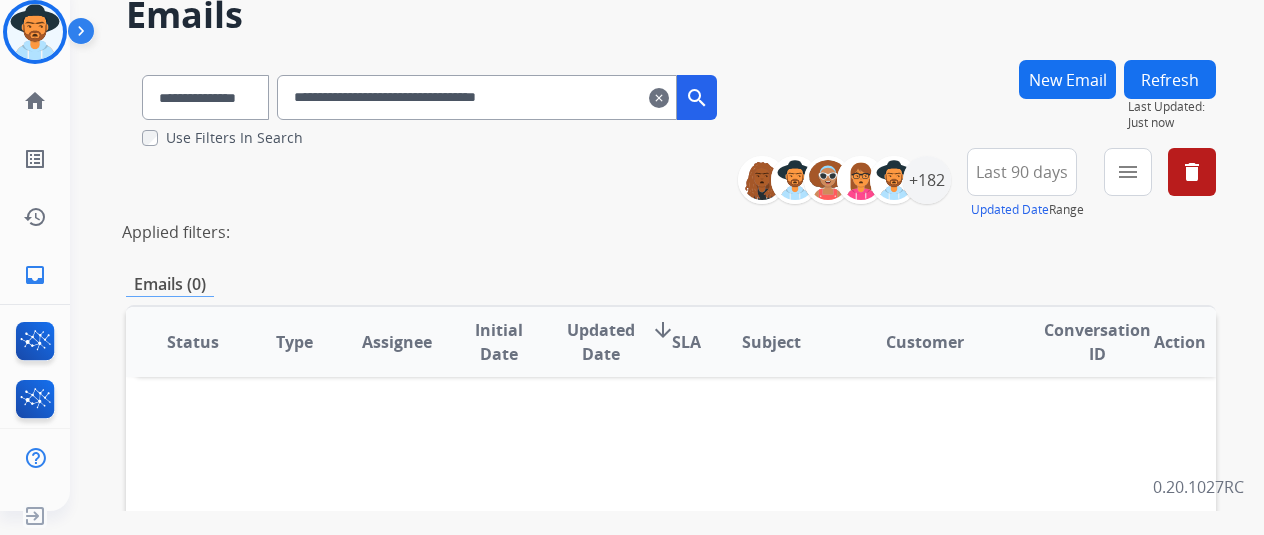 scroll, scrollTop: 100, scrollLeft: 0, axis: vertical 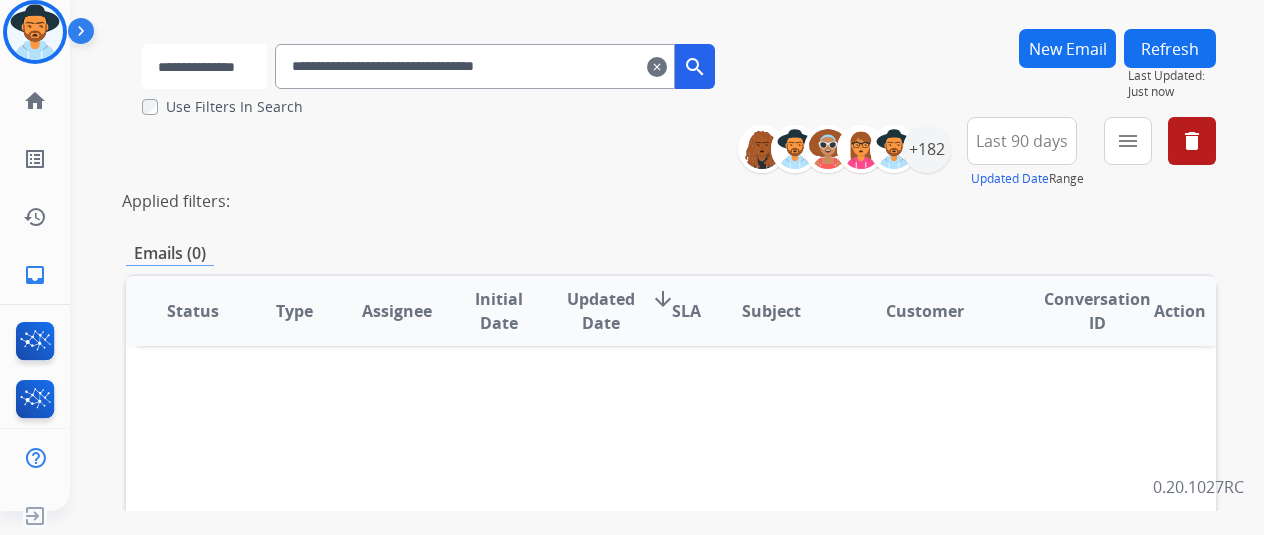 click on "**********" at bounding box center (204, 66) 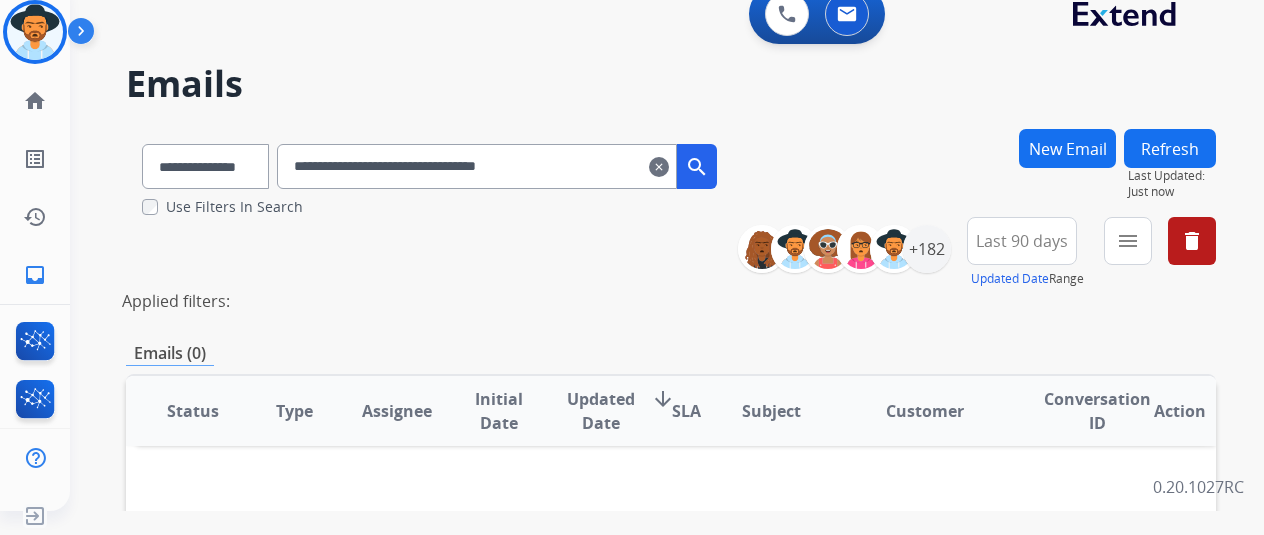 click on "**********" at bounding box center [477, 166] 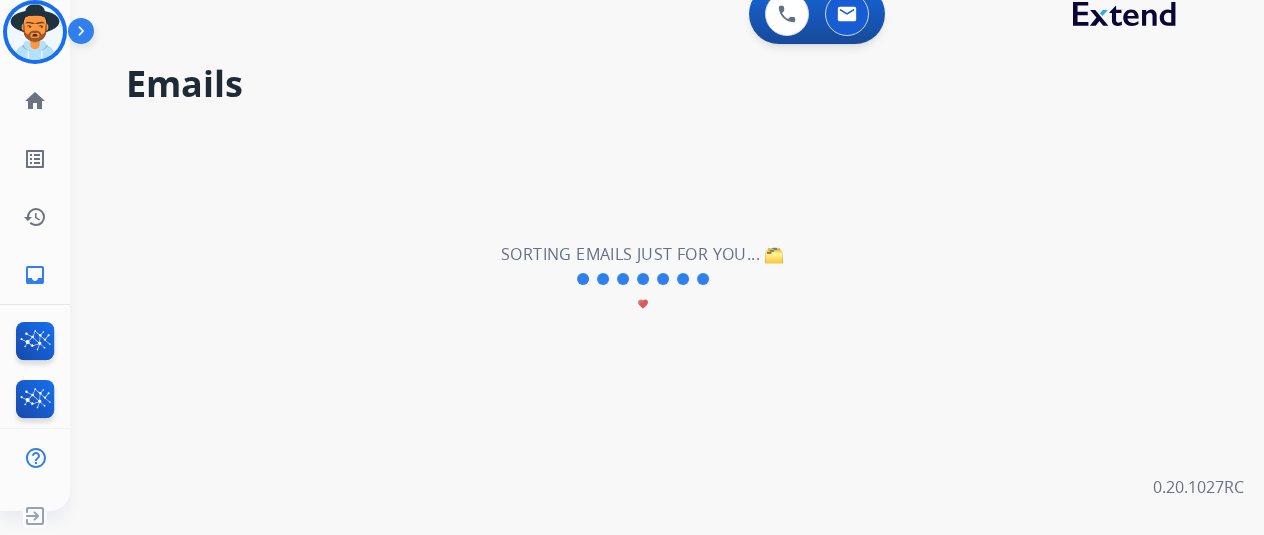 select on "**********" 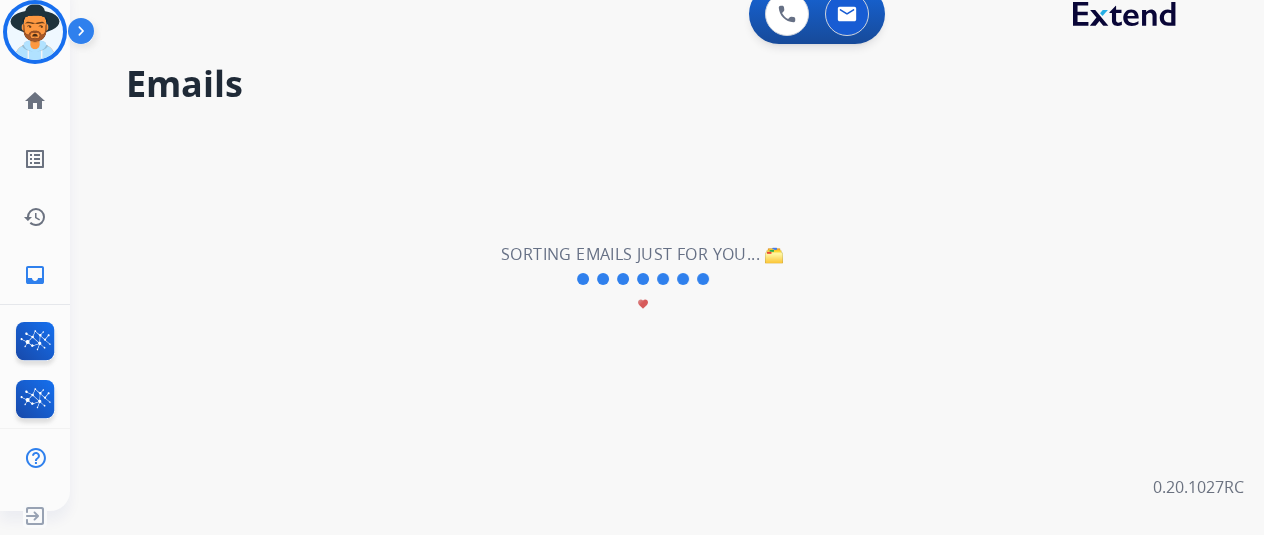 type 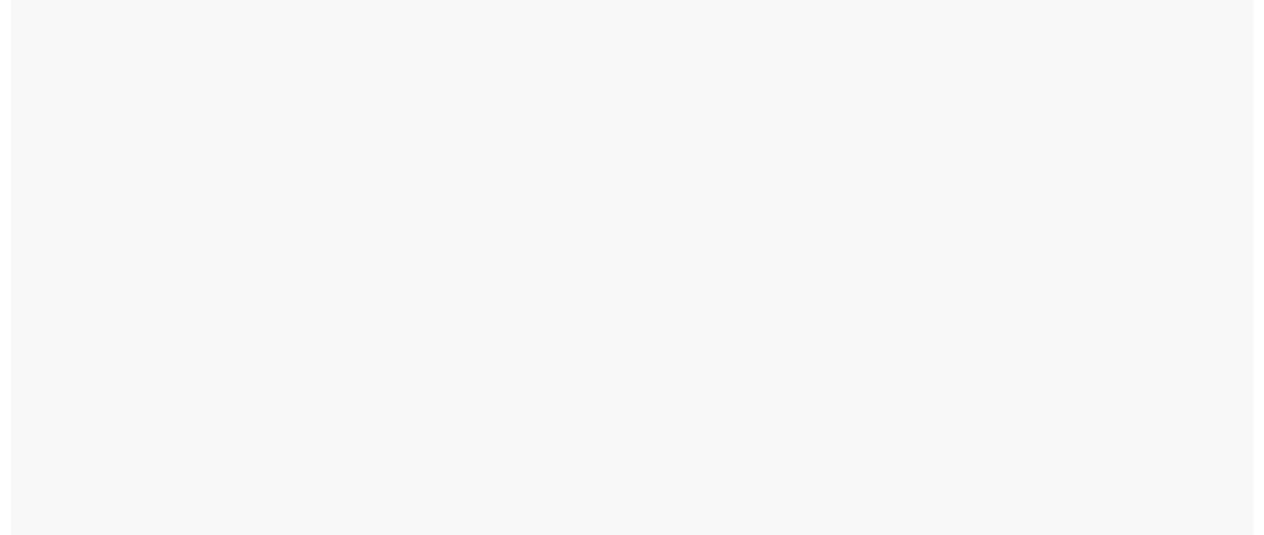 scroll, scrollTop: 0, scrollLeft: 0, axis: both 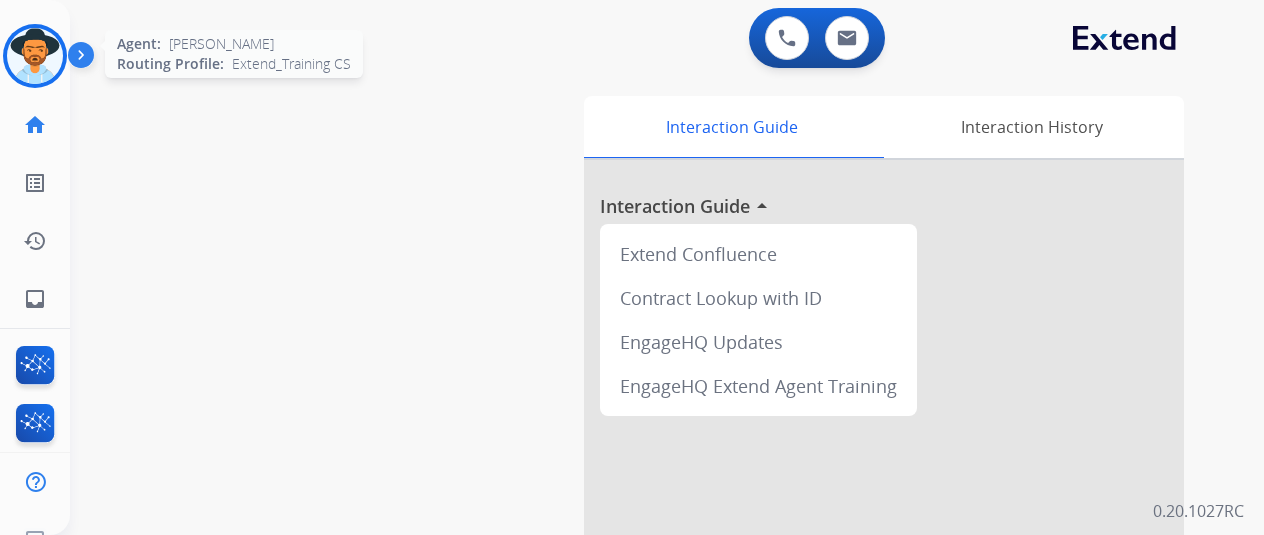 click at bounding box center [35, 56] 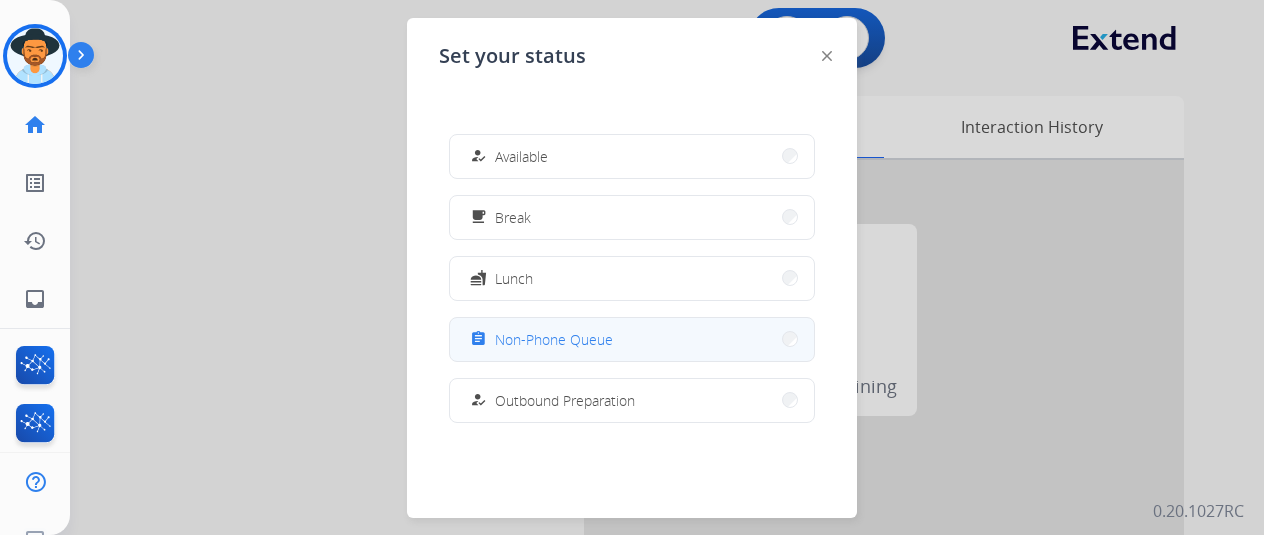 scroll, scrollTop: 200, scrollLeft: 0, axis: vertical 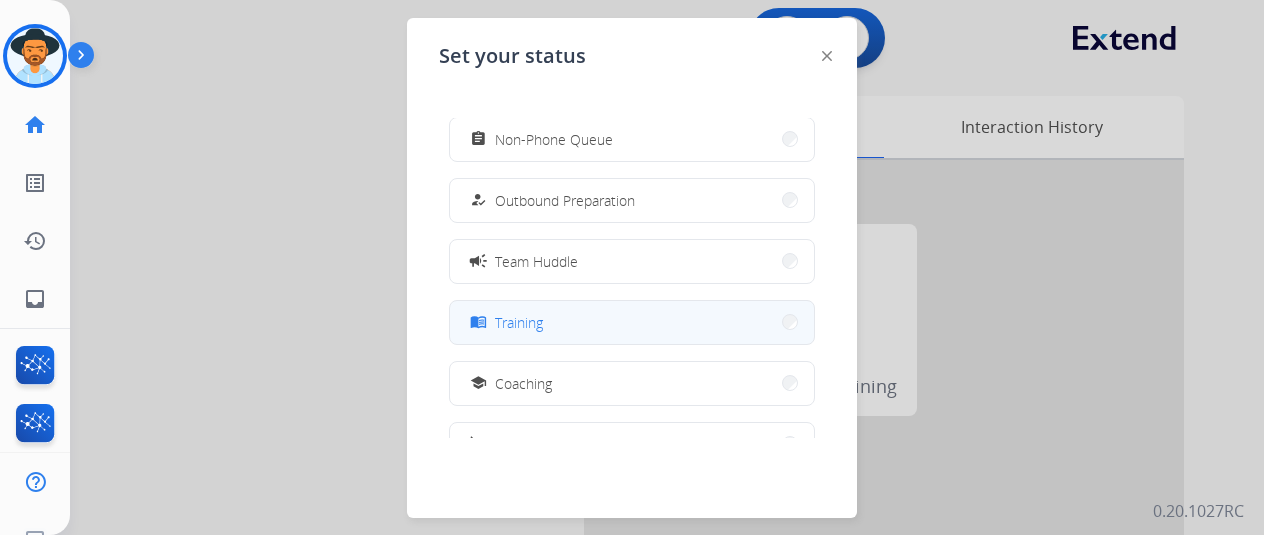 click on "menu_book Training" at bounding box center [632, 322] 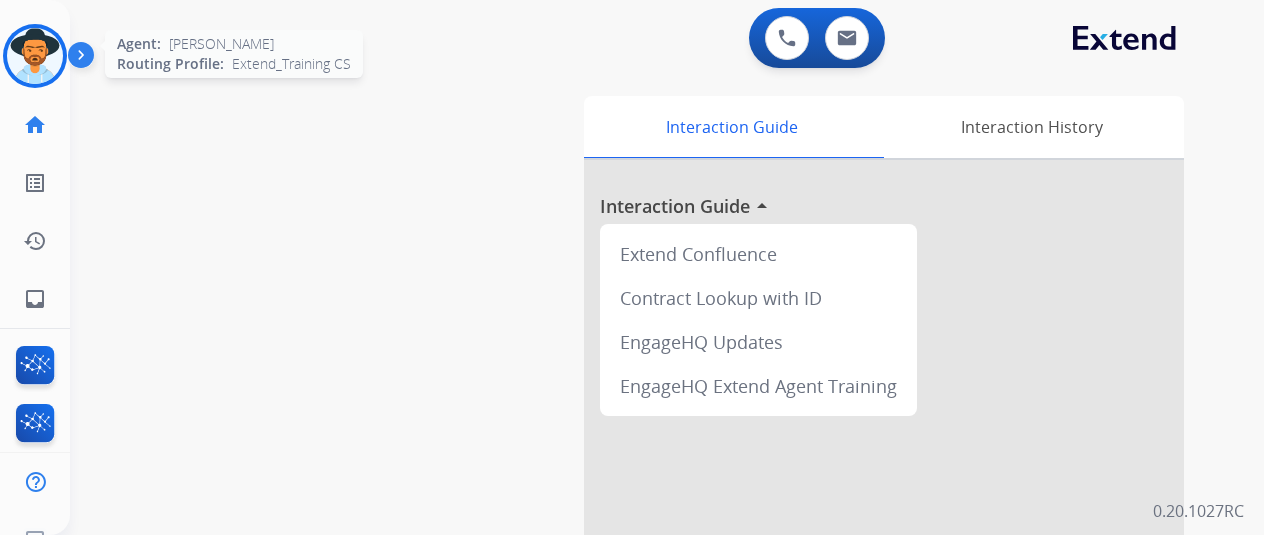 click at bounding box center (35, 56) 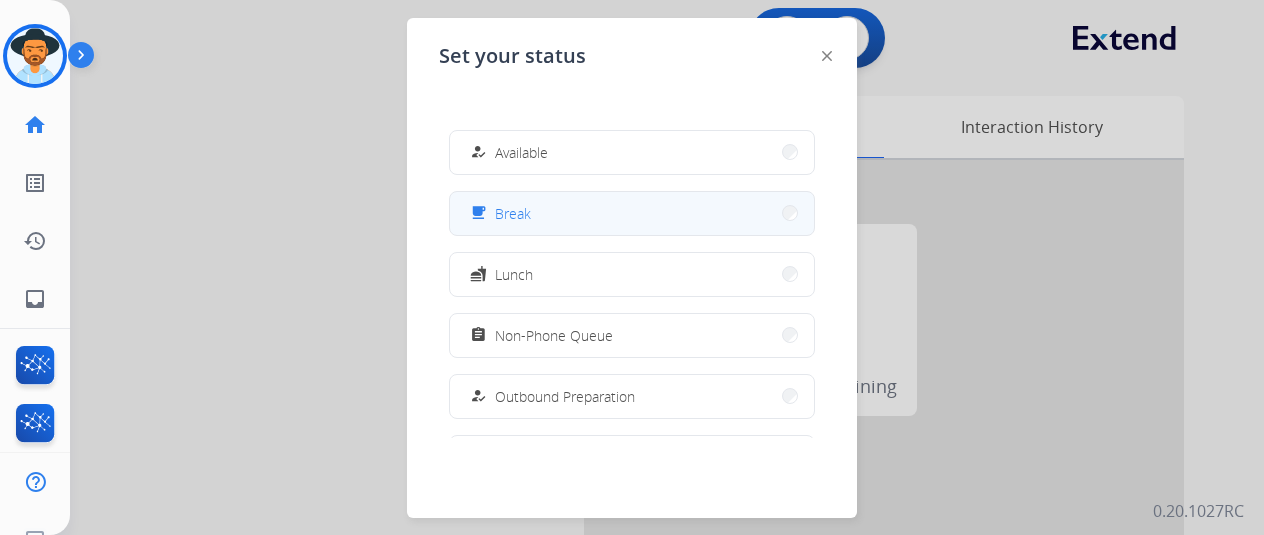 scroll, scrollTop: 0, scrollLeft: 0, axis: both 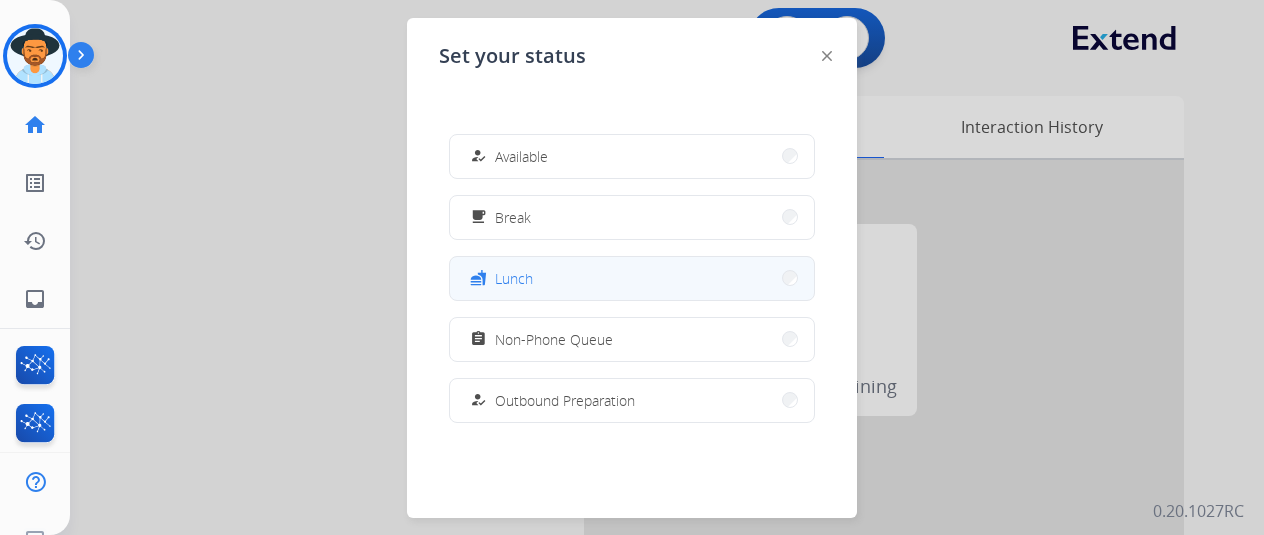 click on "fastfood Lunch" at bounding box center [632, 278] 